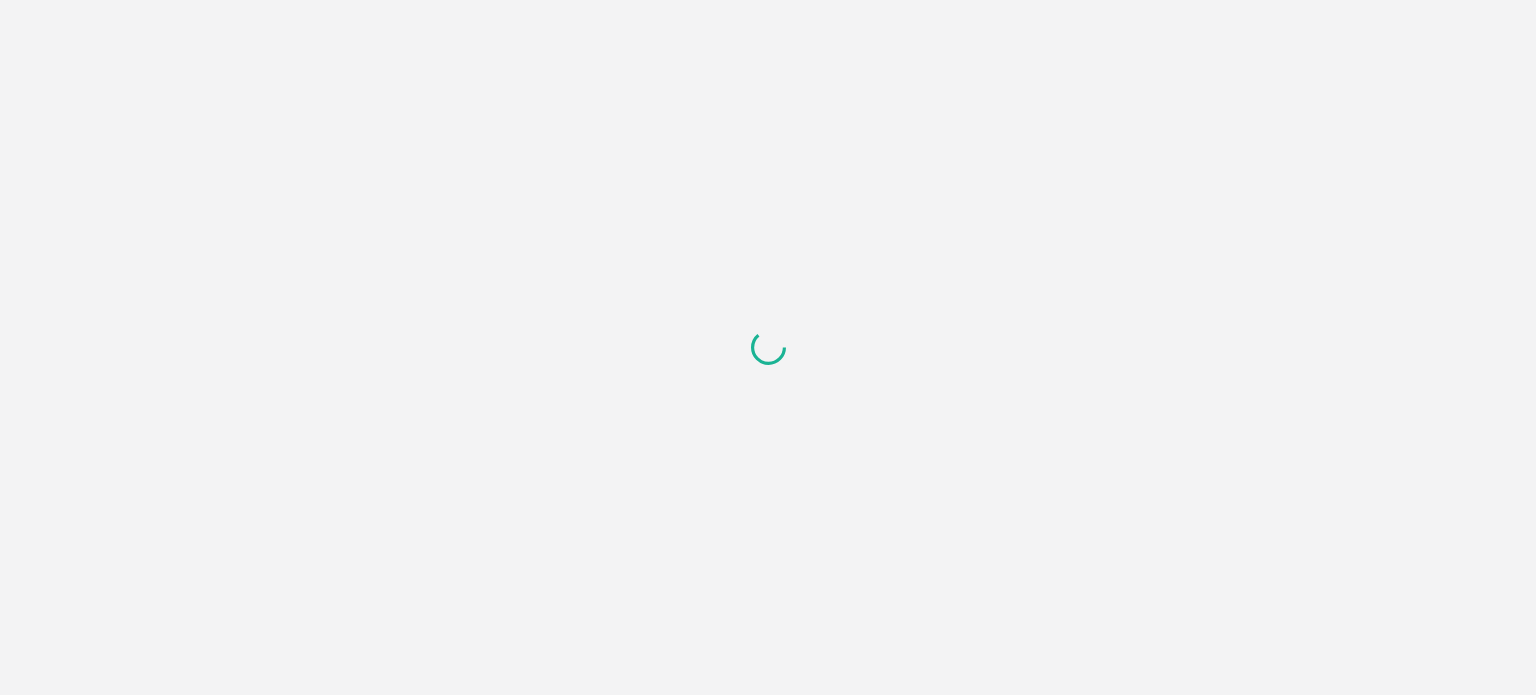 scroll, scrollTop: 0, scrollLeft: 0, axis: both 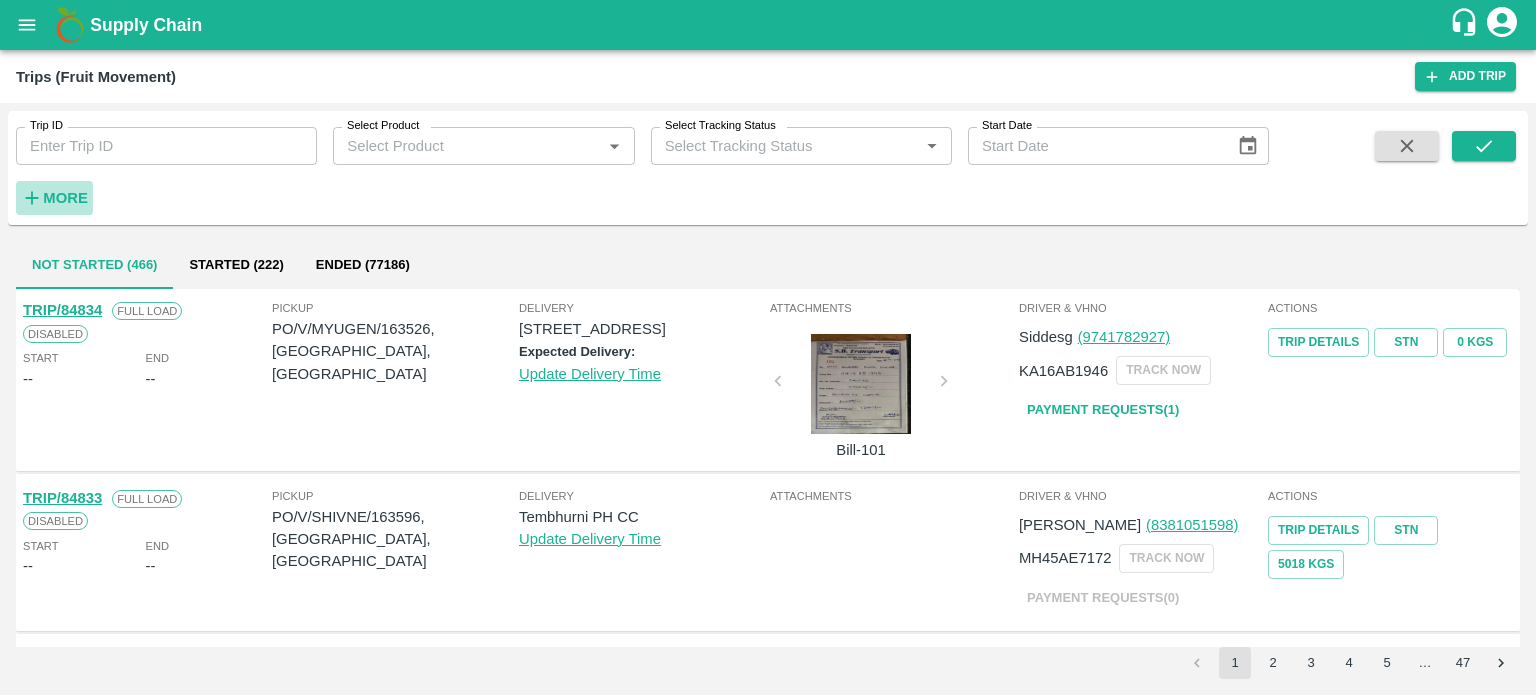click on "More" at bounding box center (65, 198) 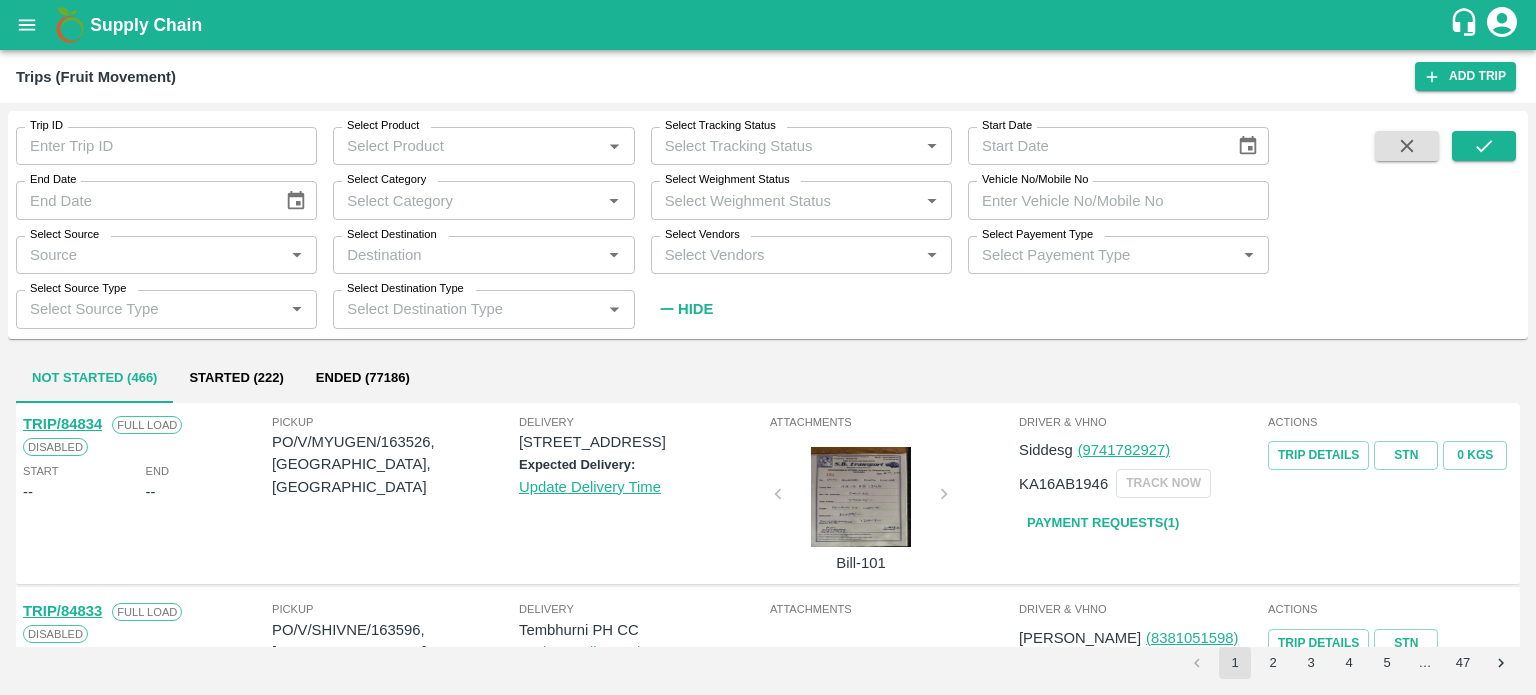 click on "Select Vendors   *" at bounding box center (801, 255) 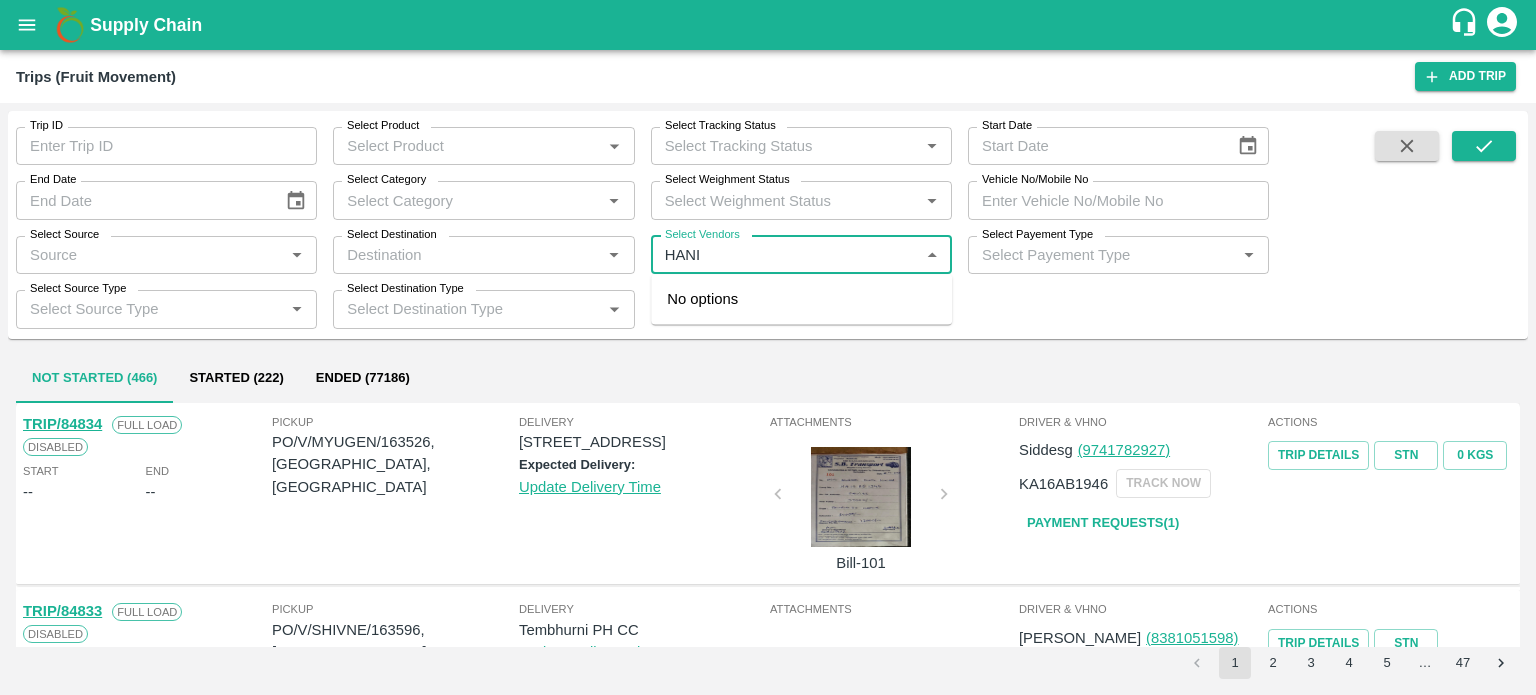 type on "HANIF" 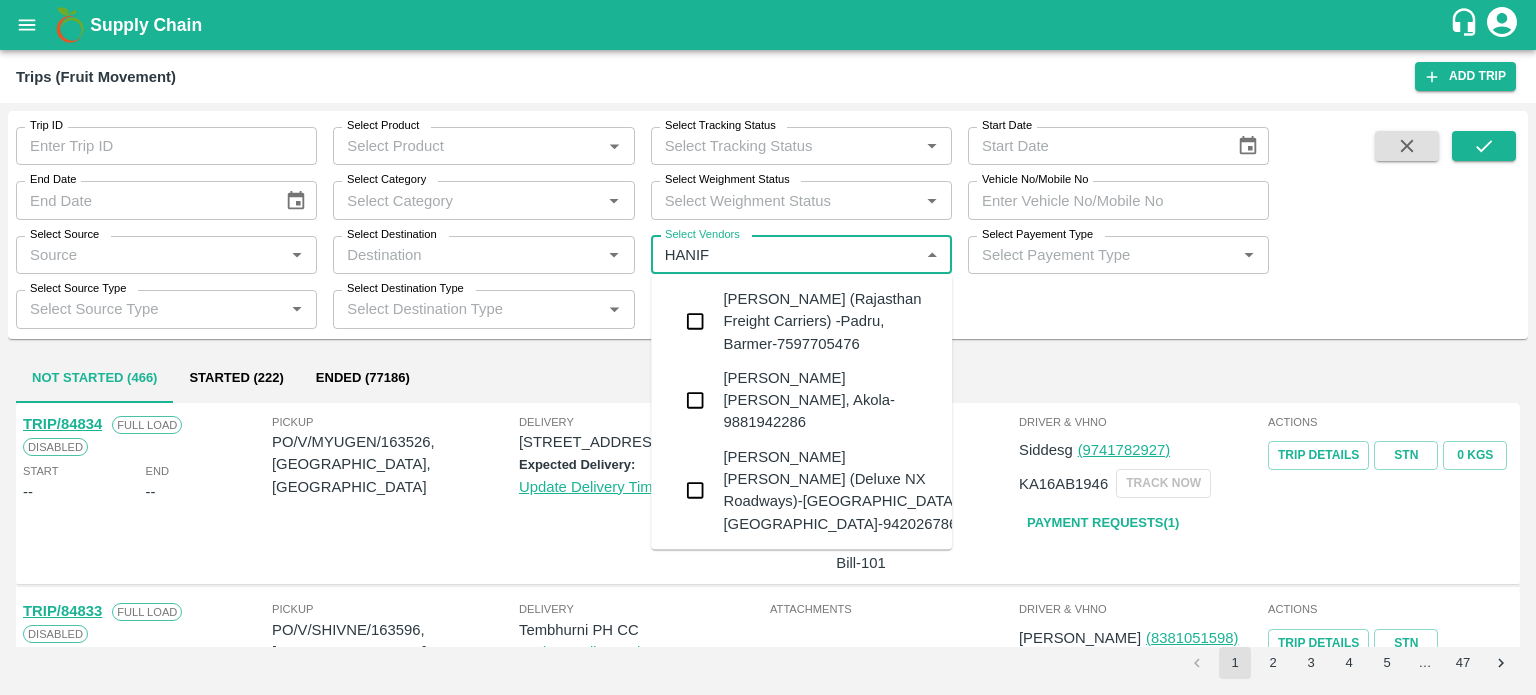 type 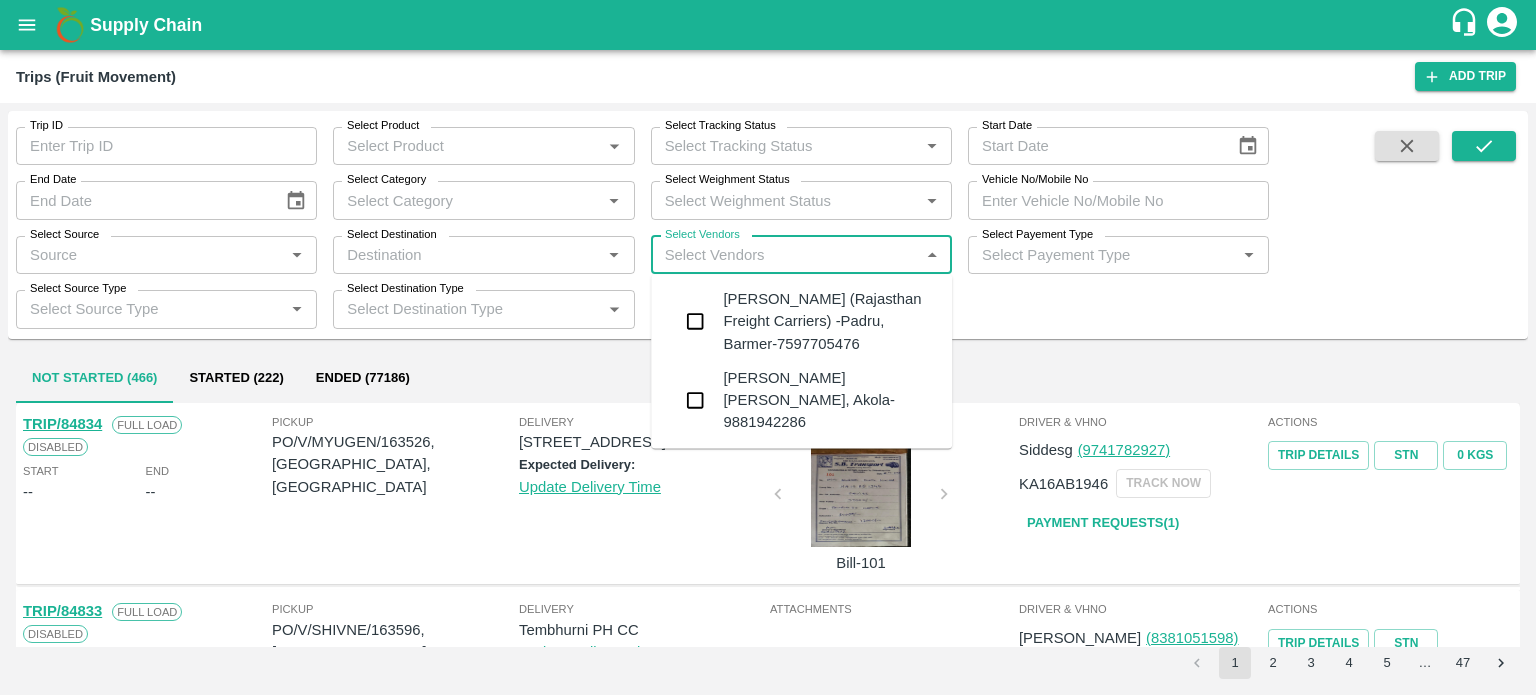 click on "[PERSON_NAME] (Rajasthan Freight Carriers) -Padru, Barmer-7597705476" at bounding box center [829, 321] 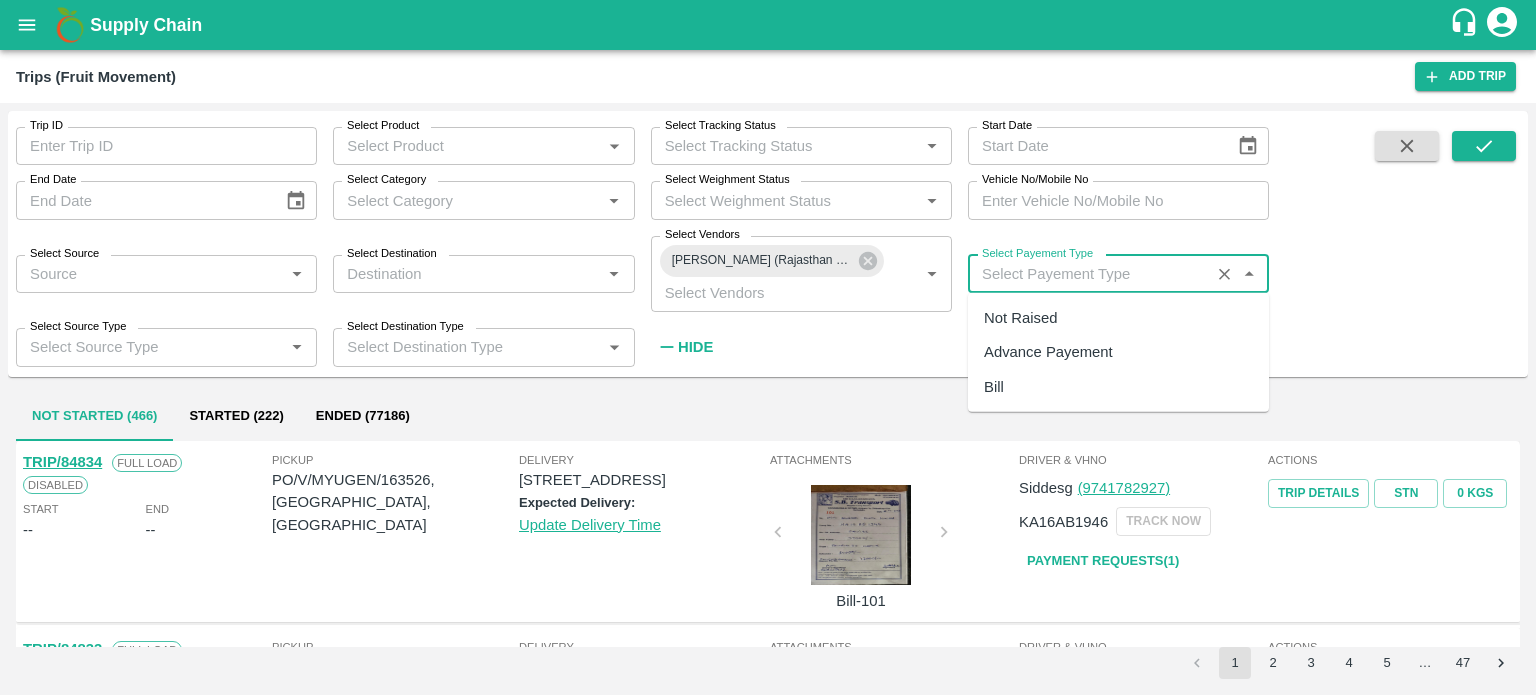 click on "Select Payement Type" at bounding box center (1089, 274) 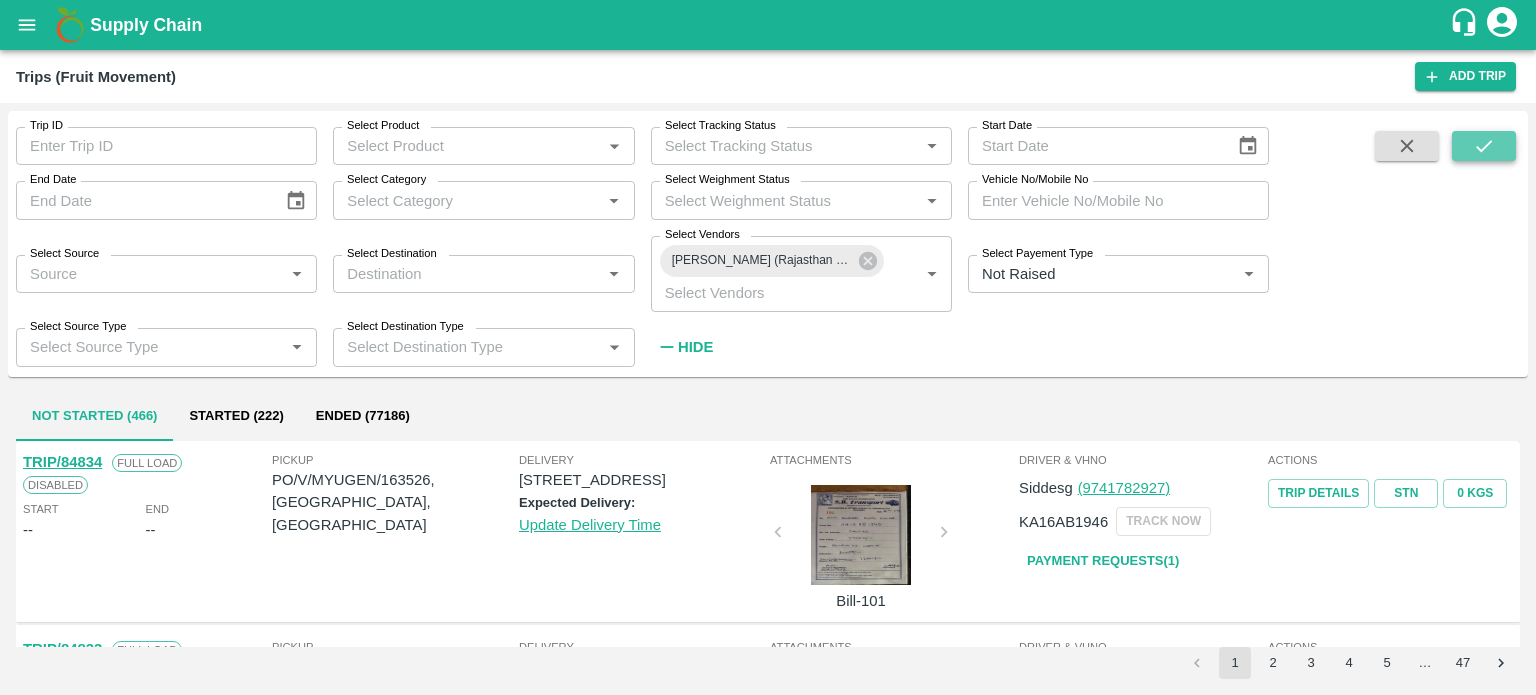 click 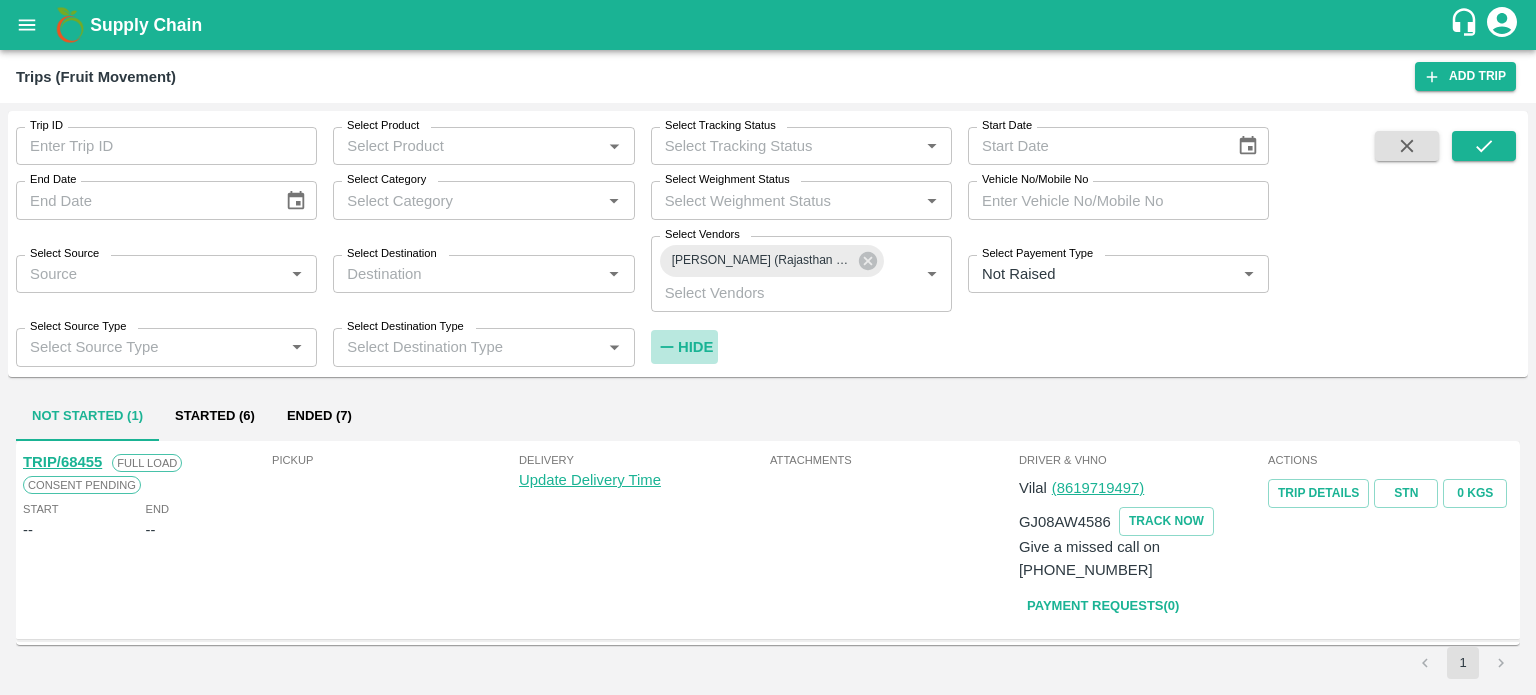 click on "Hide" at bounding box center (695, 347) 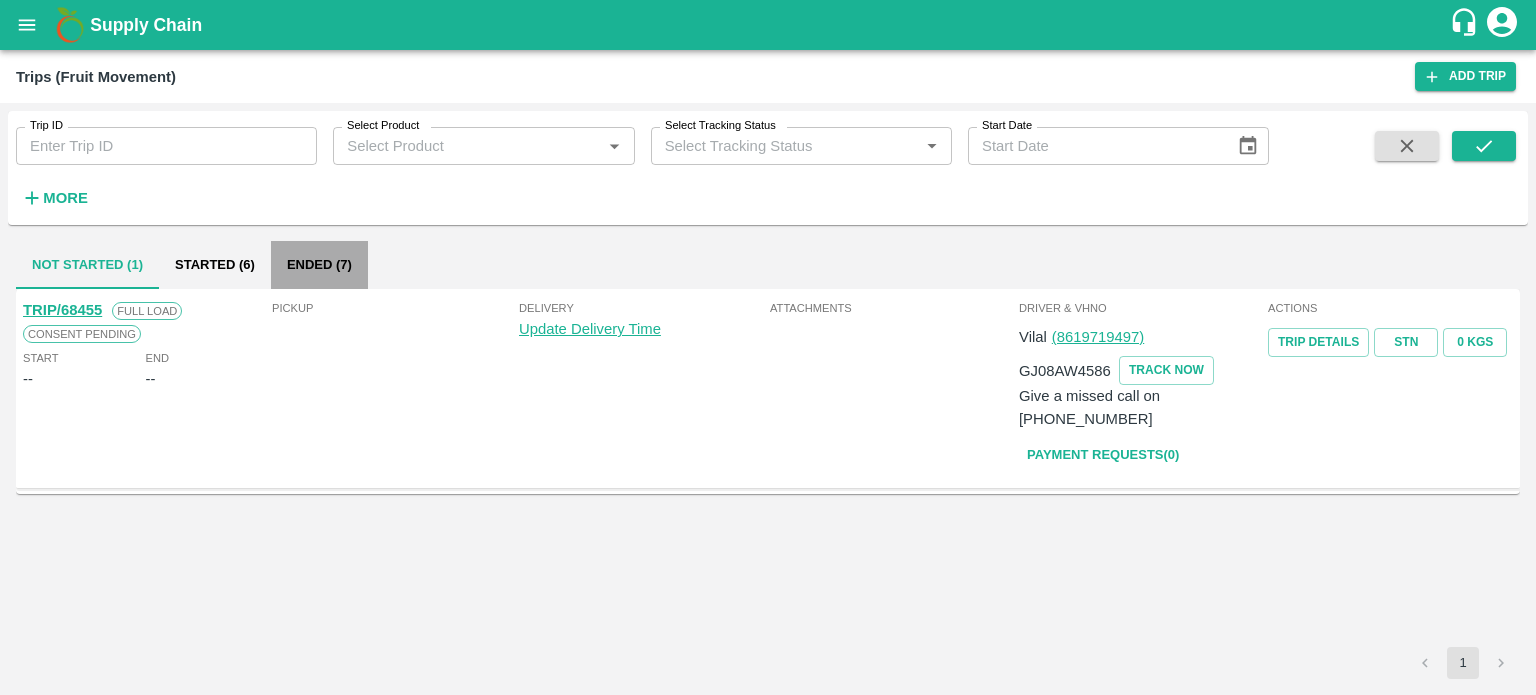 click on "Ended (7)" at bounding box center [319, 265] 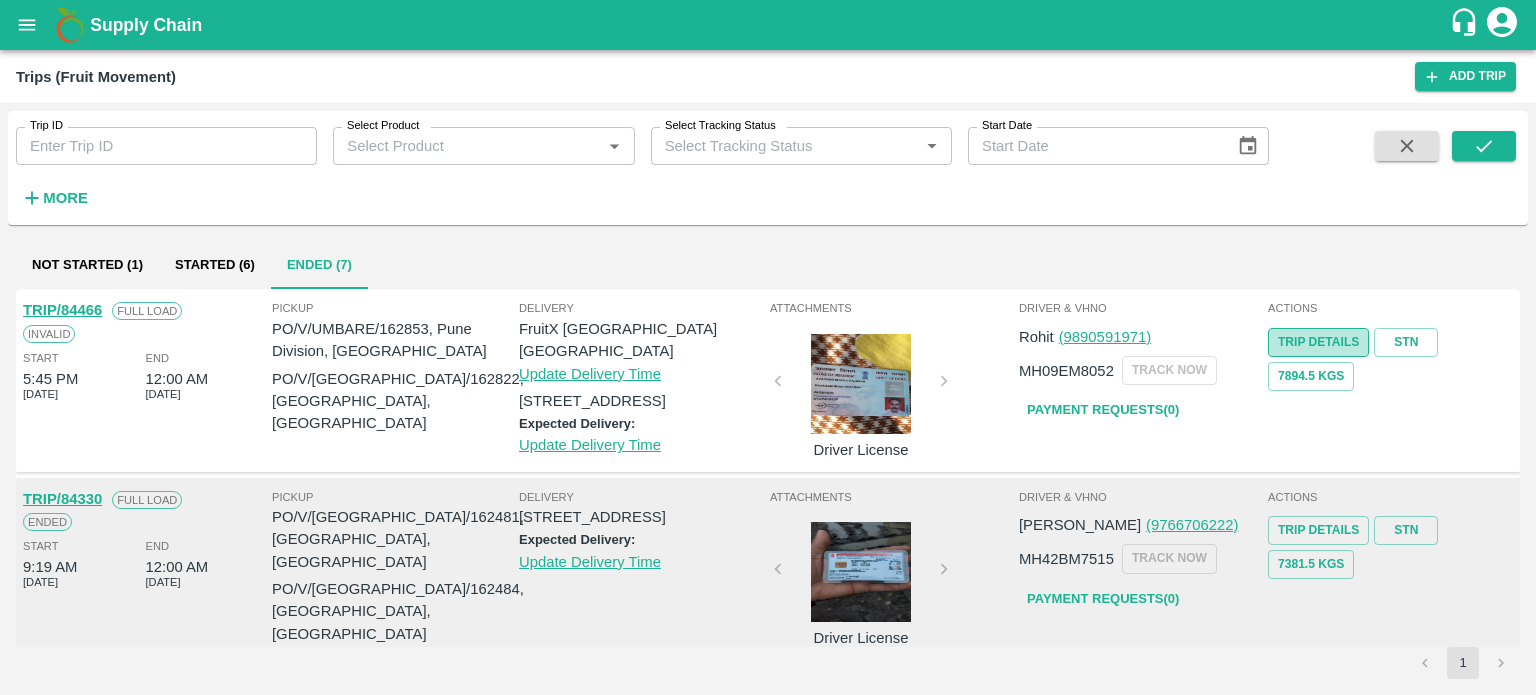click on "Trip Details" at bounding box center (1318, 342) 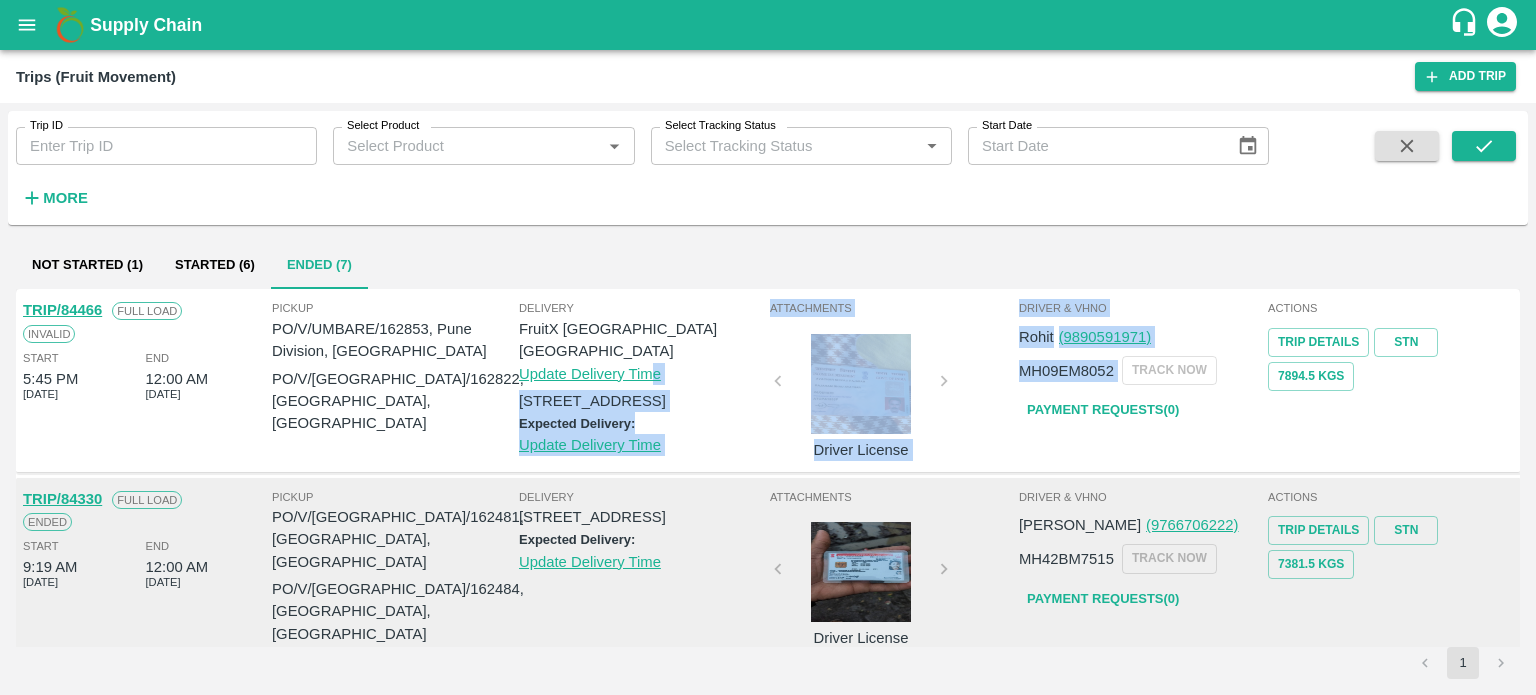 drag, startPoint x: 652, startPoint y: 360, endPoint x: 1133, endPoint y: 405, distance: 483.1004 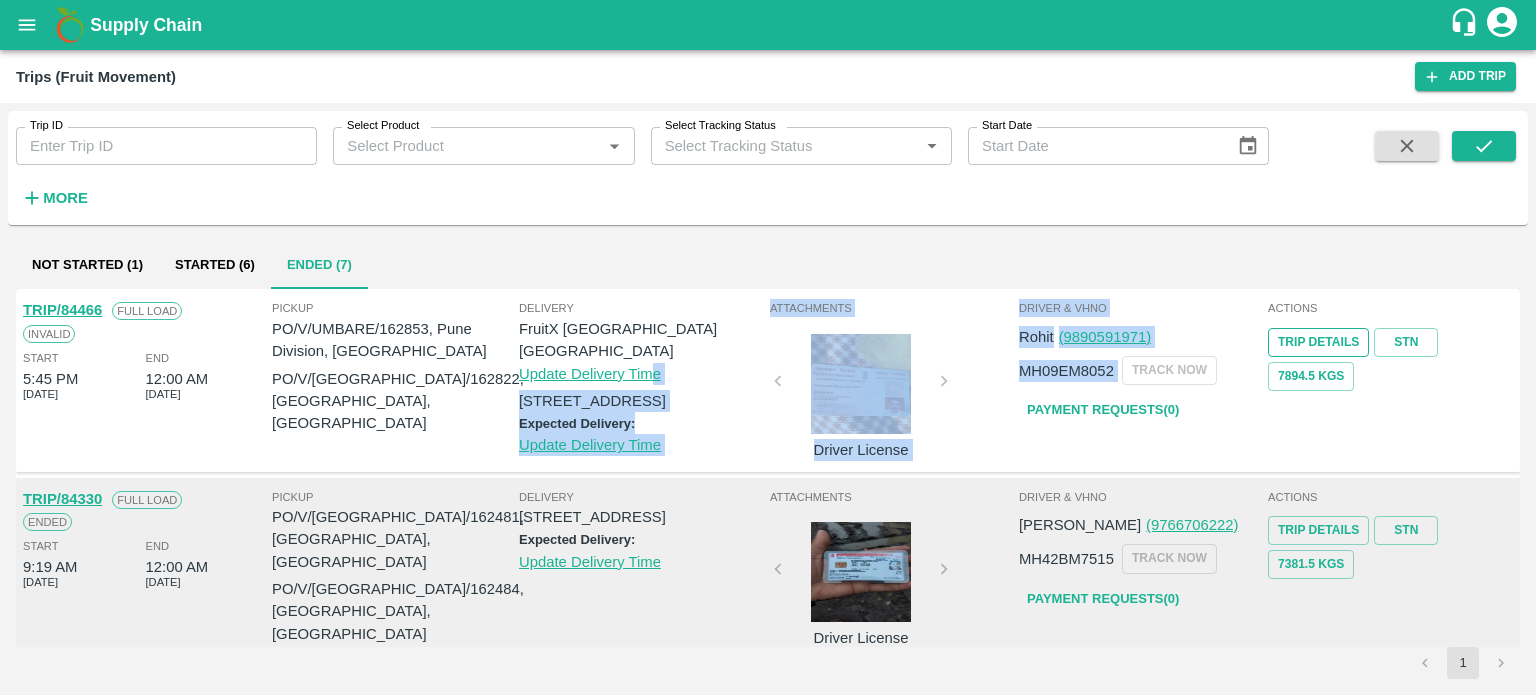 click on "Trip Details" at bounding box center [1318, 342] 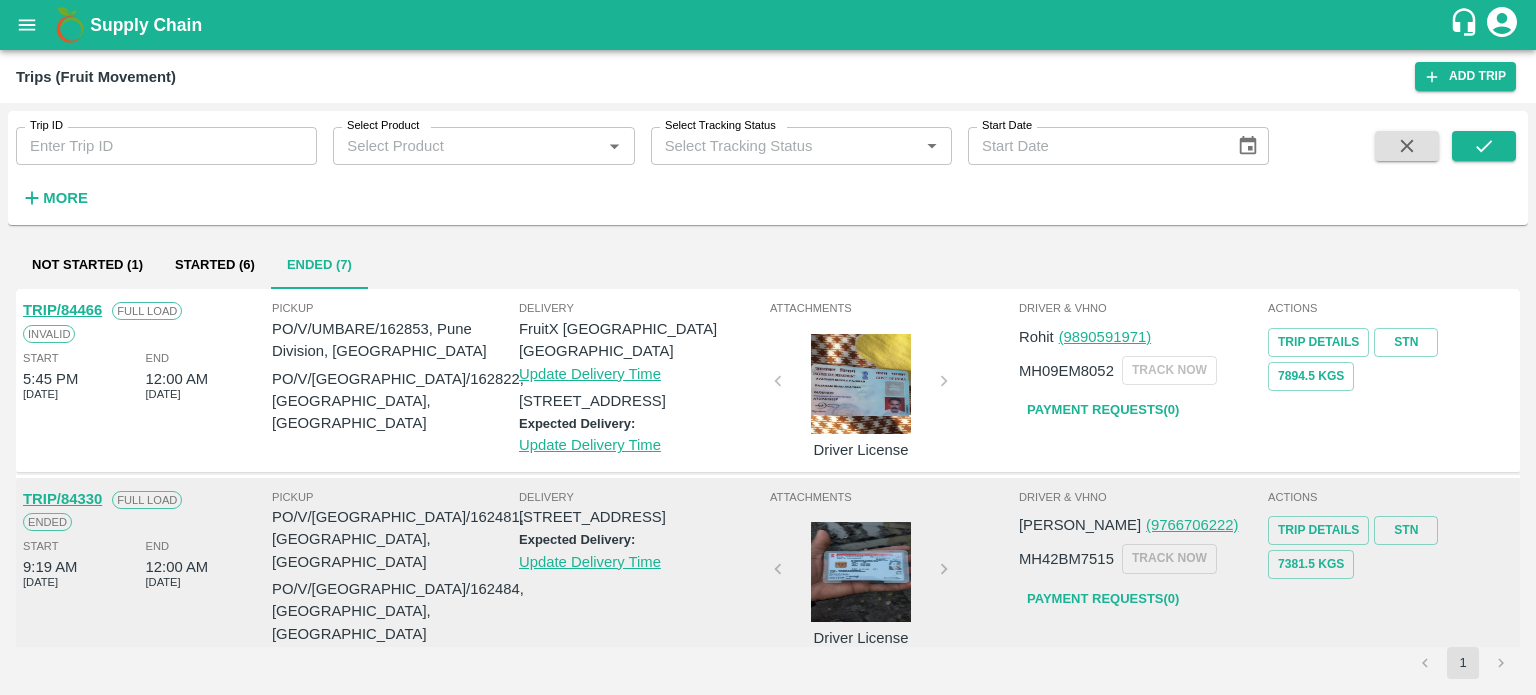 click on "Pickup PO/V/UMBARE/162853, [GEOGRAPHIC_DATA], [GEOGRAPHIC_DATA] PO/V/[GEOGRAPHIC_DATA]/162822, [GEOGRAPHIC_DATA], [GEOGRAPHIC_DATA]" at bounding box center [395, 377] 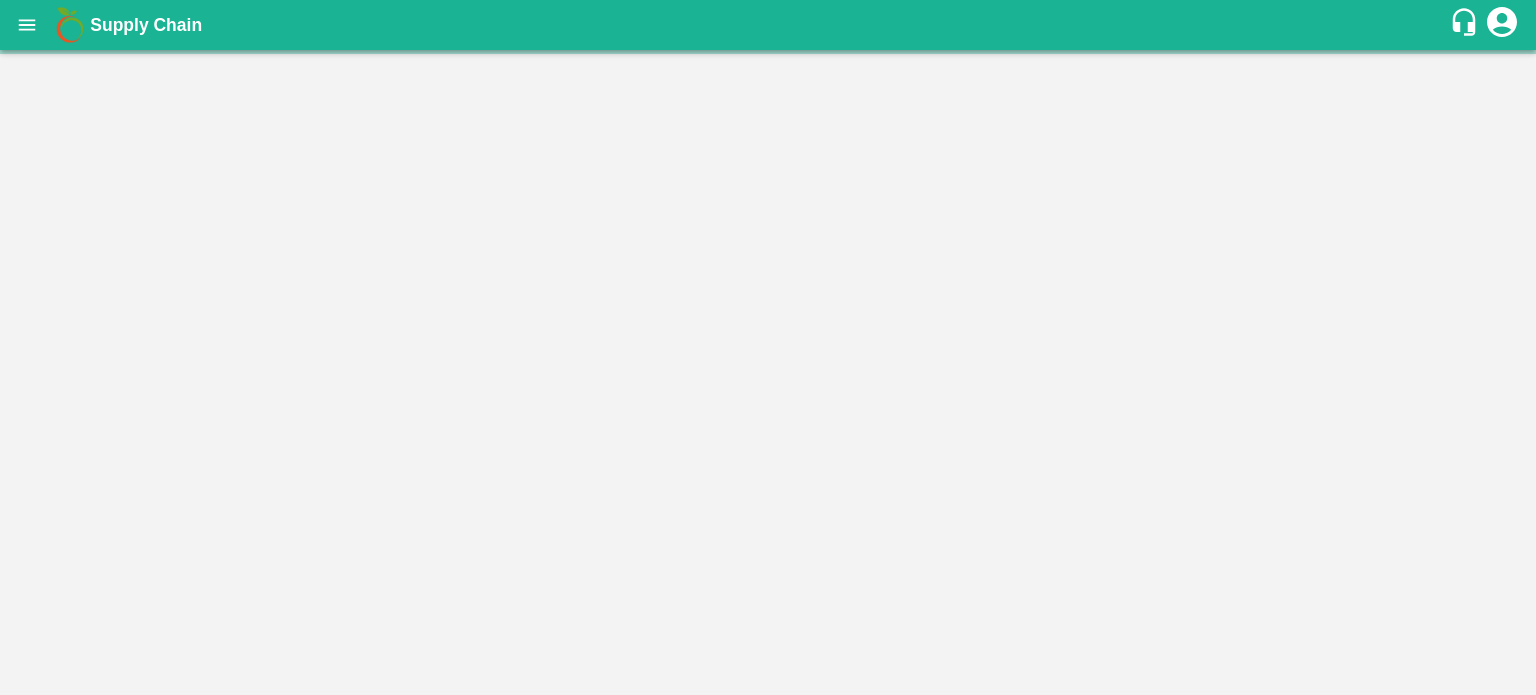 scroll, scrollTop: 0, scrollLeft: 0, axis: both 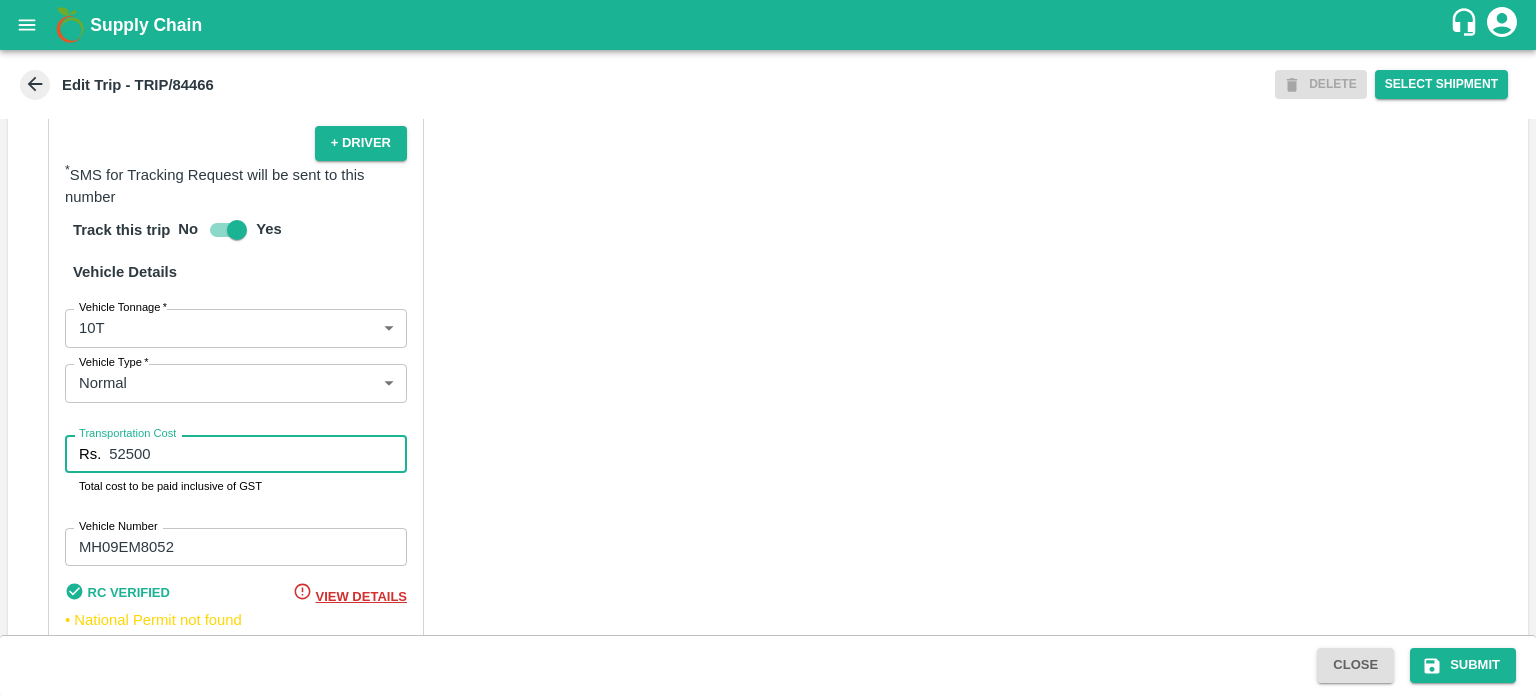 click on "52500" at bounding box center (258, 454) 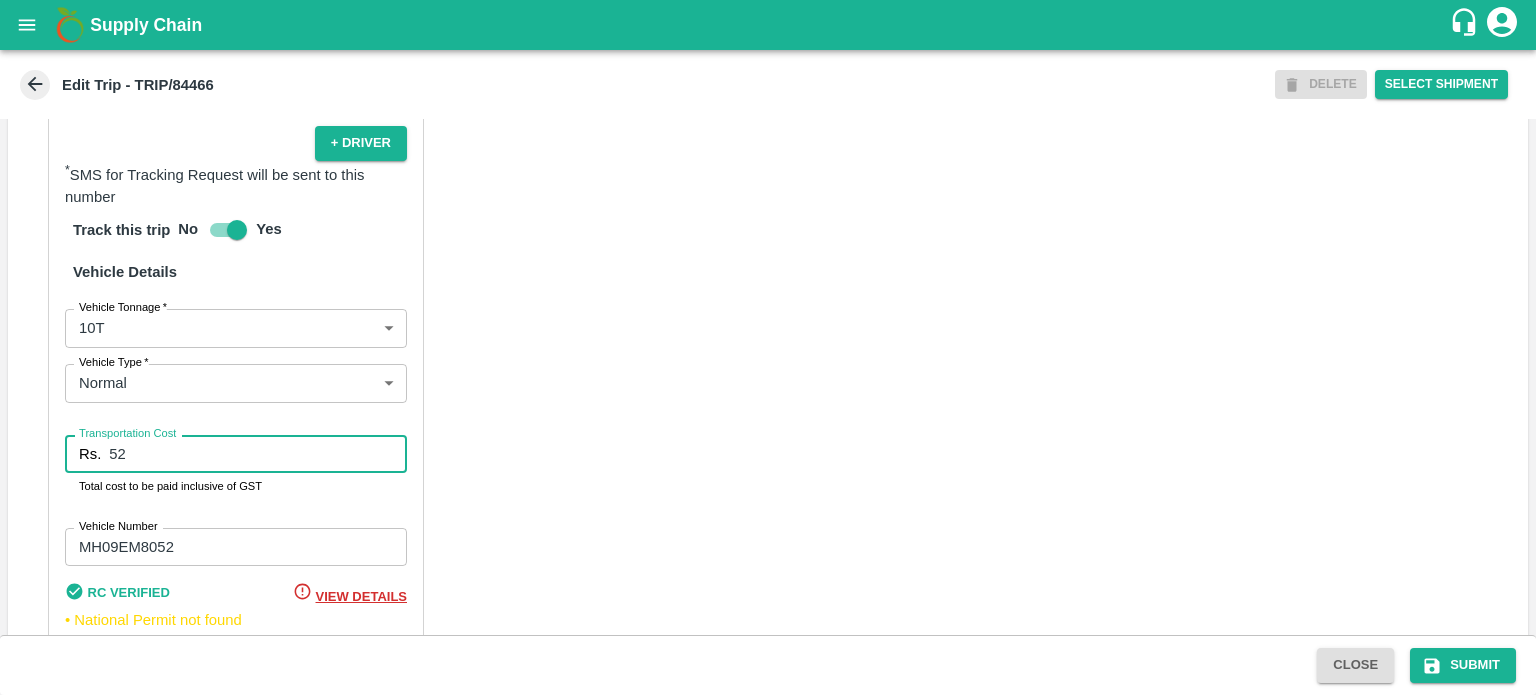 type on "5" 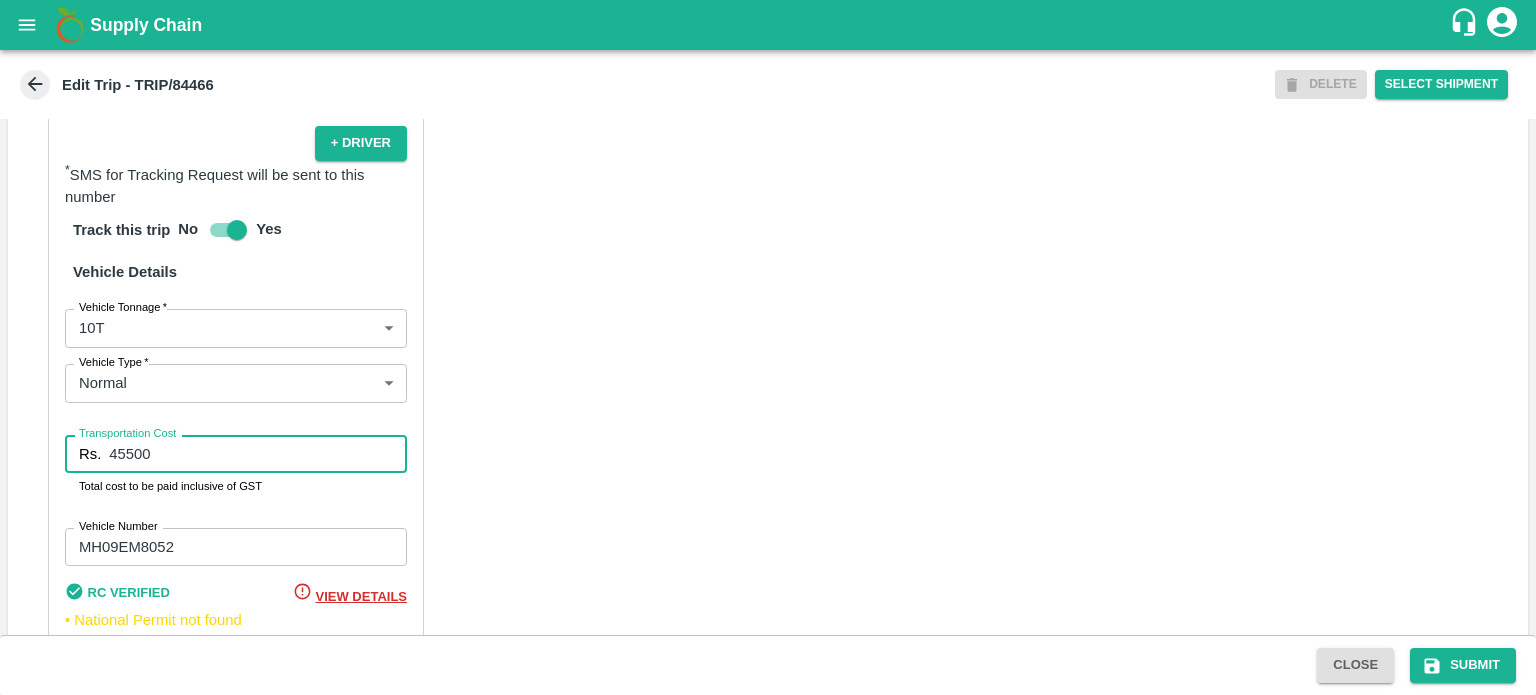 type on "45500" 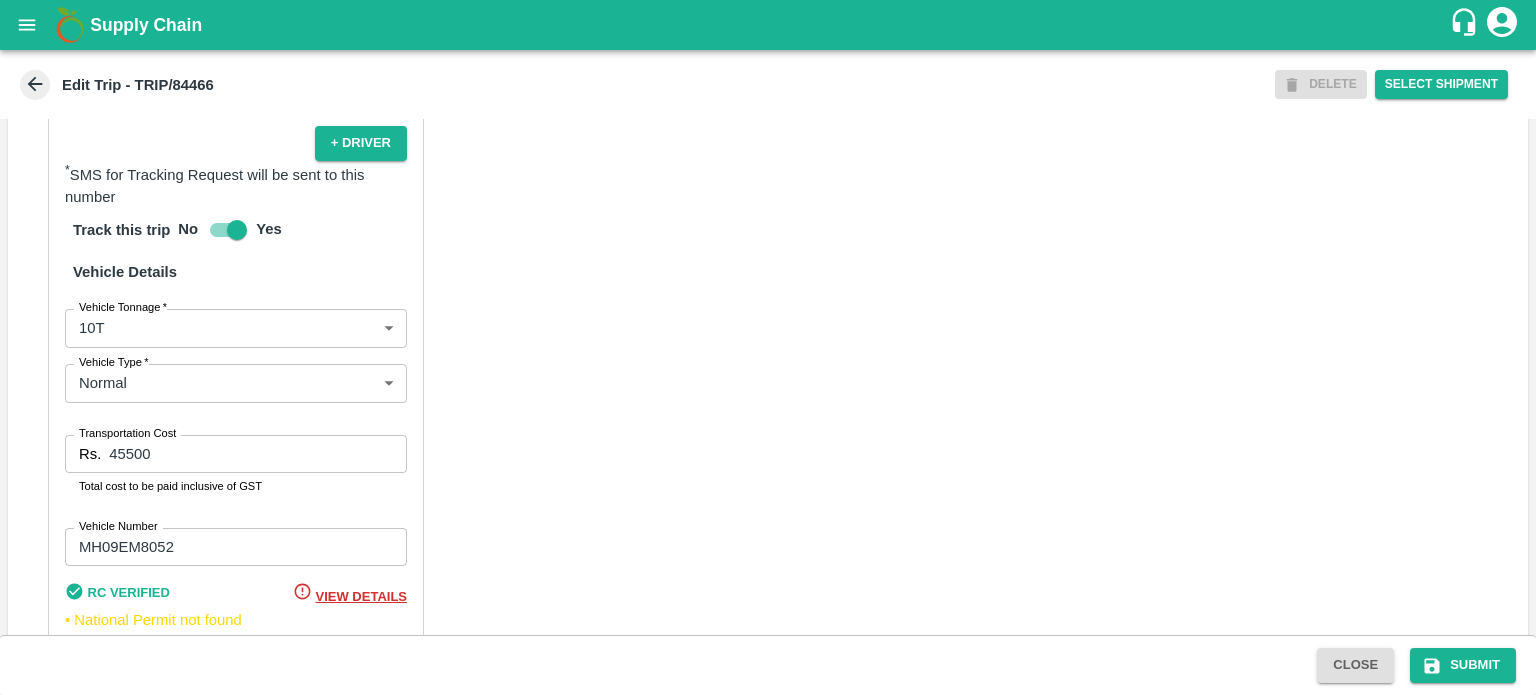 click on "Partner Details Partner   * Partner Add   Transporter Driver 1 Details Driver Name   * Rohit Driver Name Driver Phone   * +91 9890591971 Driver Phone Additional Phone Number +91 Additional Phone Number Driver Language Hindi hi Driver Language + Driver * SMS for Tracking Request will be sent to this number Track this trip No Yes Vehicle Details Vehicle Tonnage   * 10T 10000 Vehicle Tonnage Vehicle Type   * Normal Normal Vehicle Type Transportation Cost Rs. 45500 Transportation Cost Total cost to be paid inclusive of GST Vehicle Number MH09EM8052 Vehicle Number RC Verified View Details • National Permit not found" at bounding box center [768, 191] 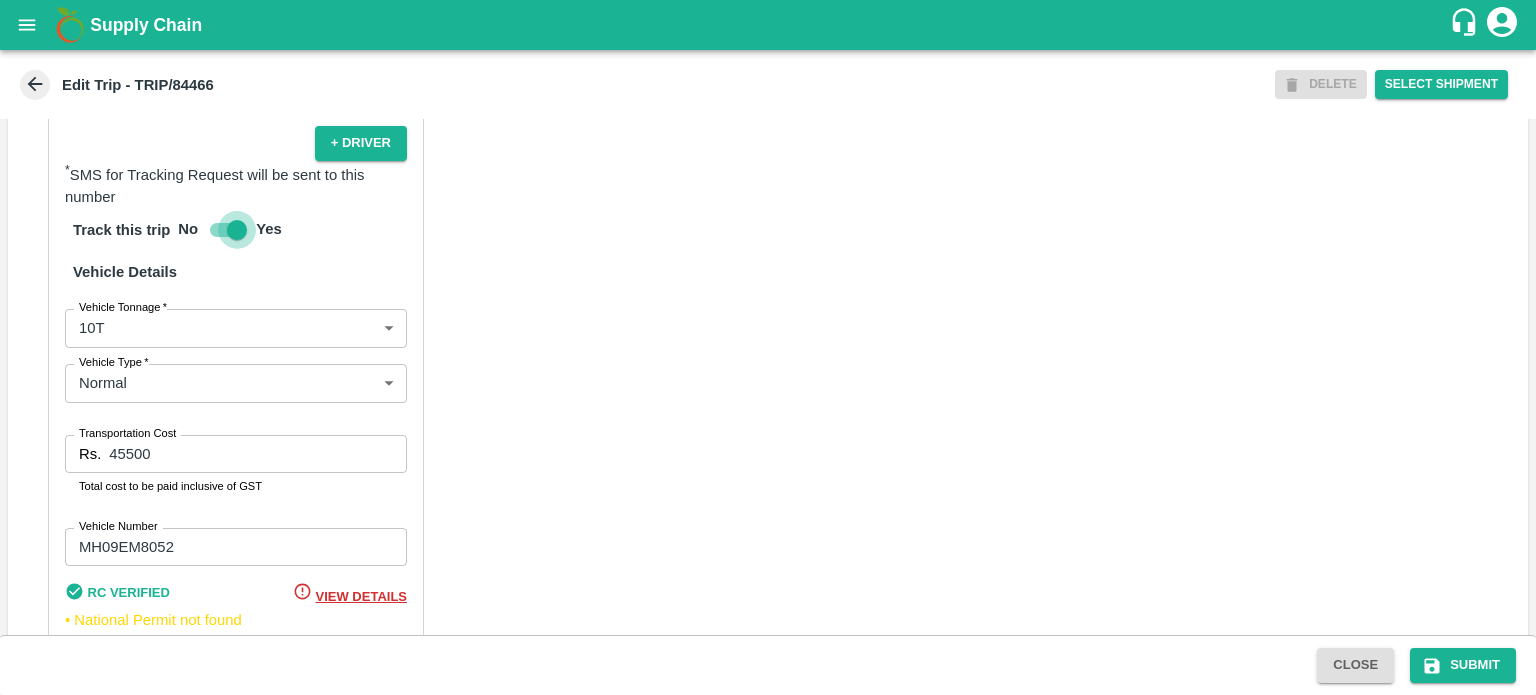 click on "Yes" at bounding box center [237, 230] 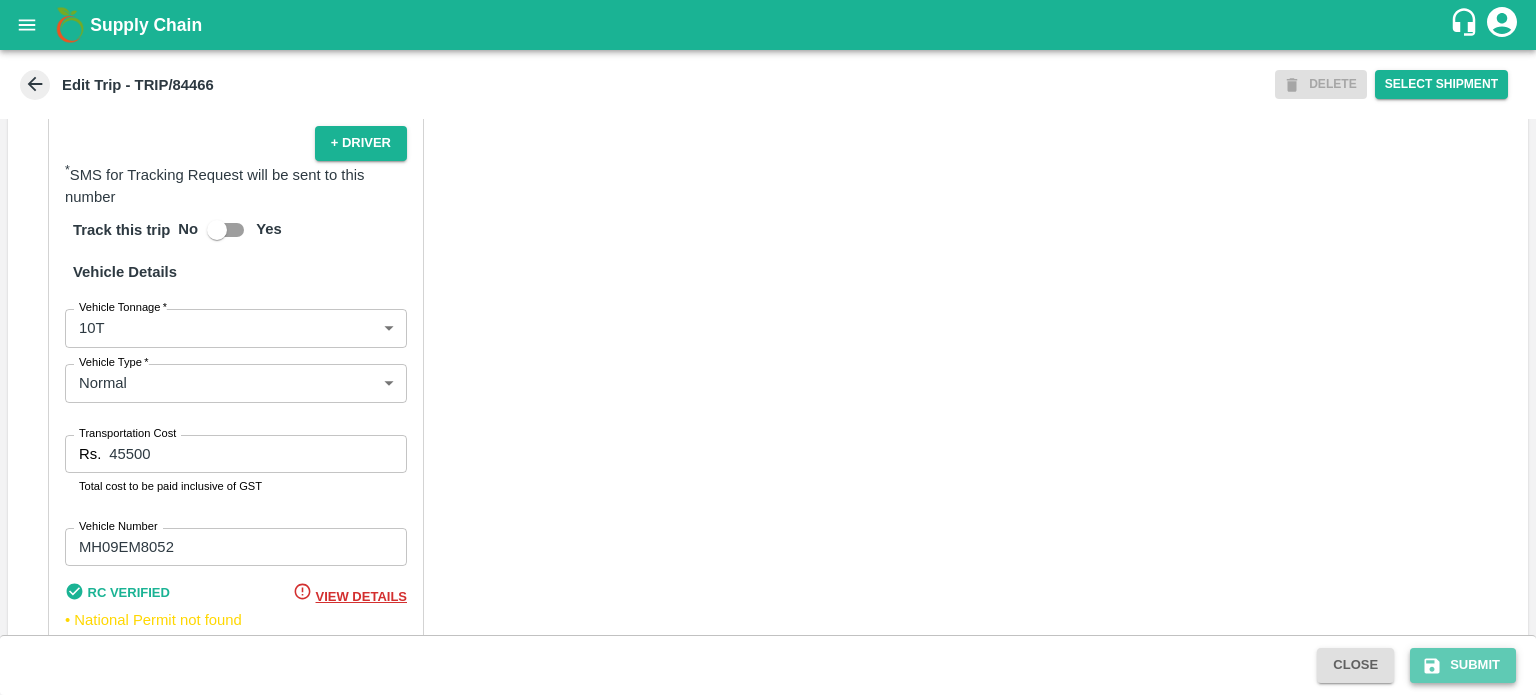 click on "Submit" at bounding box center [1463, 665] 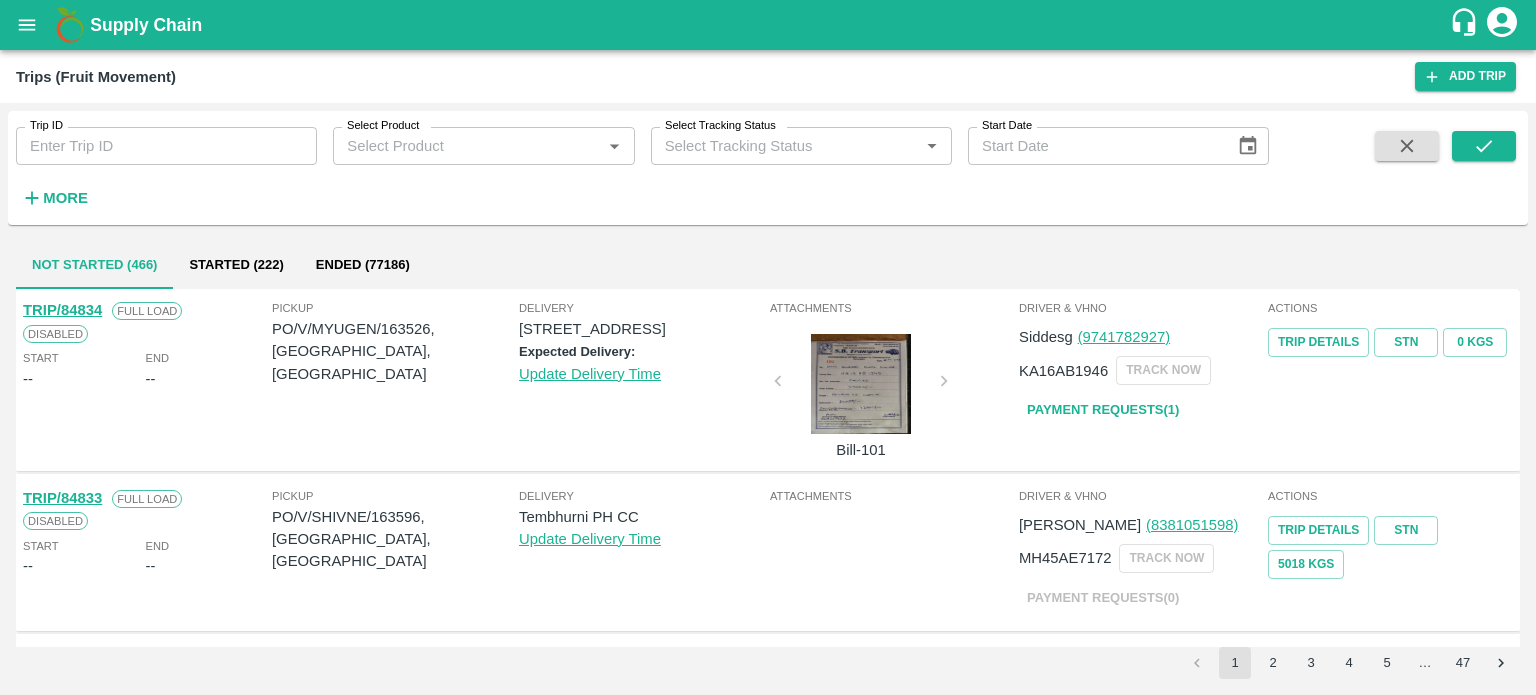 click on "TRIP/84834 Full Load Disabled Start -- End --" at bounding box center [145, 380] 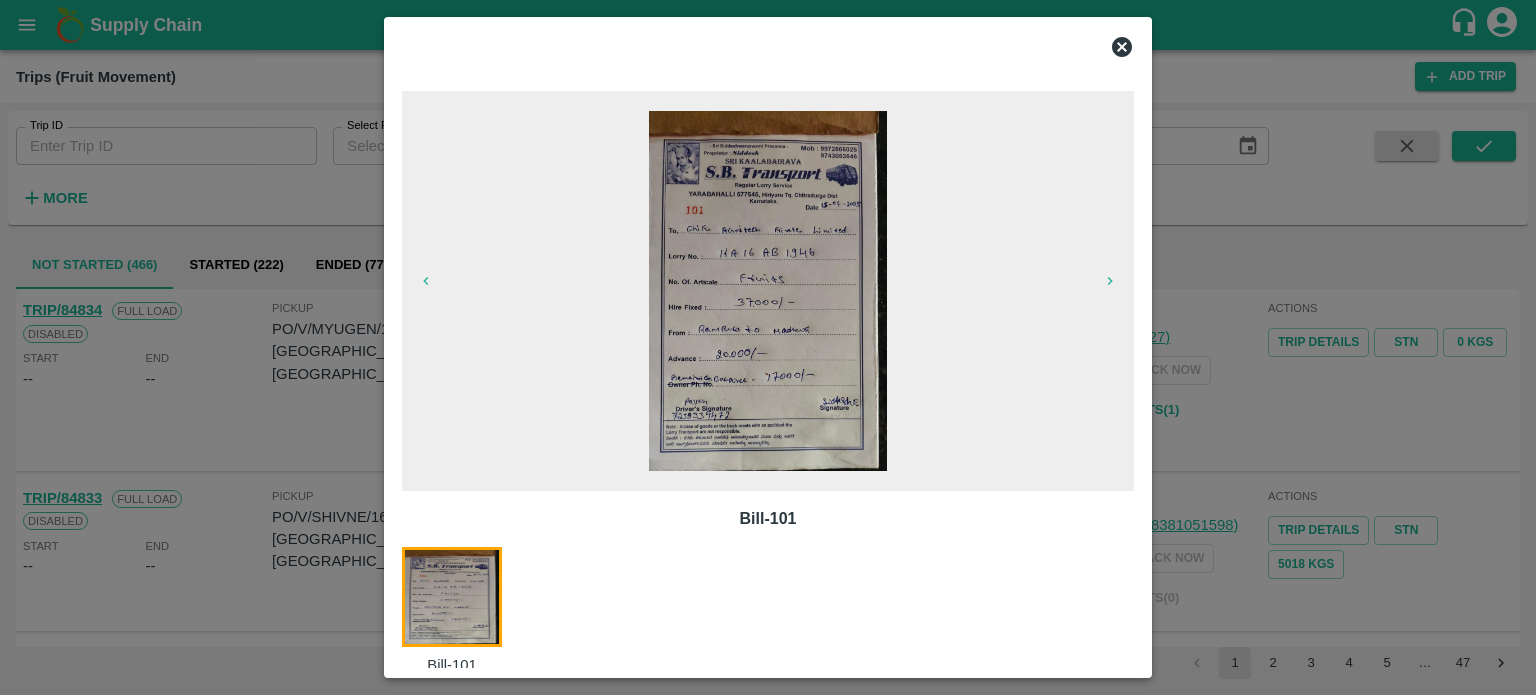 click at bounding box center [768, 347] 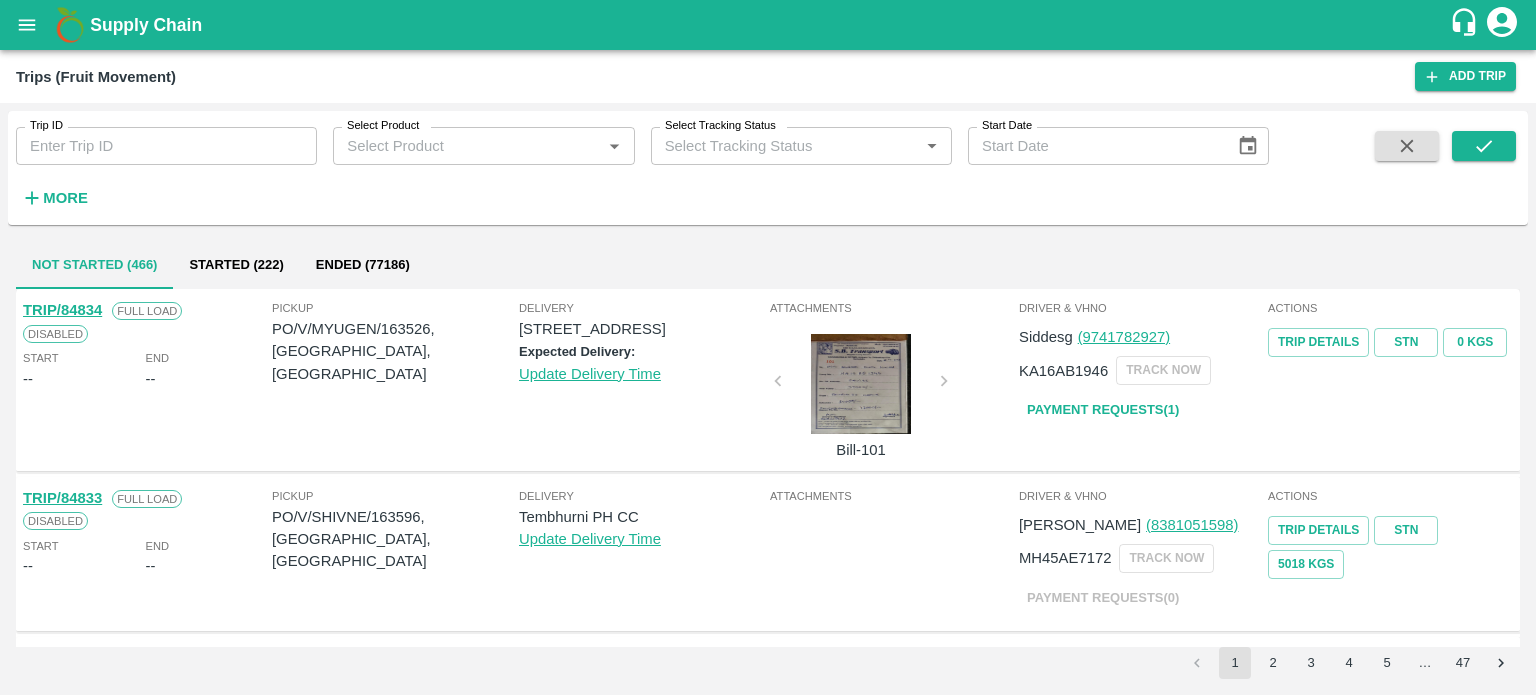 click on "More" at bounding box center [46, 190] 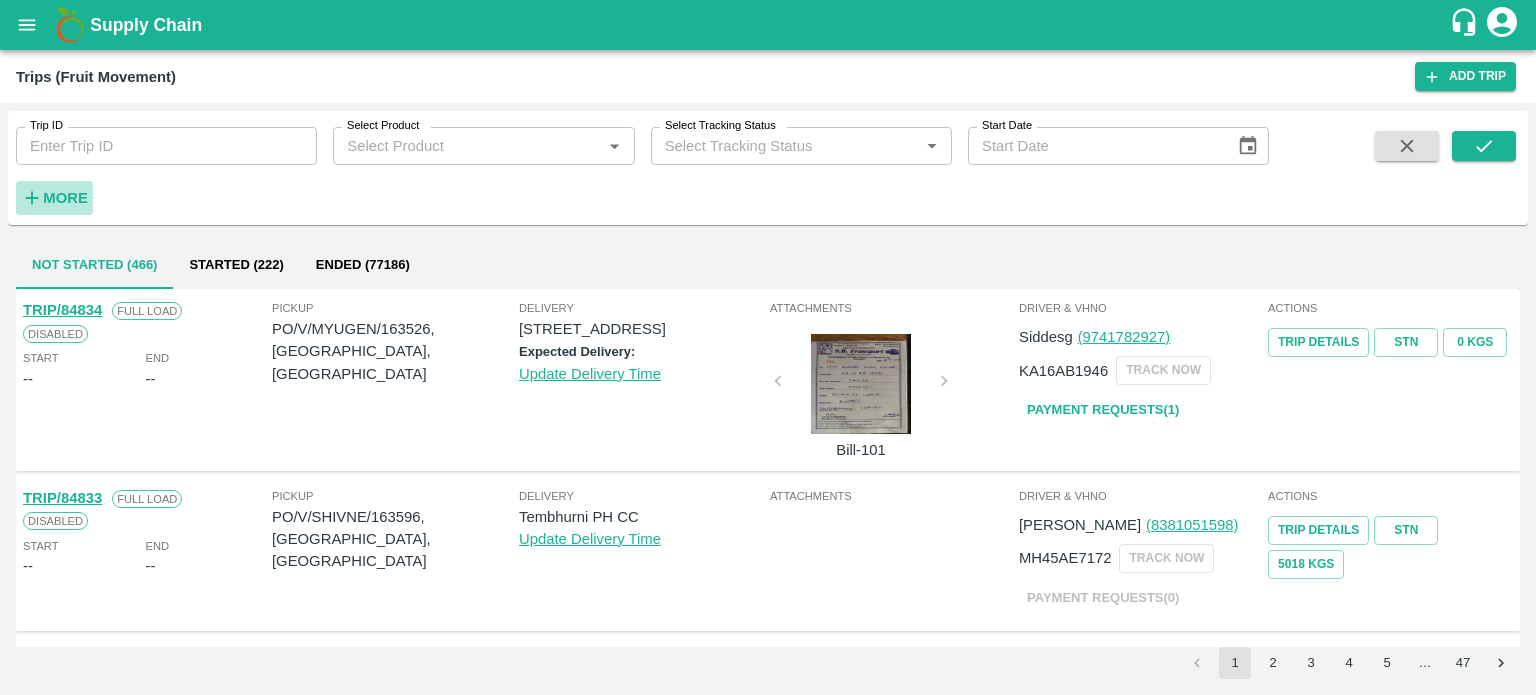 click on "More" at bounding box center [65, 198] 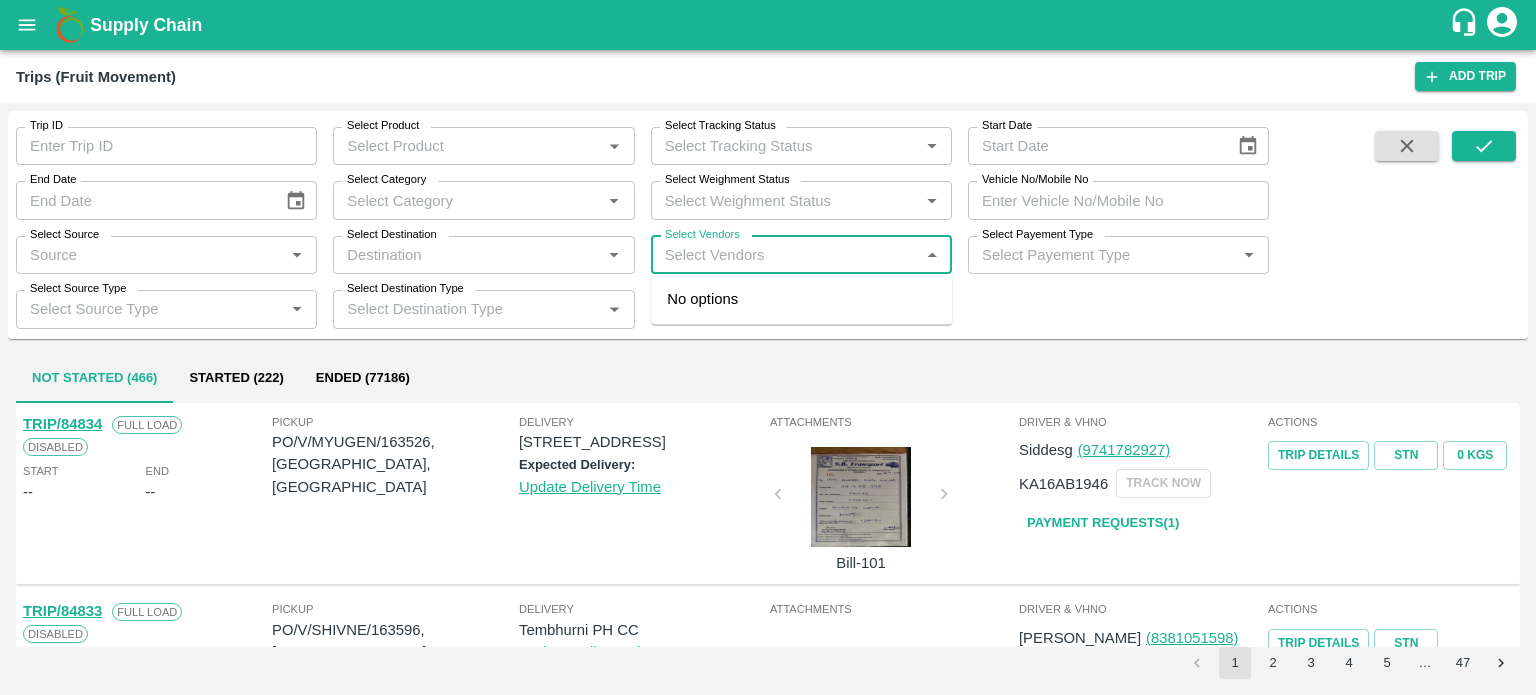 click on "Select Vendors" at bounding box center [785, 255] 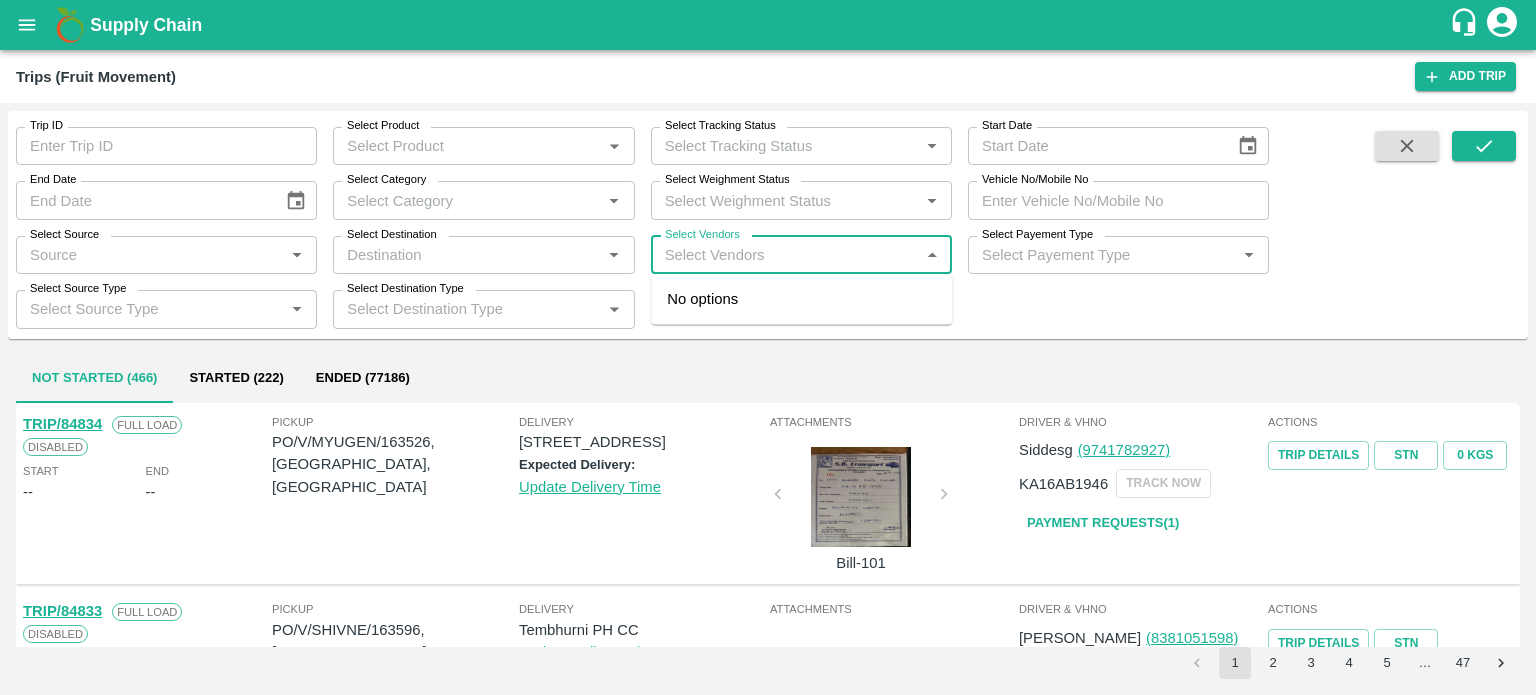 type on "H" 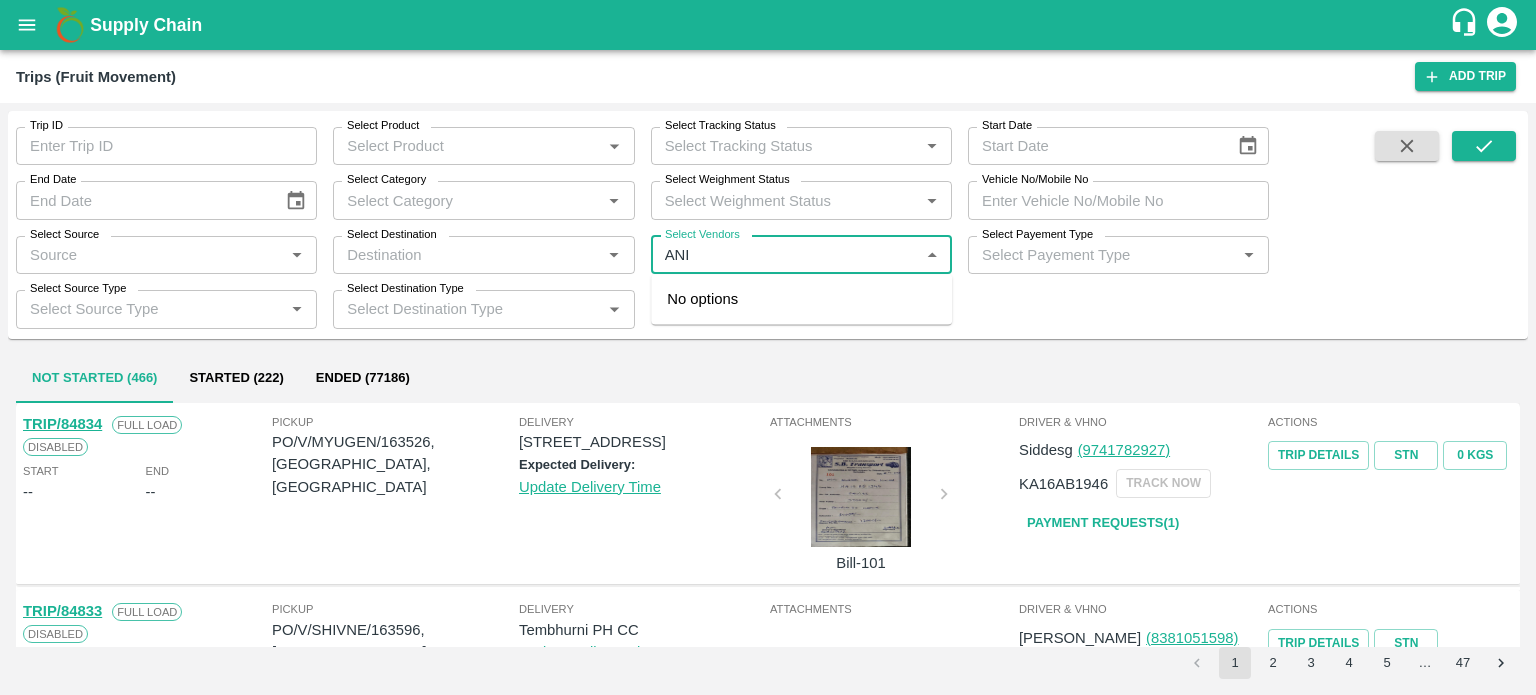 type on "ANIF" 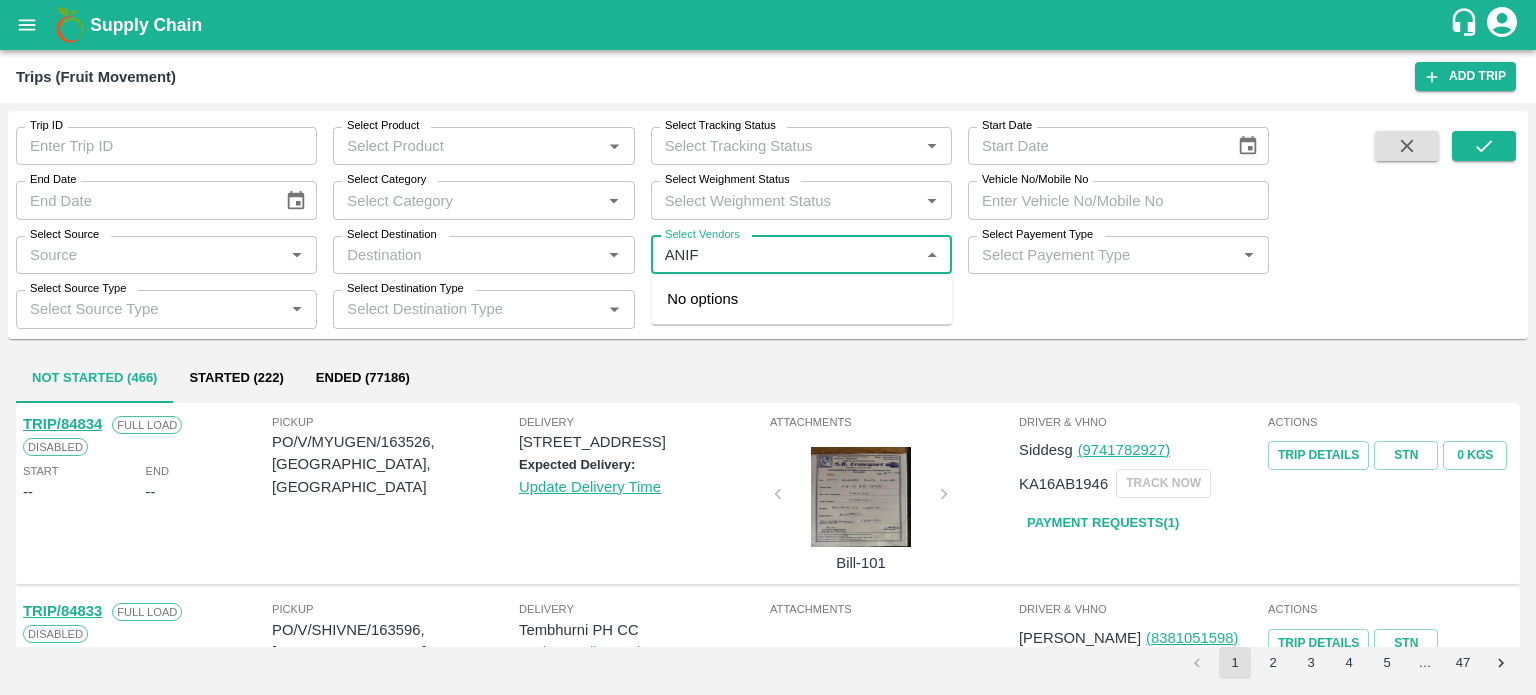 type 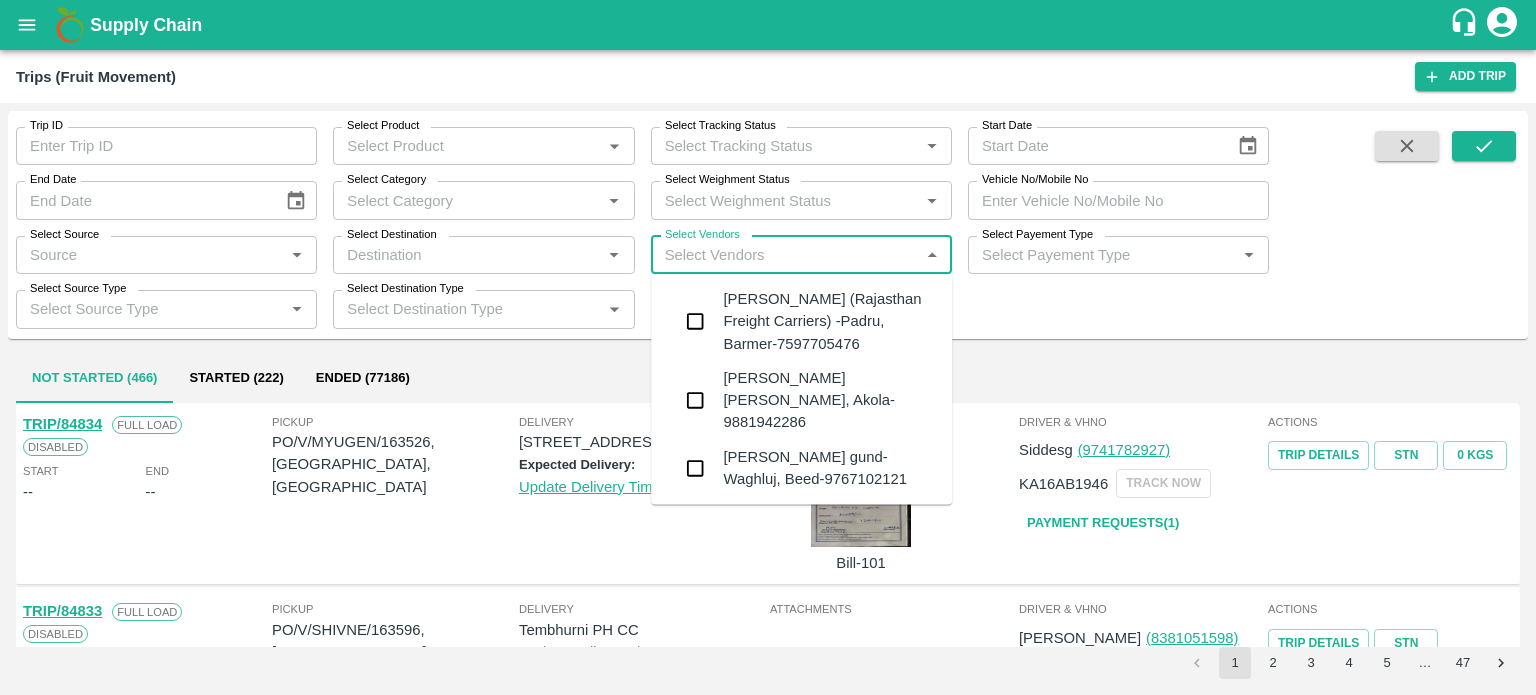 click on "[PERSON_NAME] (Rajasthan Freight Carriers) -Padru, Barmer-7597705476" at bounding box center (829, 321) 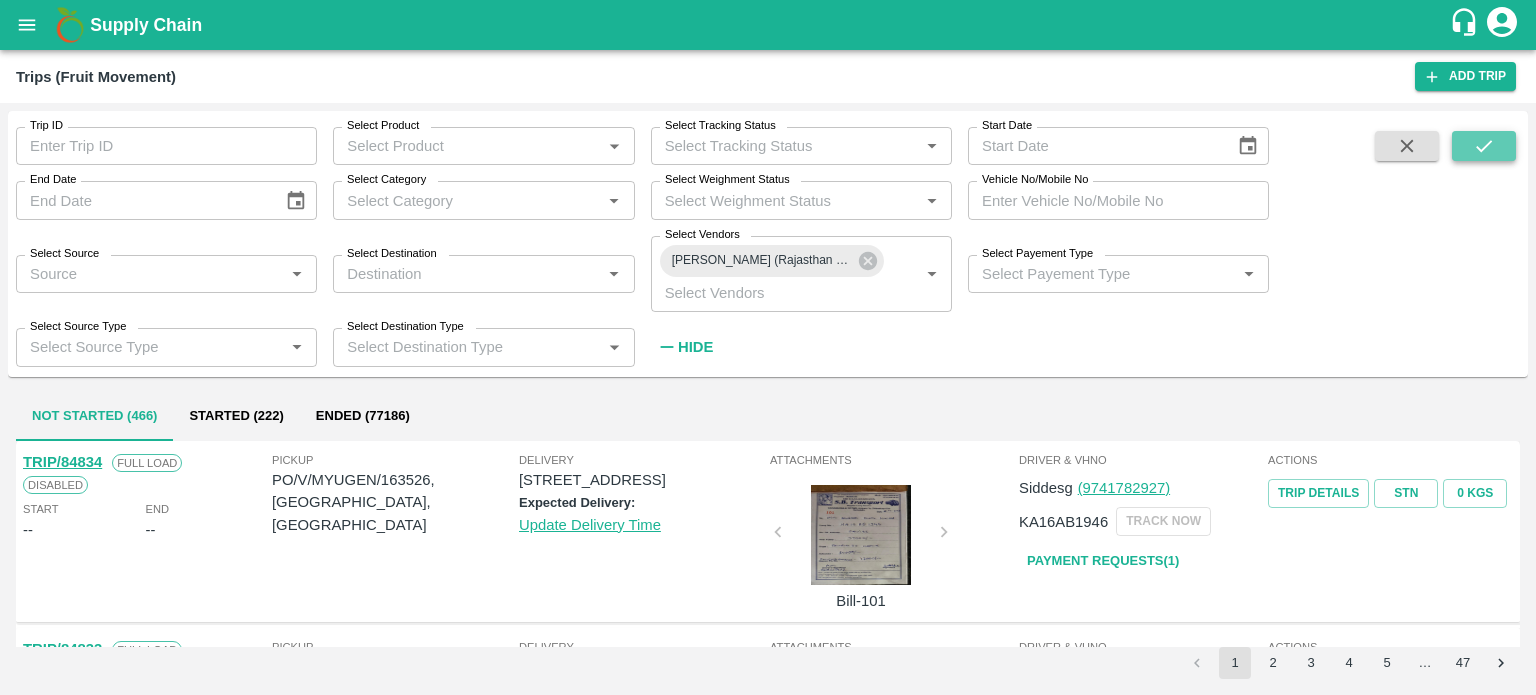 click 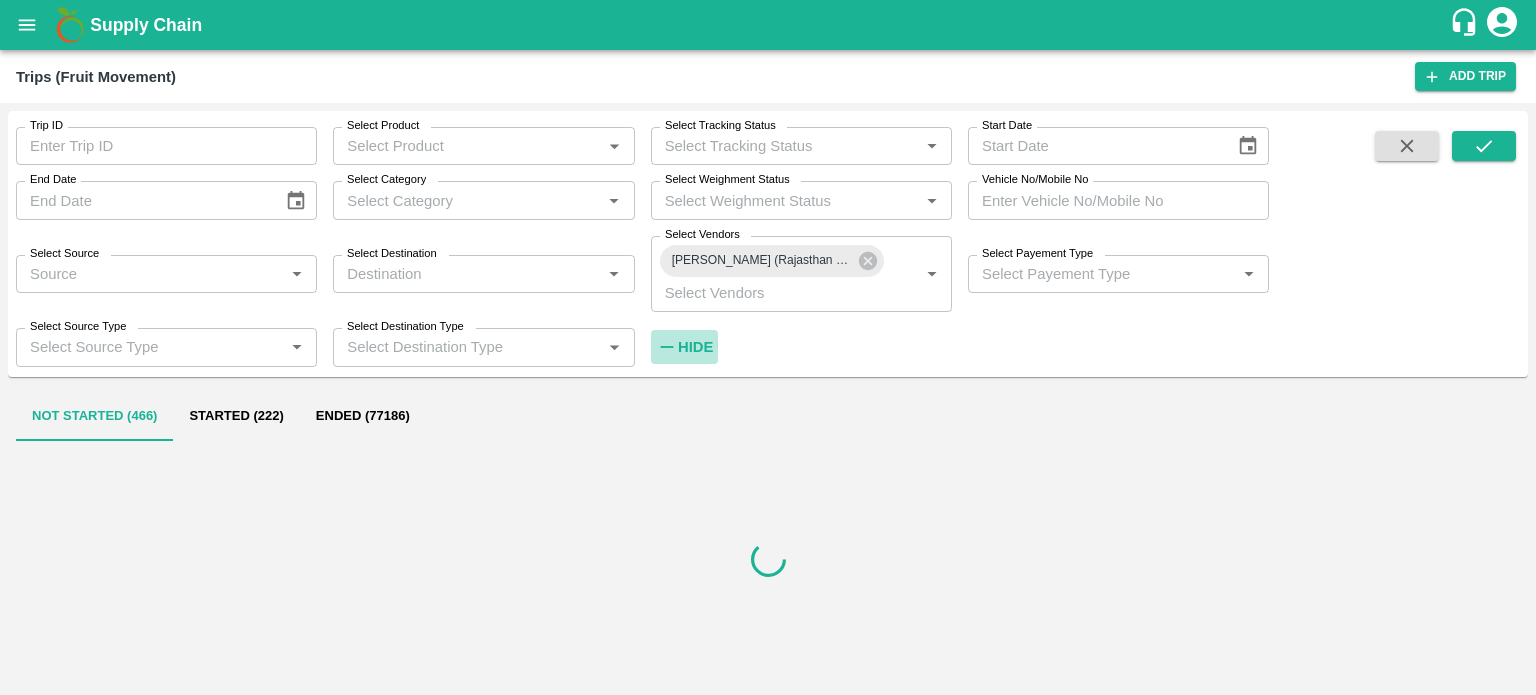 click on "Hide" at bounding box center (695, 347) 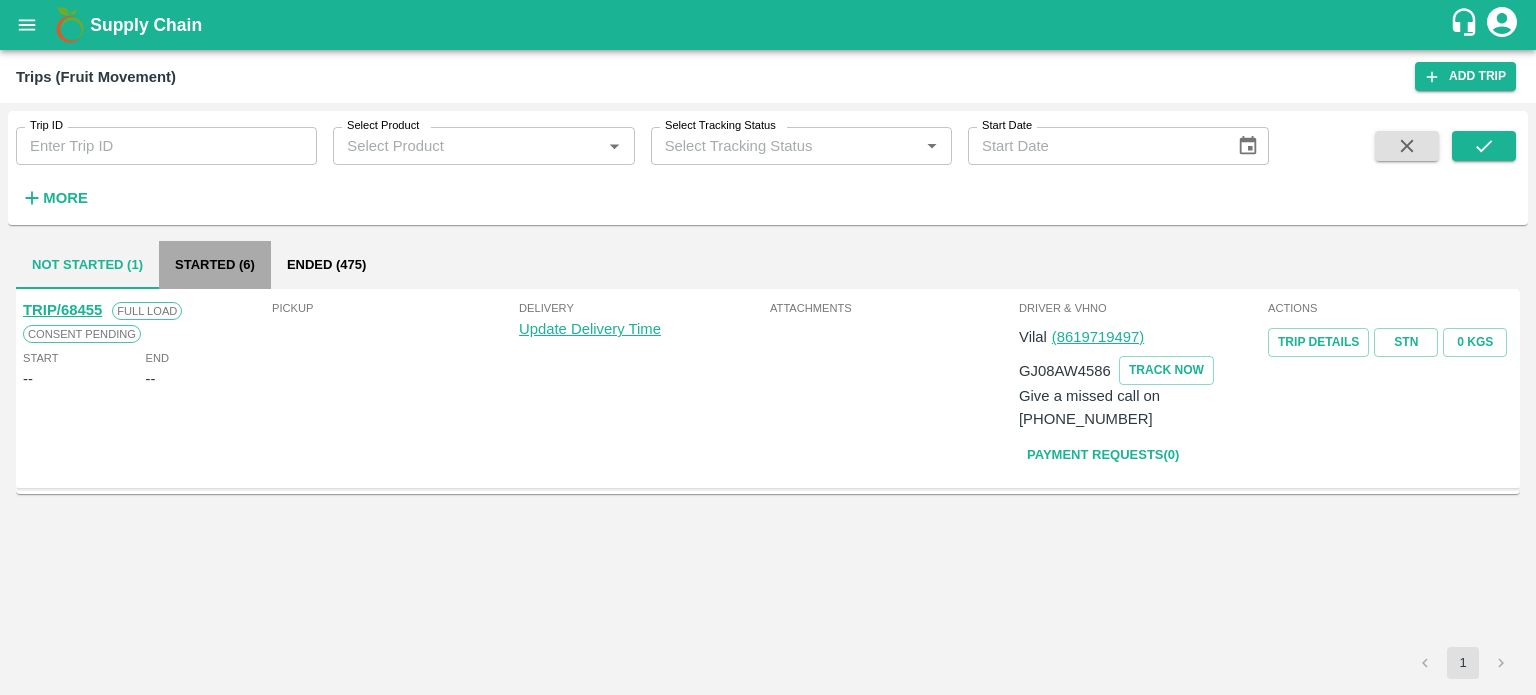 click on "Started (6)" at bounding box center [215, 265] 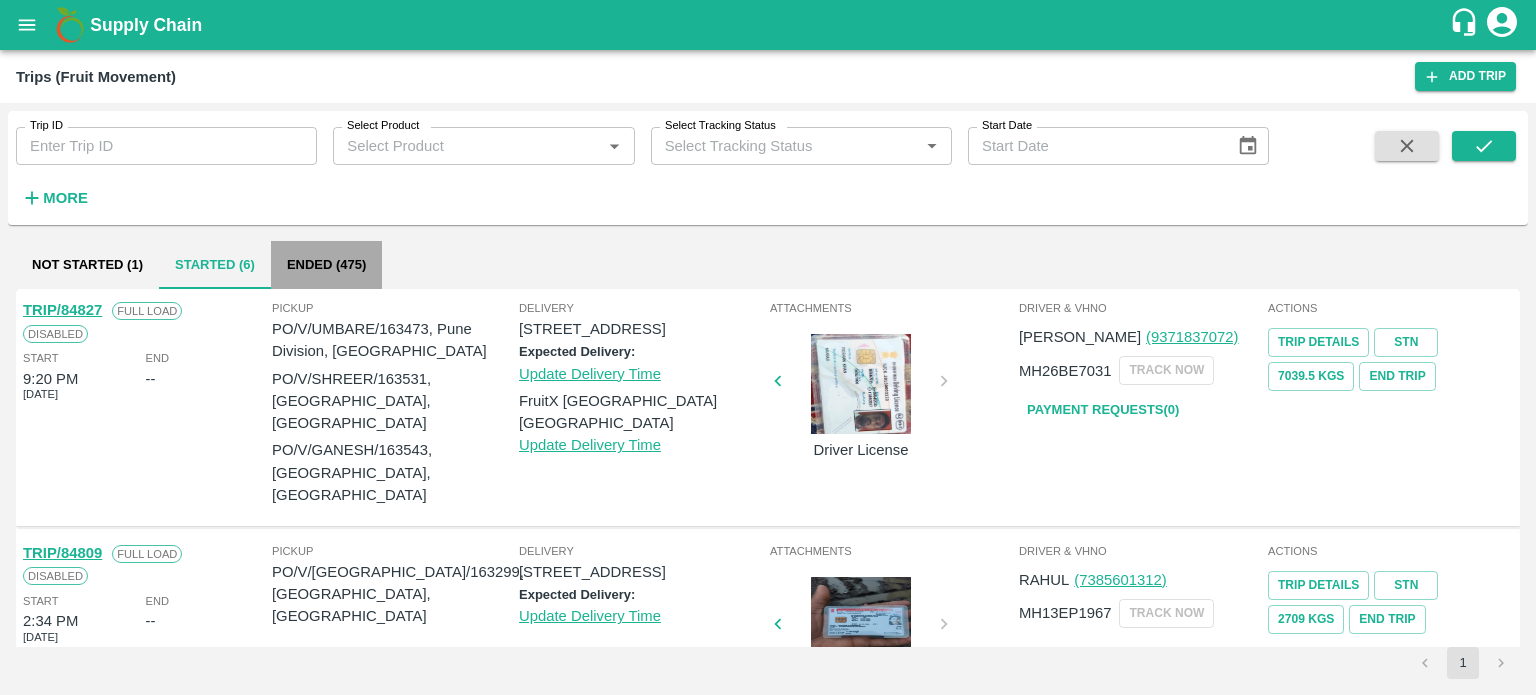 click on "Ended (475)" at bounding box center (326, 265) 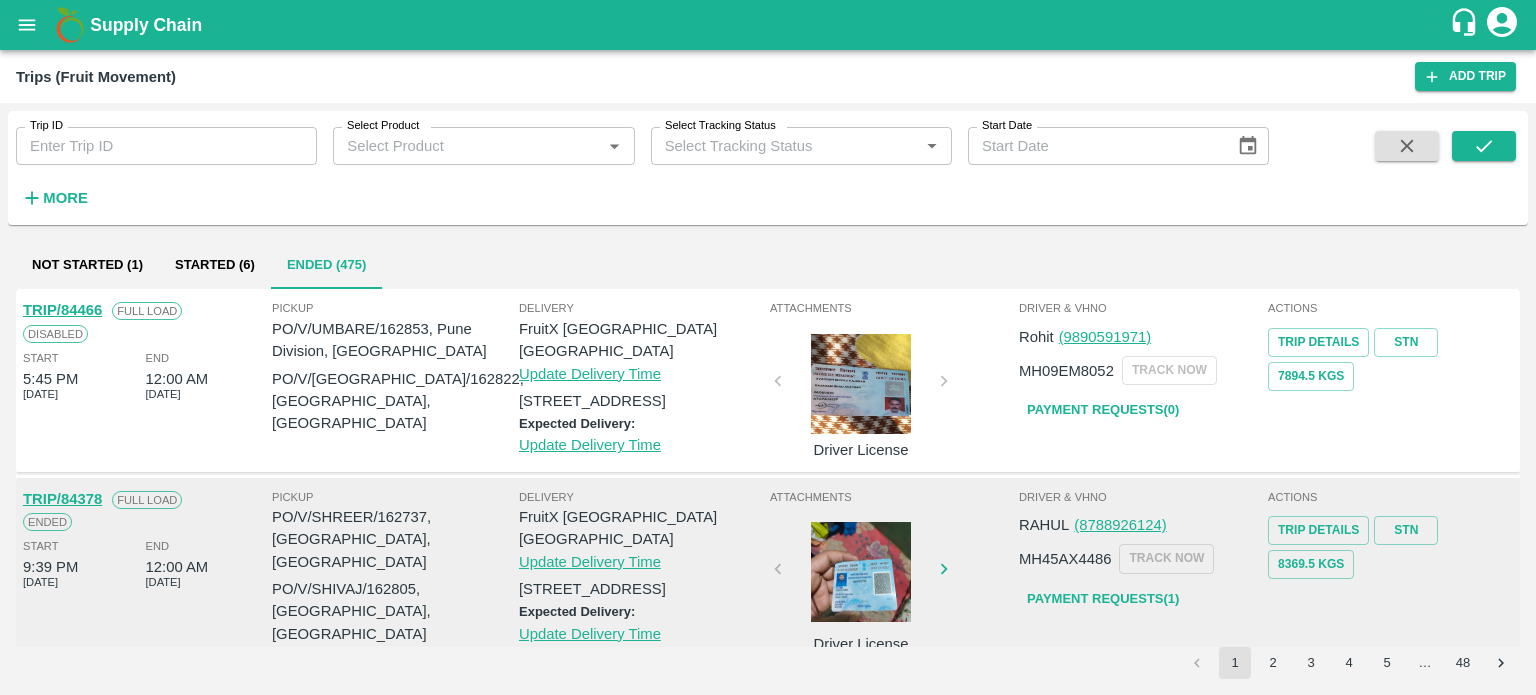 click on "Driver & VHNo Rohit  (9890591971) MH09EM8052 TRACK NOW Payment Requests( 0 )" at bounding box center [1141, 380] 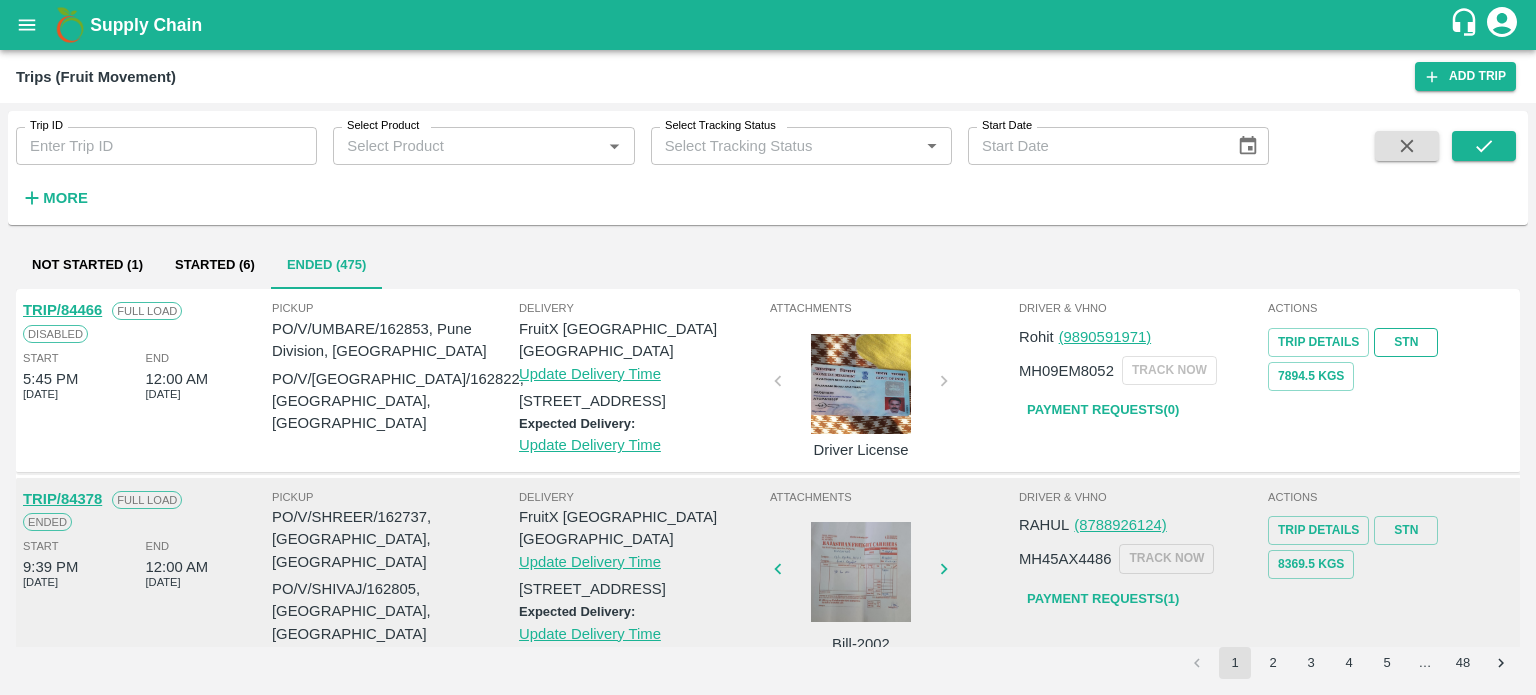 click on "STN" at bounding box center [1406, 342] 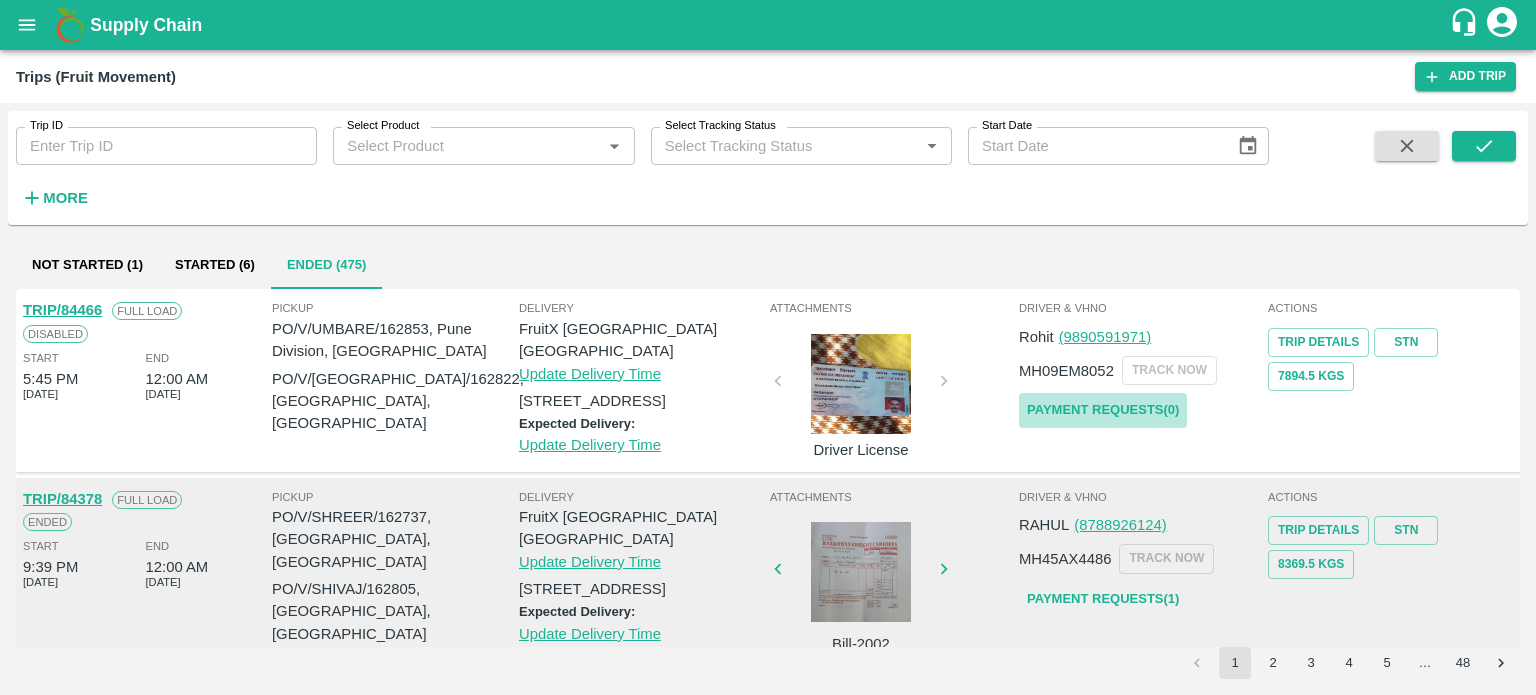 click on "Payment Requests( 0 )" at bounding box center [1103, 410] 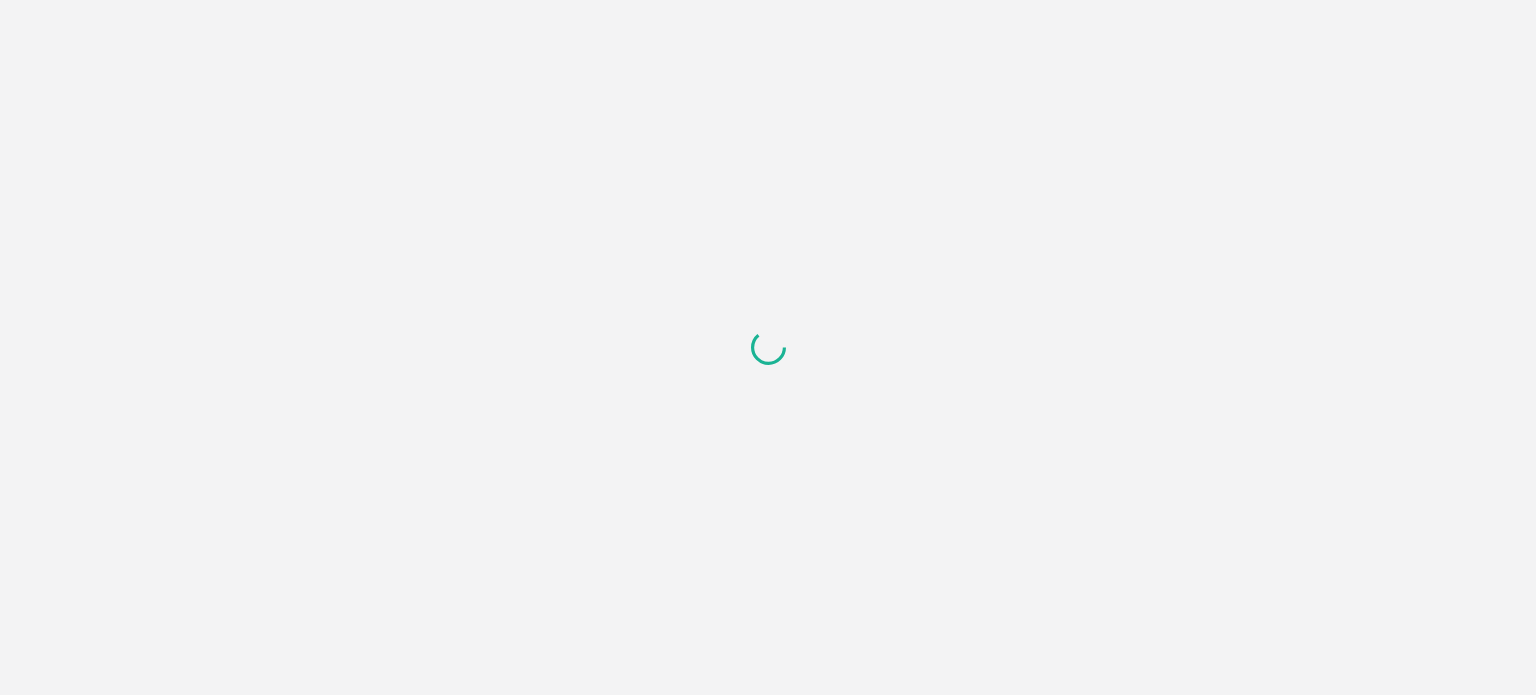 scroll, scrollTop: 0, scrollLeft: 0, axis: both 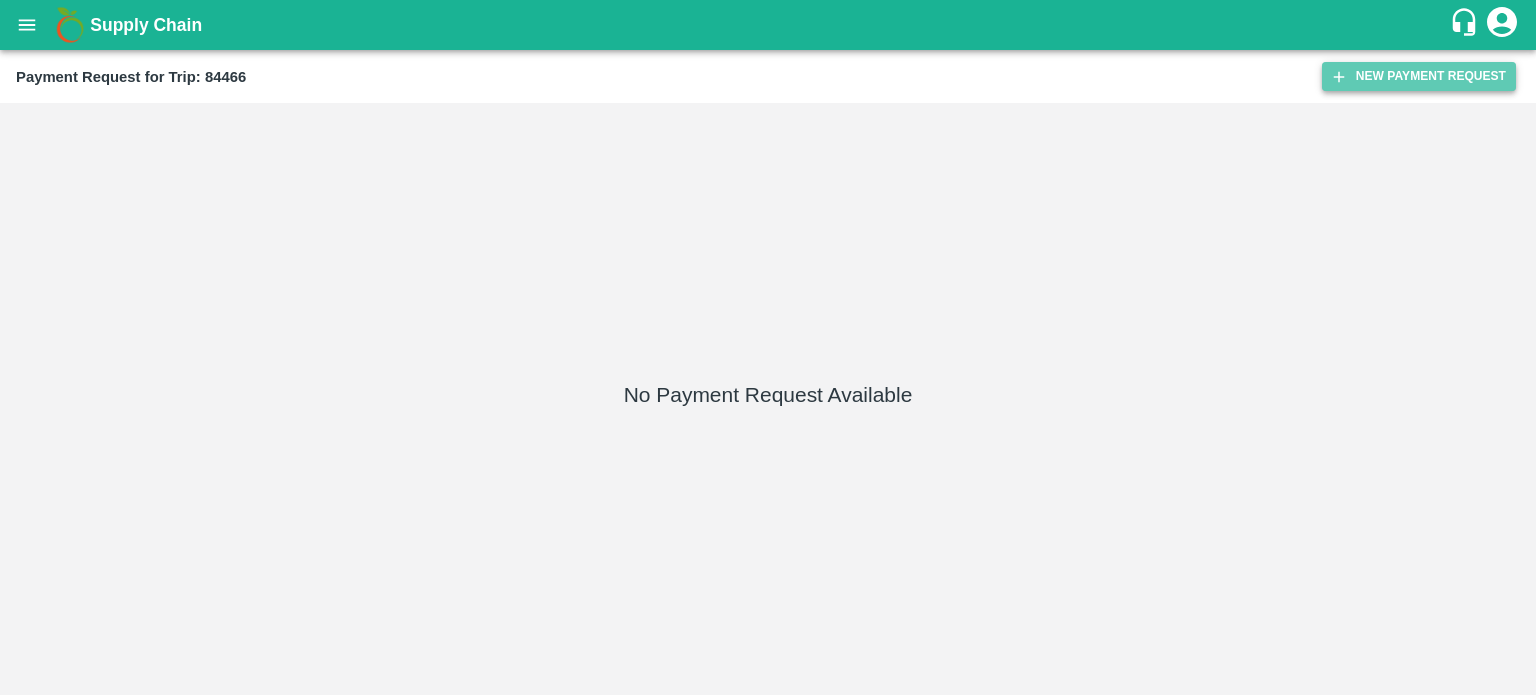 click on "New Payment Request" at bounding box center (1419, 76) 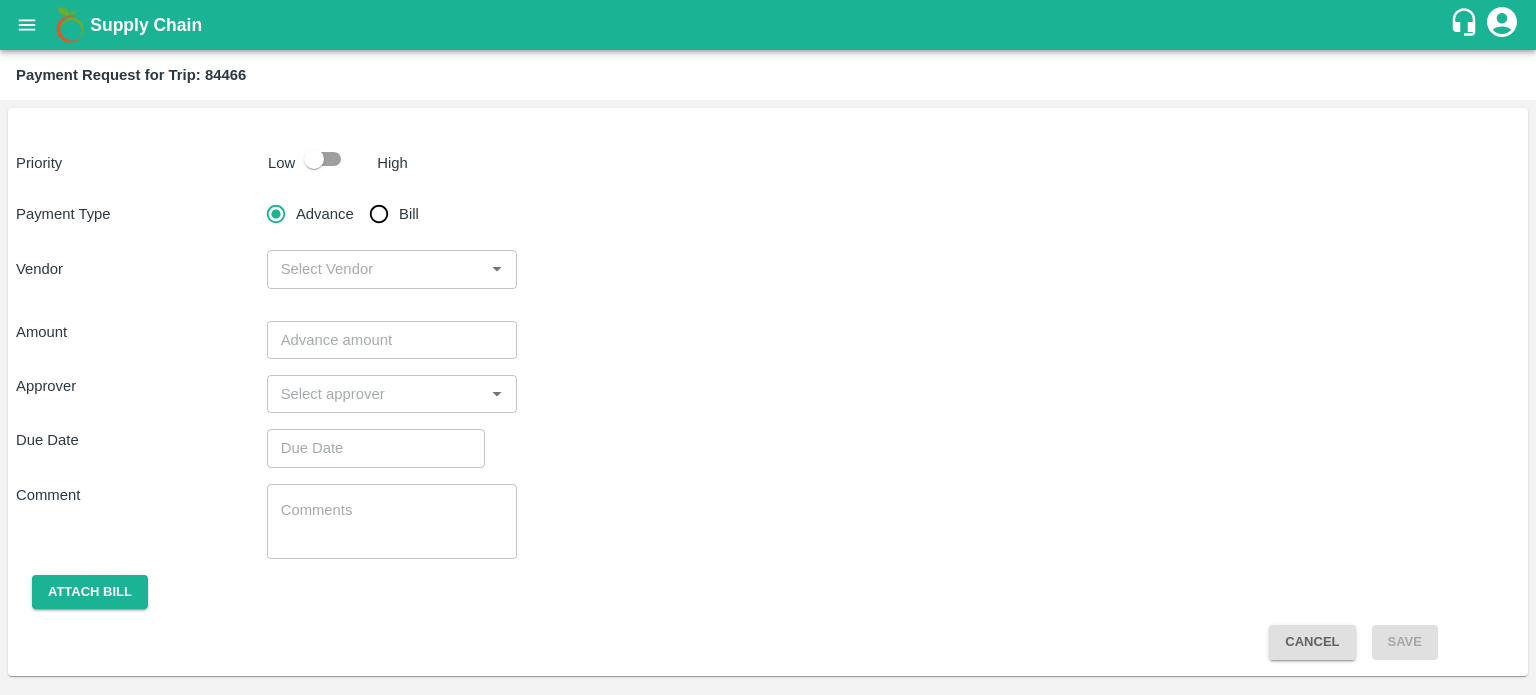 click at bounding box center [314, 159] 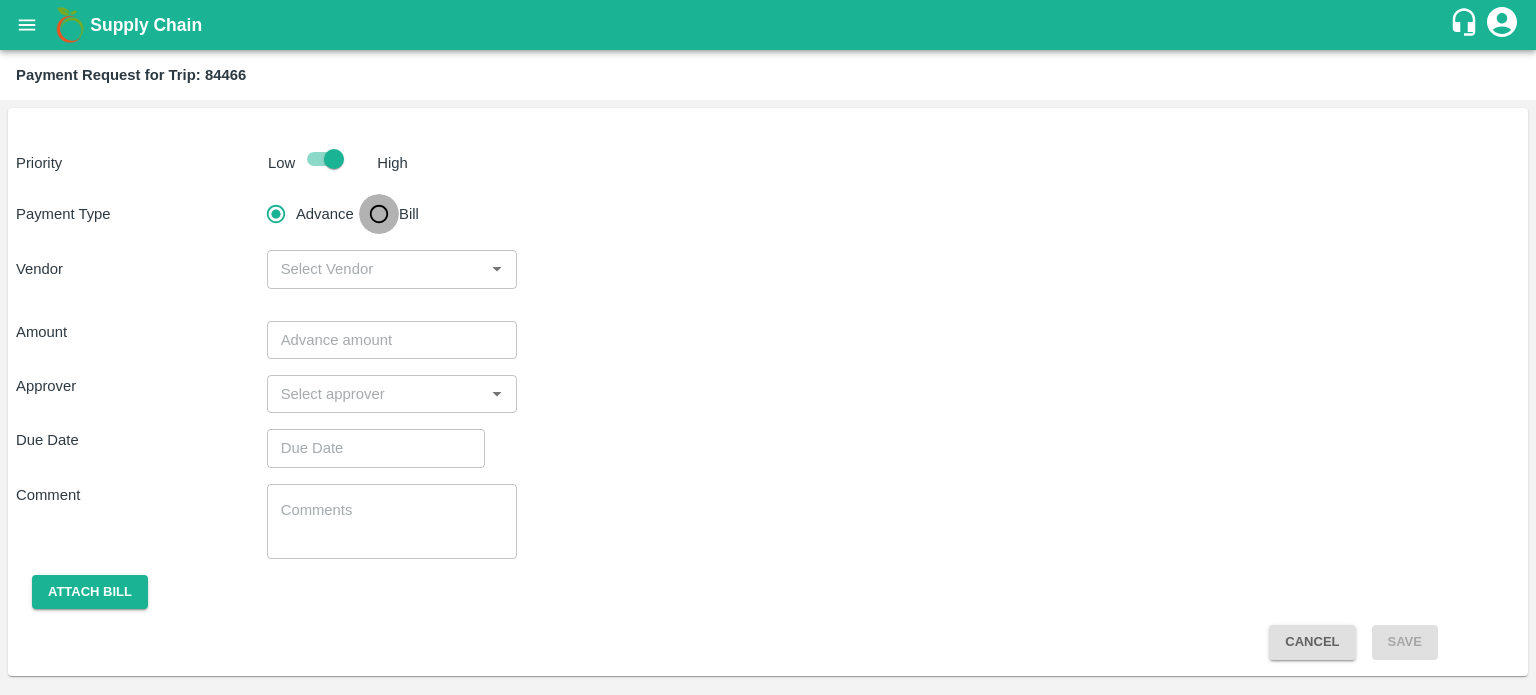 click on "Bill" at bounding box center [379, 214] 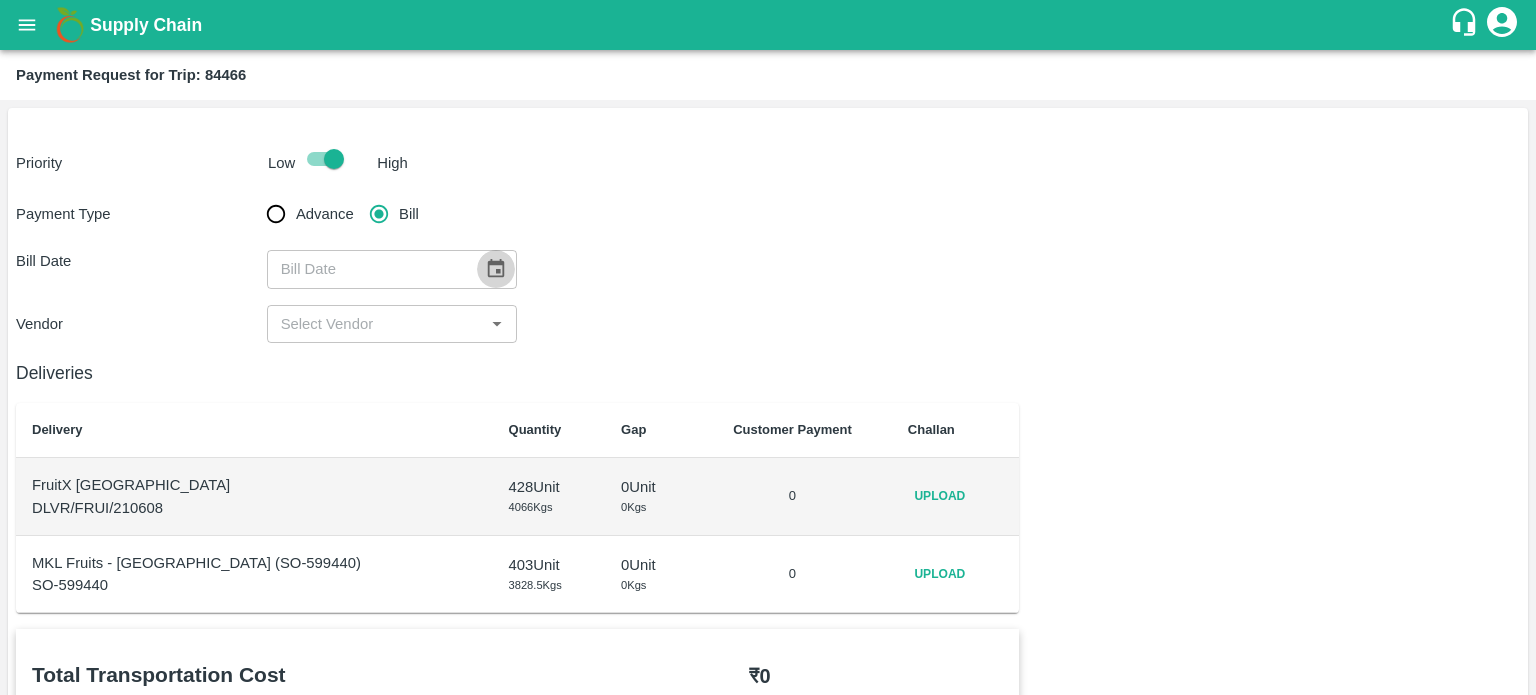 click at bounding box center (496, 269) 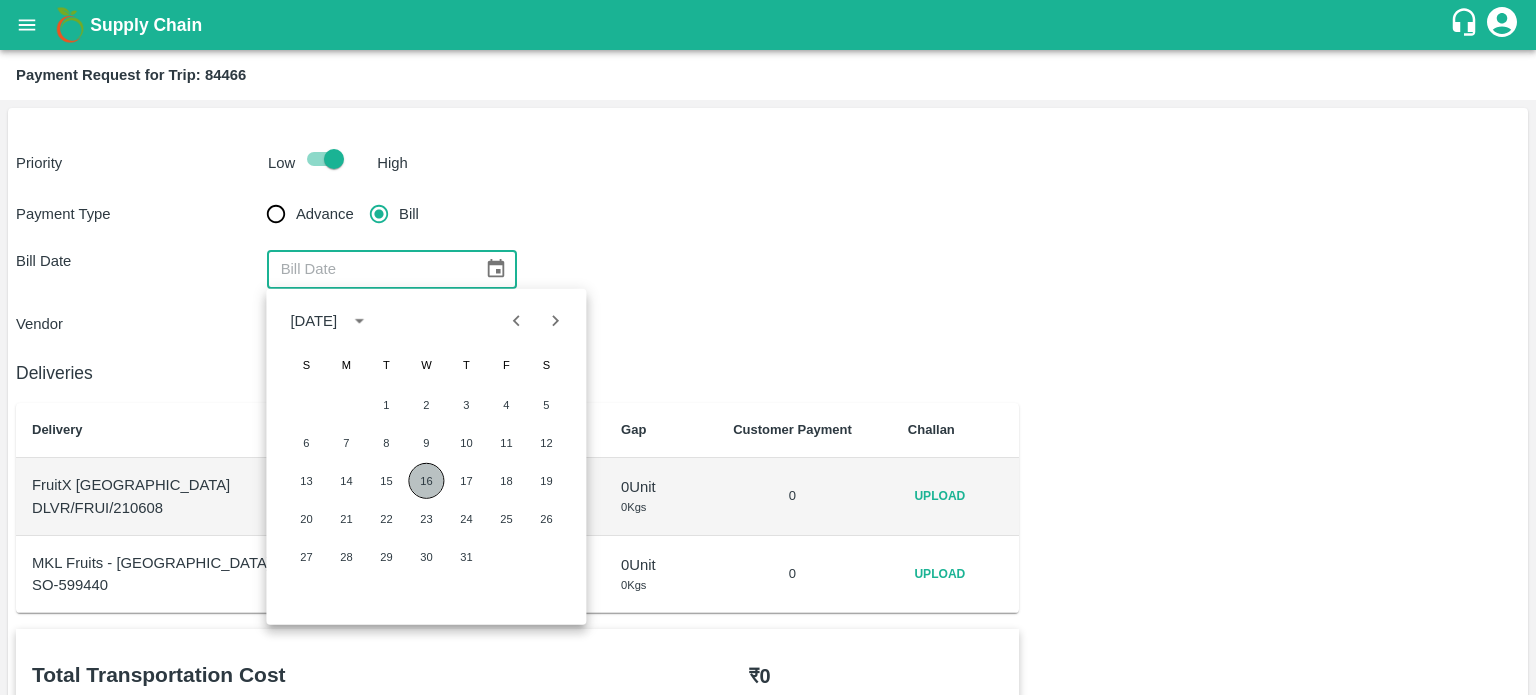 click on "16" at bounding box center (426, 481) 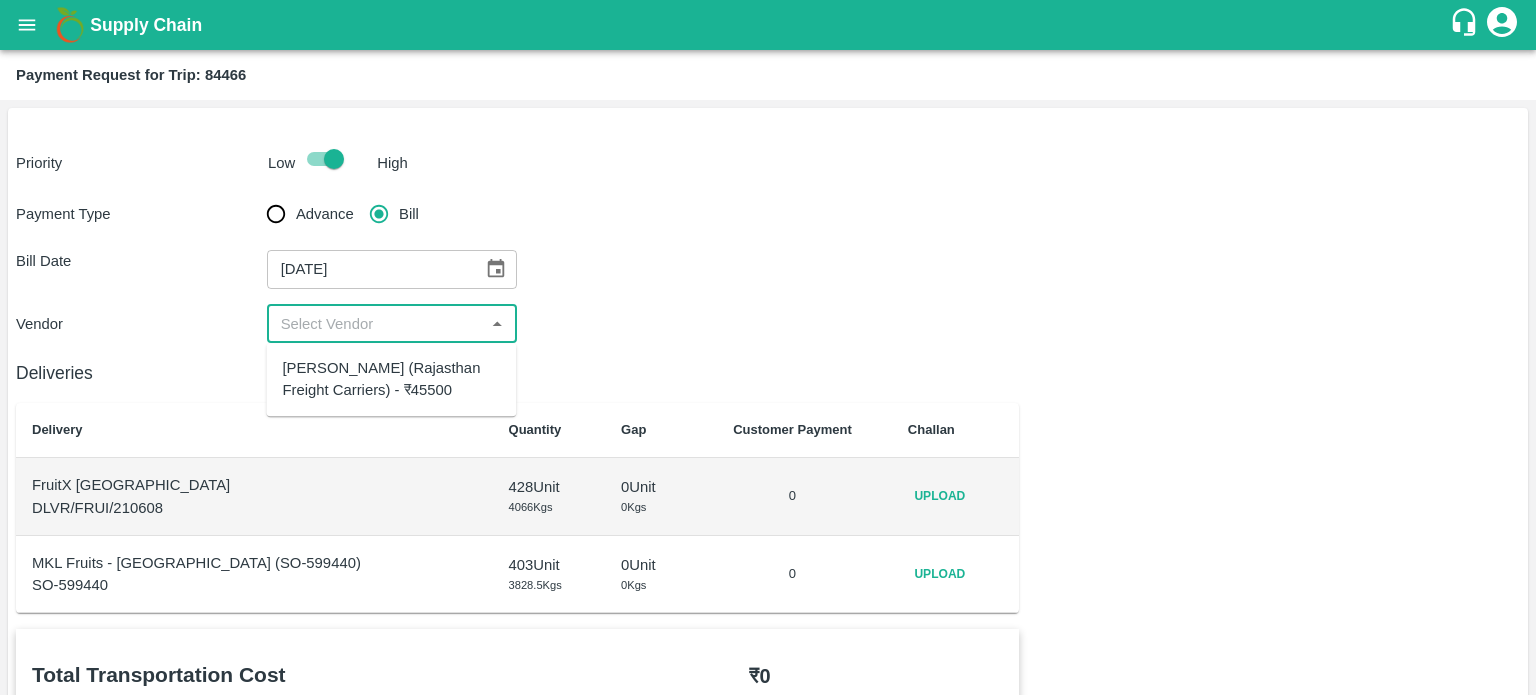 click at bounding box center [376, 324] 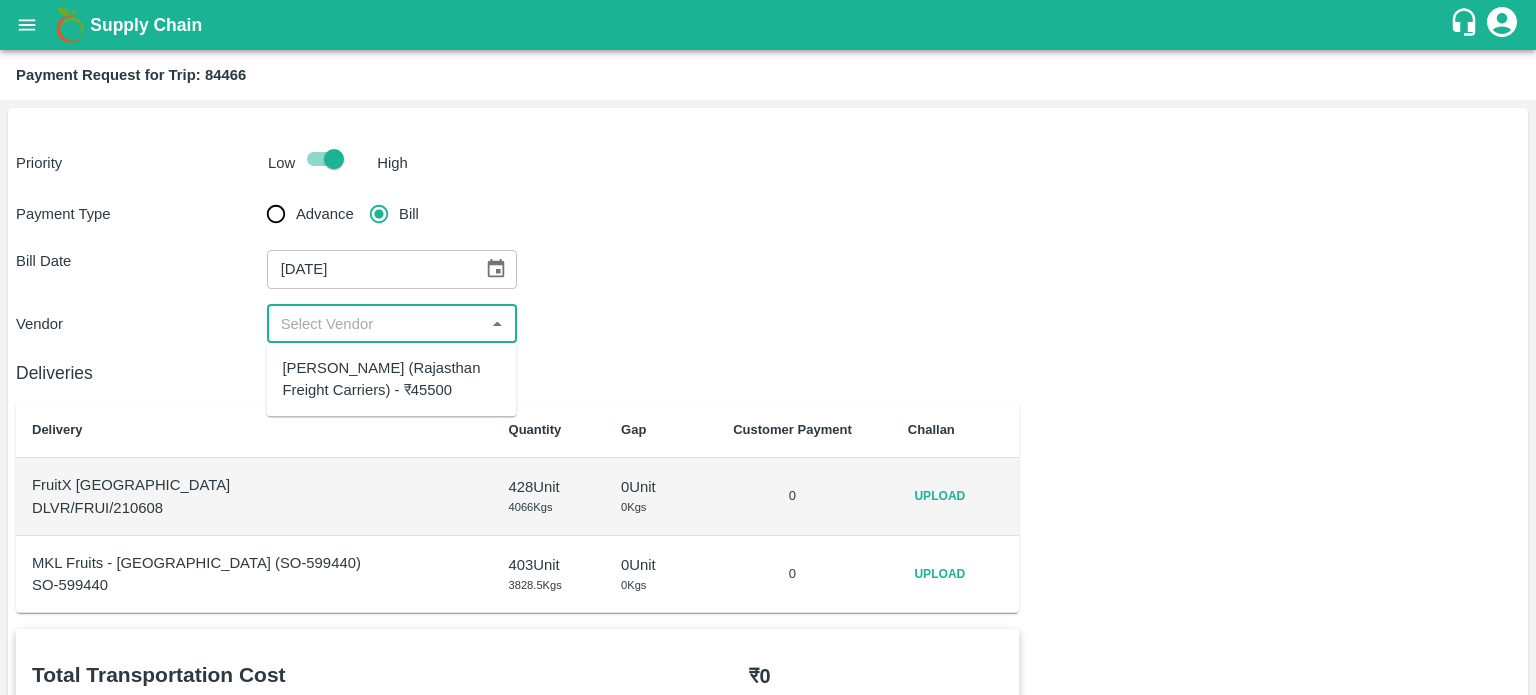click on "Hanif Khan (Rajasthan Freight Carriers)  - ₹45500" at bounding box center [391, 379] 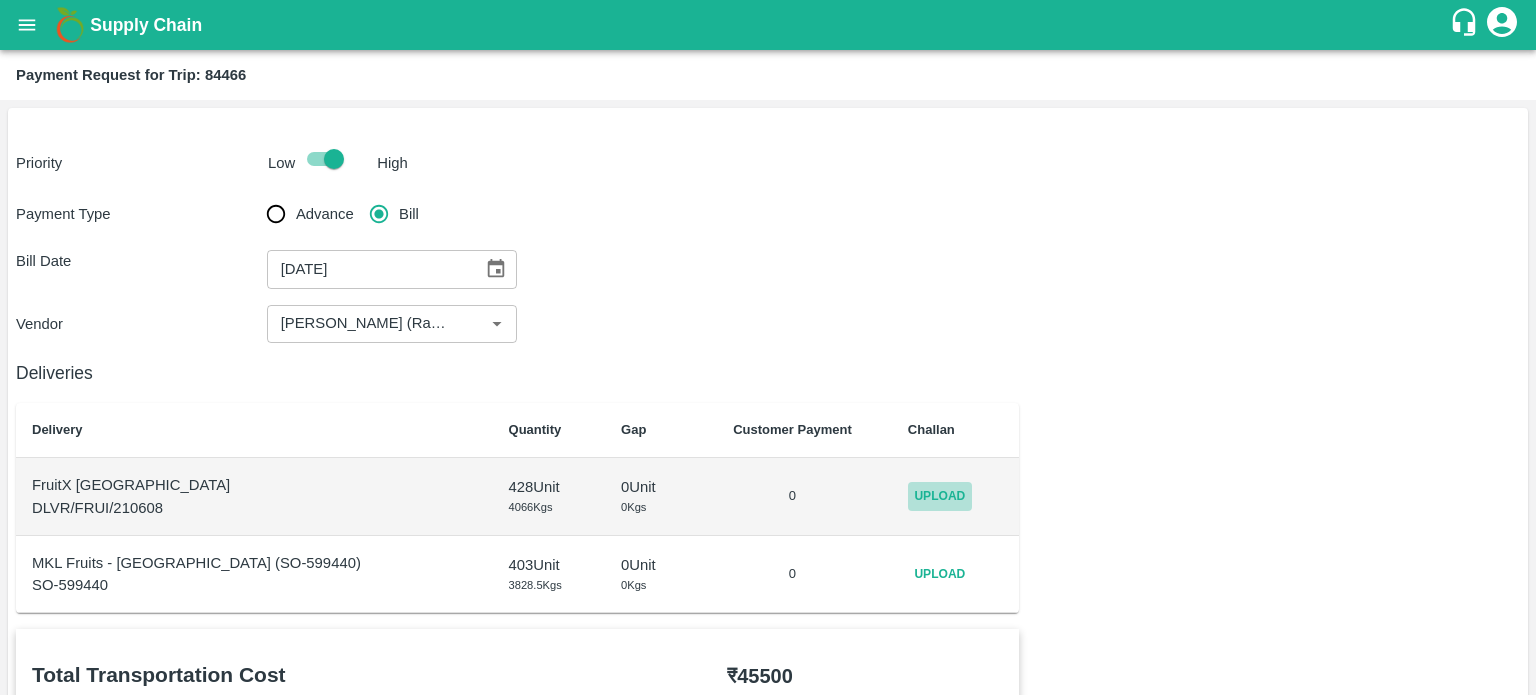 click on "Upload" at bounding box center (940, 496) 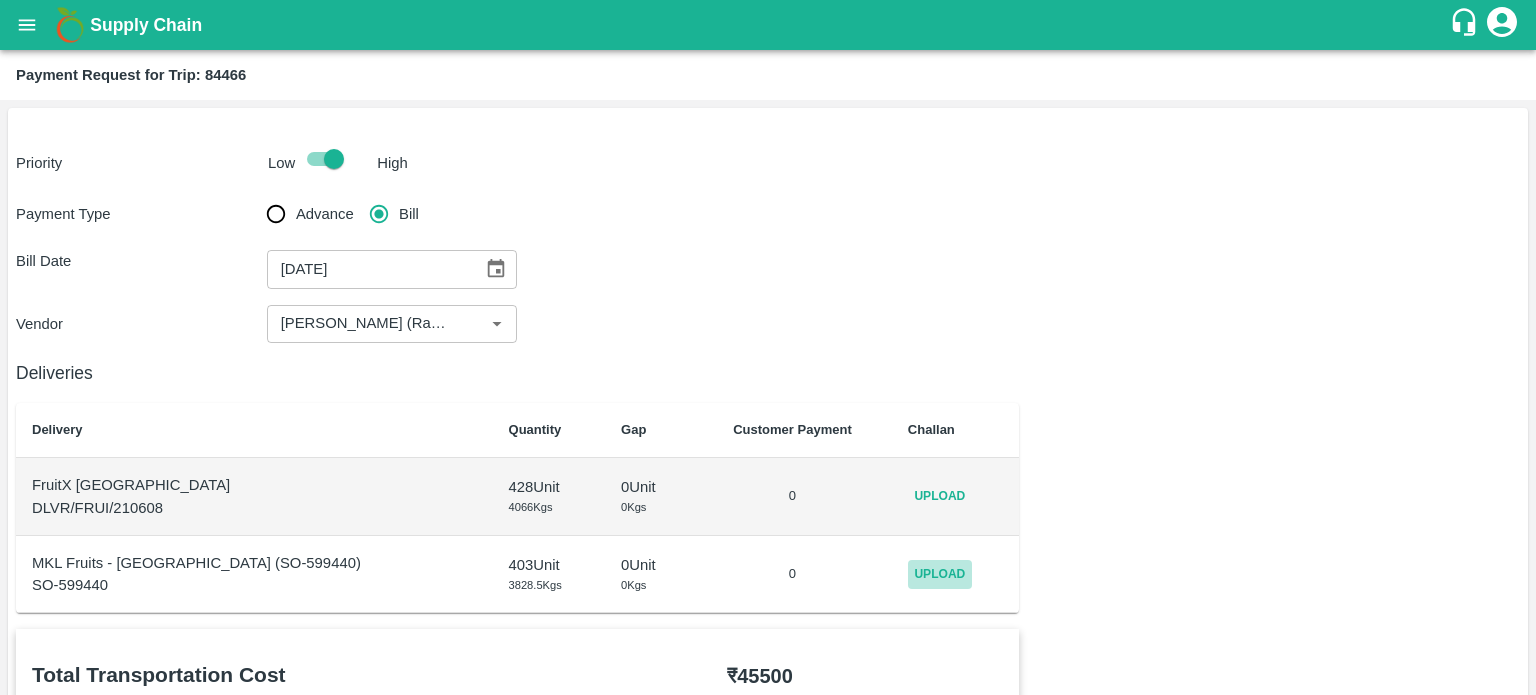 click on "Upload" at bounding box center (940, 574) 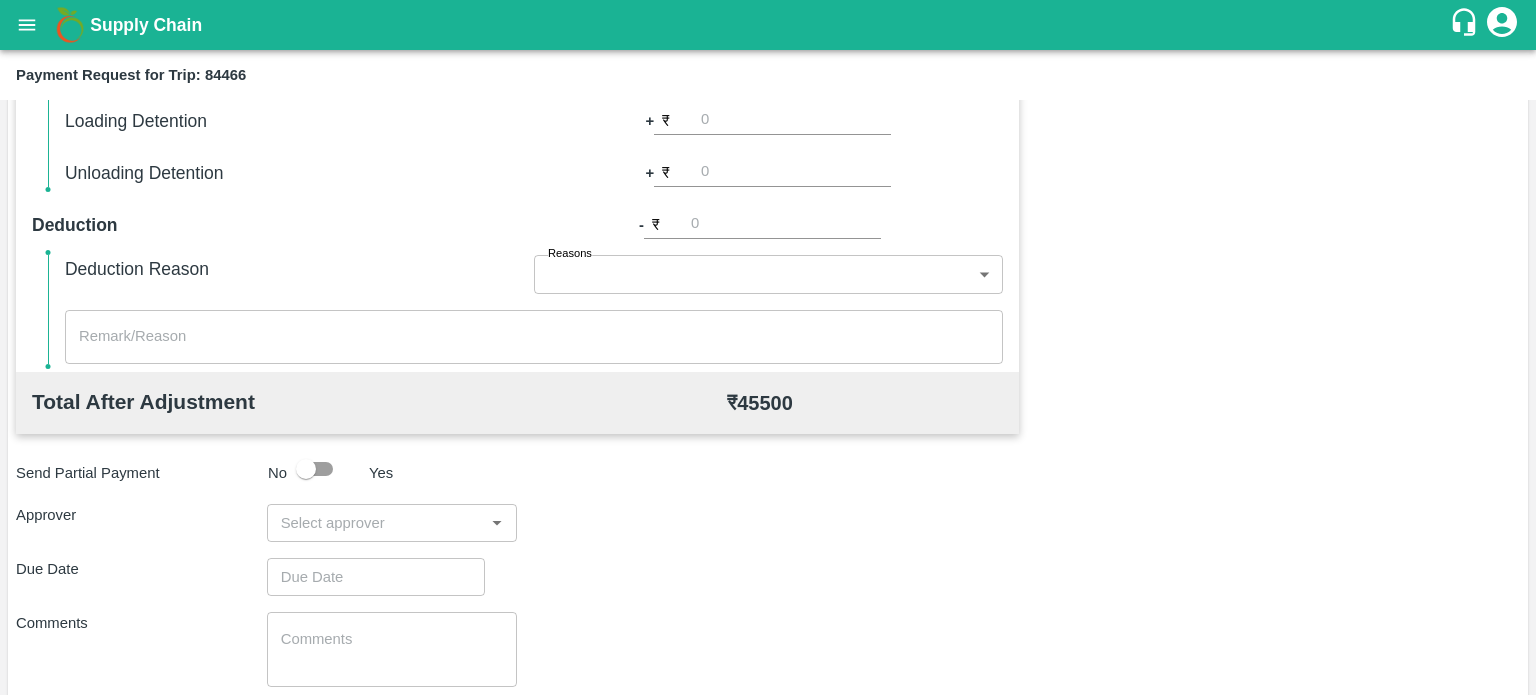 scroll, scrollTop: 810, scrollLeft: 0, axis: vertical 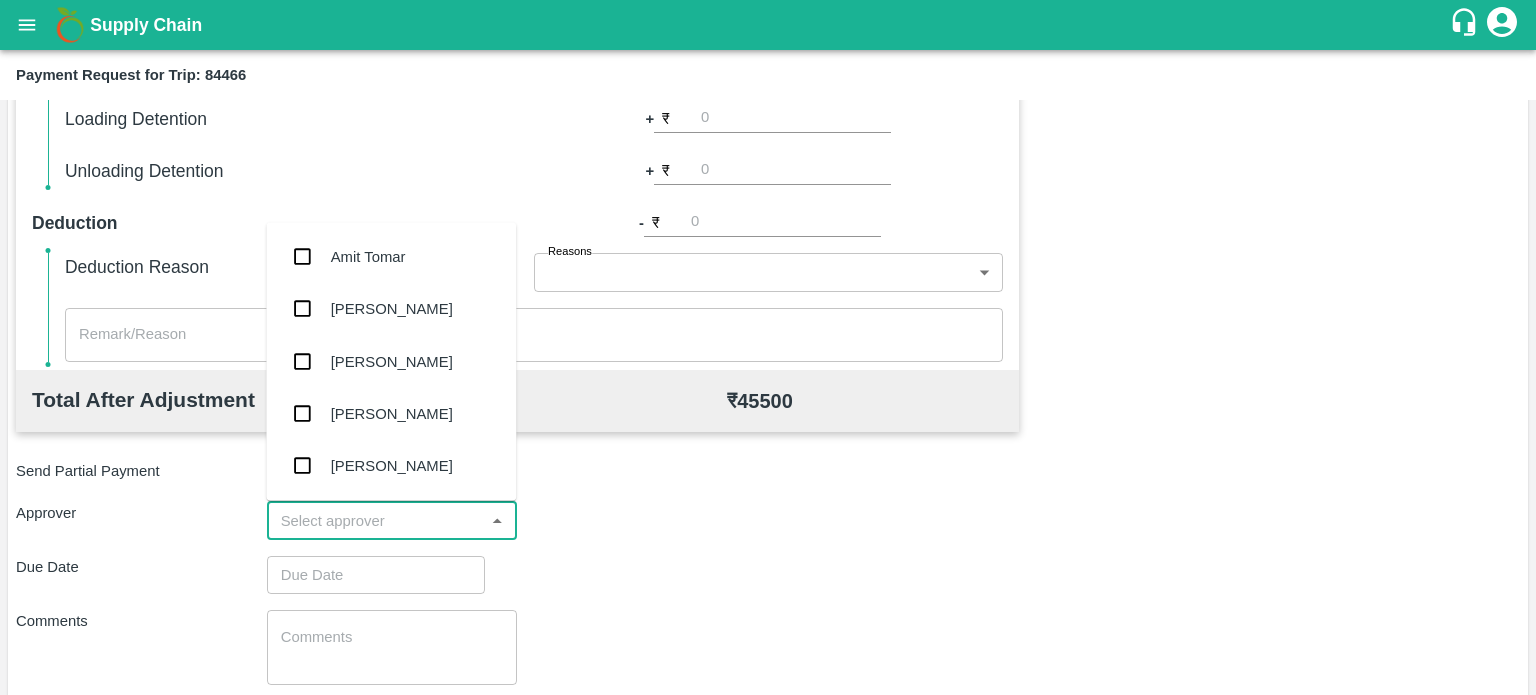 click at bounding box center [376, 521] 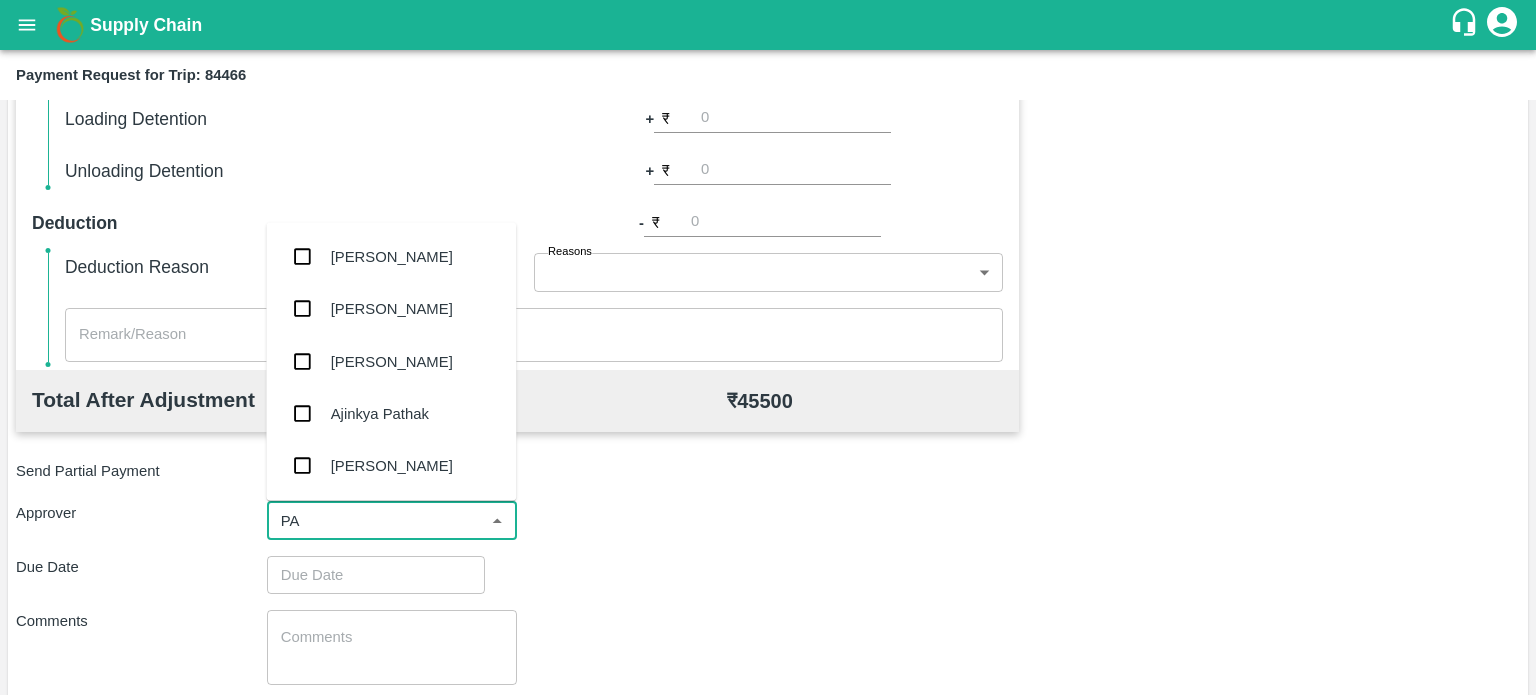 type on "PAL" 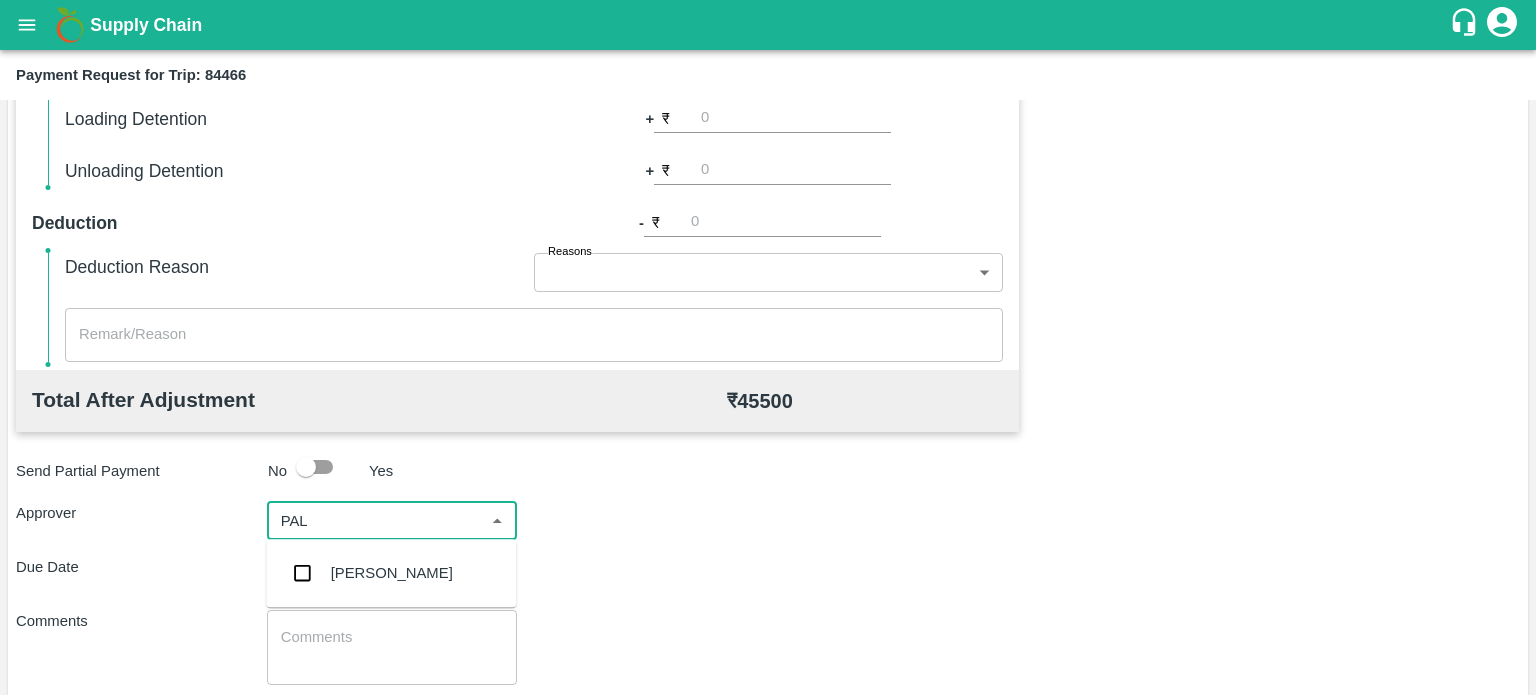click on "Palwinder Singh" at bounding box center (392, 573) 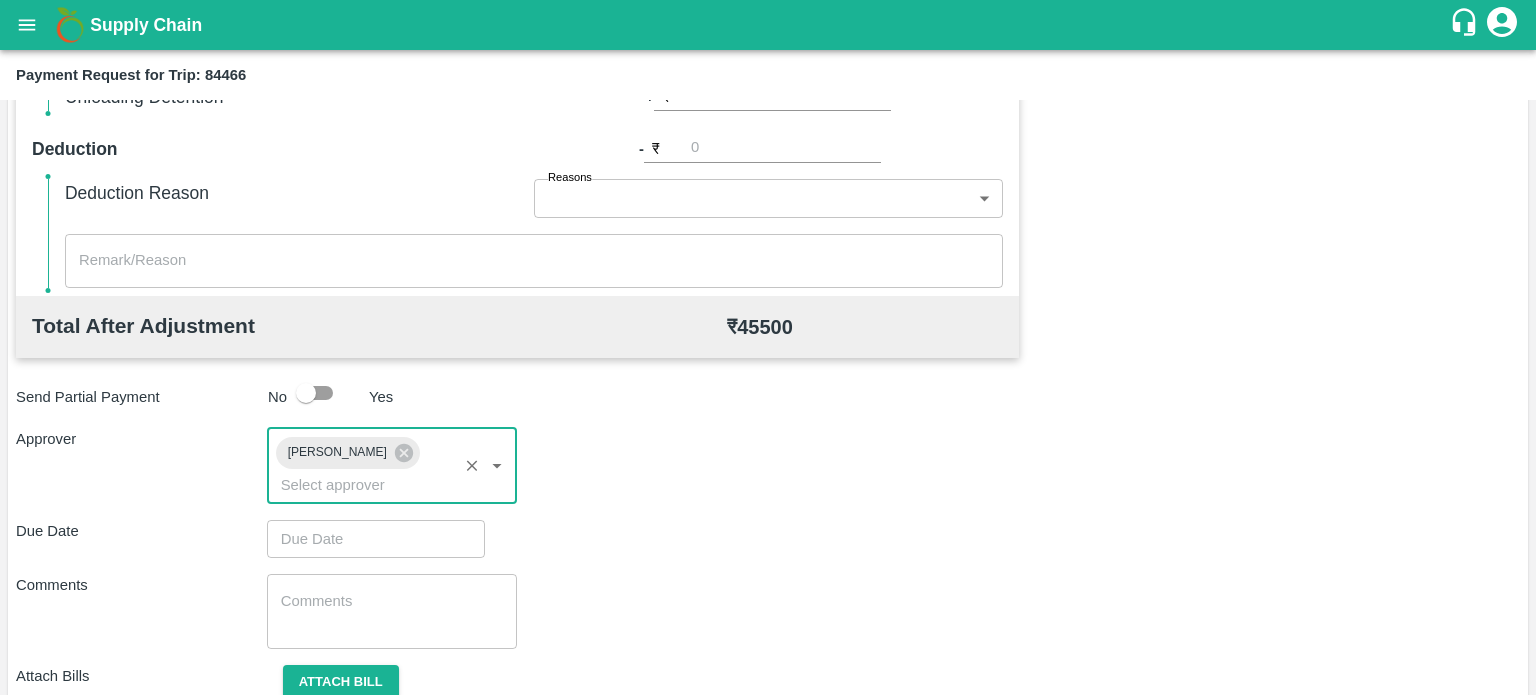 scroll, scrollTop: 886, scrollLeft: 0, axis: vertical 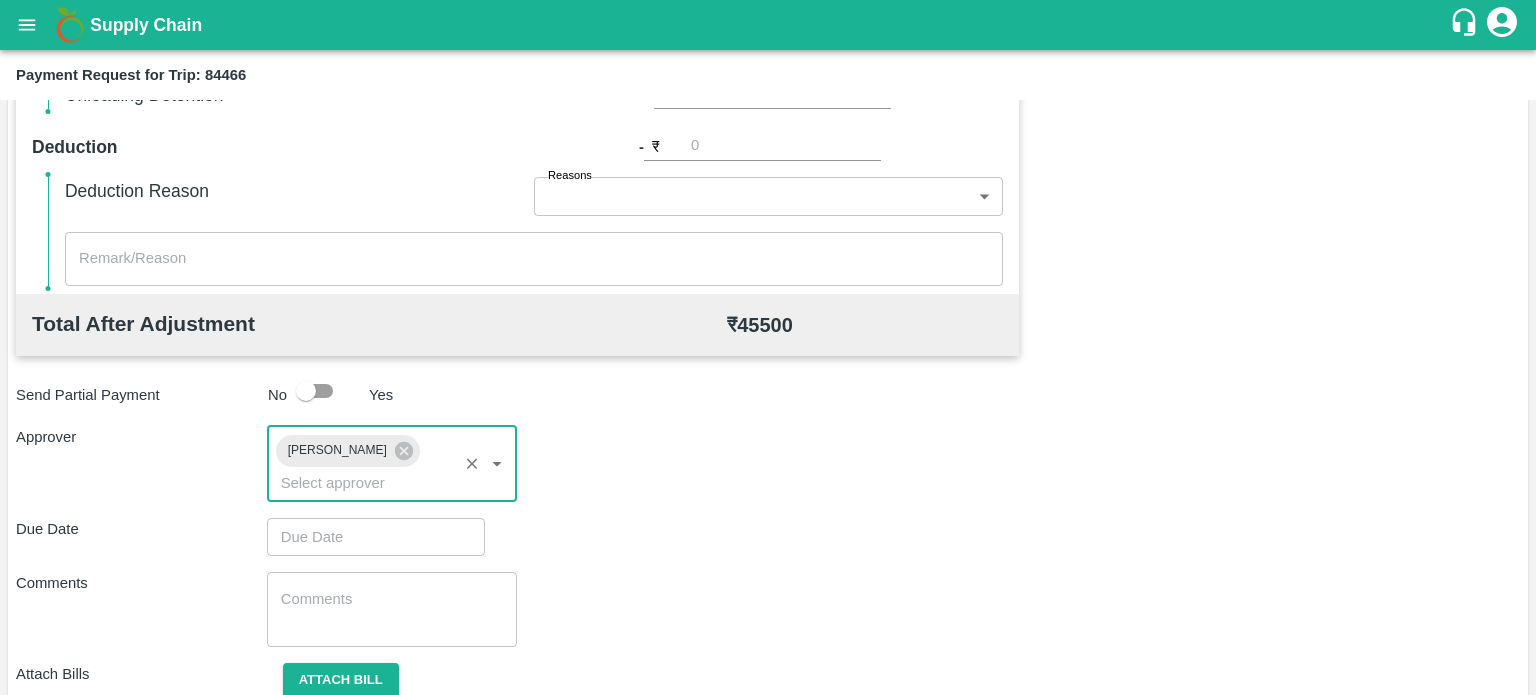 type on "DD/MM/YYYY hh:mm aa" 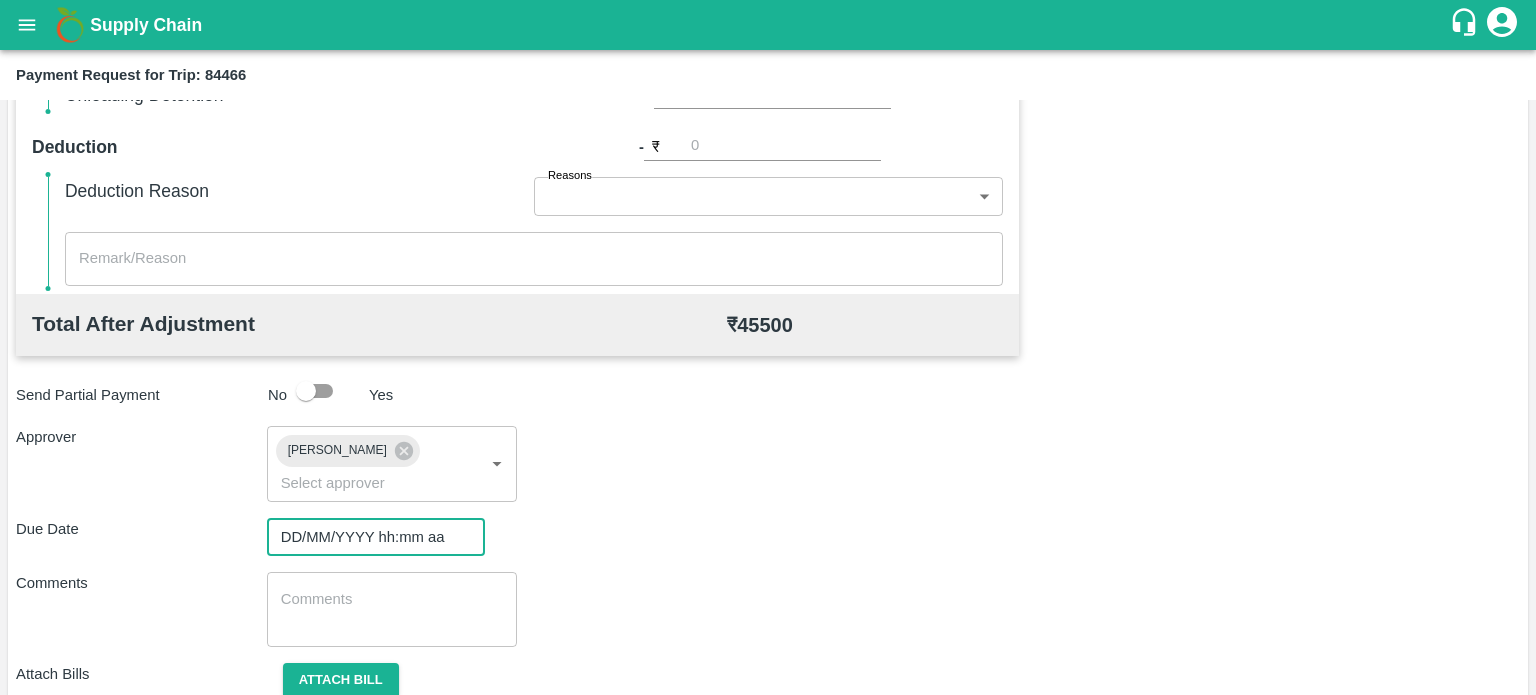 click on "DD/MM/YYYY hh:mm aa" at bounding box center [369, 537] 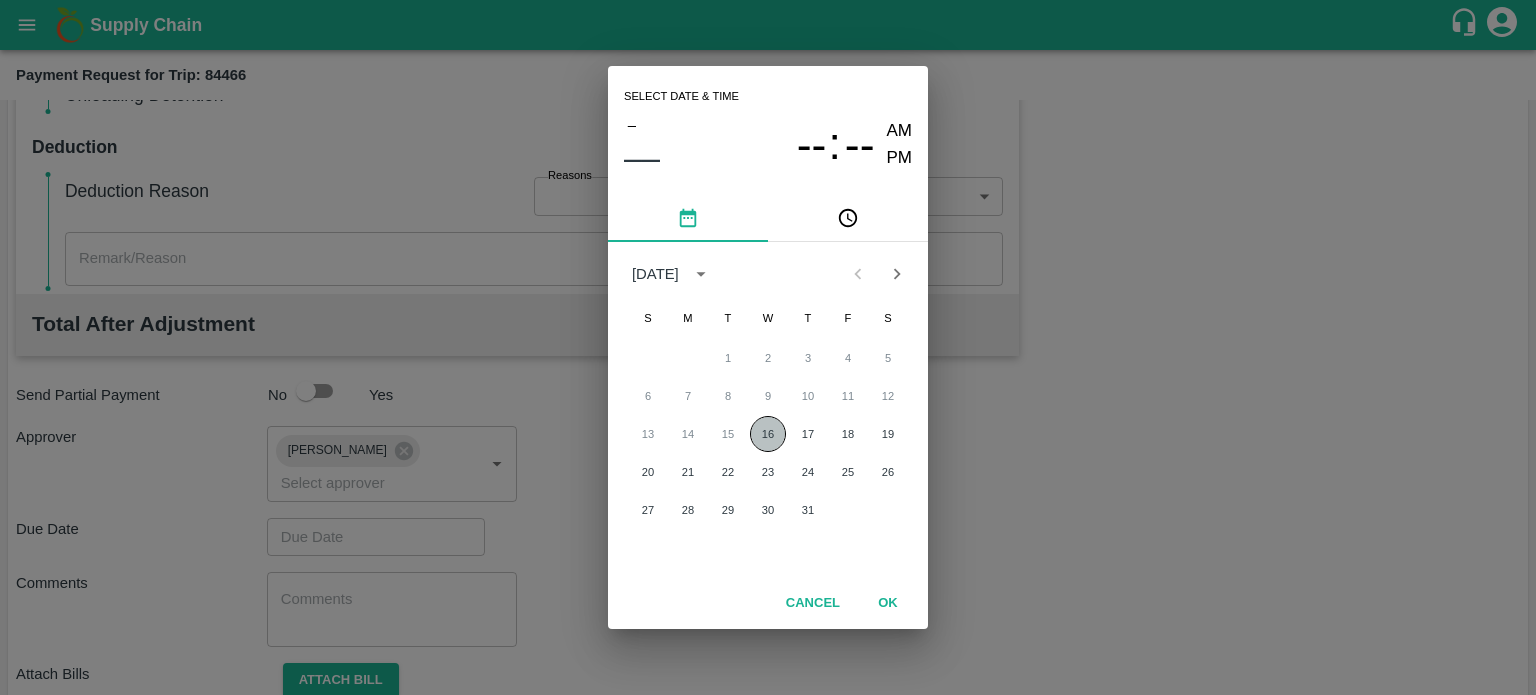 click on "16" at bounding box center [768, 434] 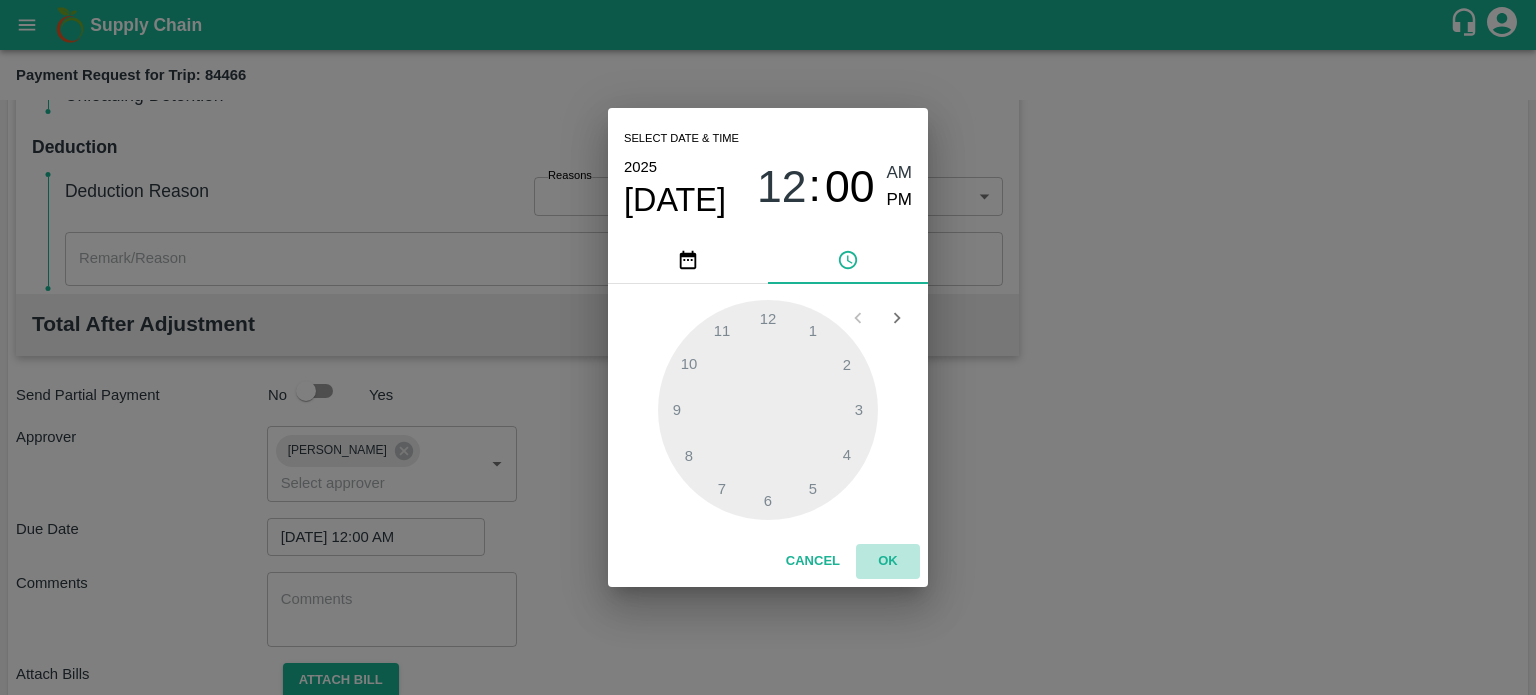 click on "OK" at bounding box center (888, 561) 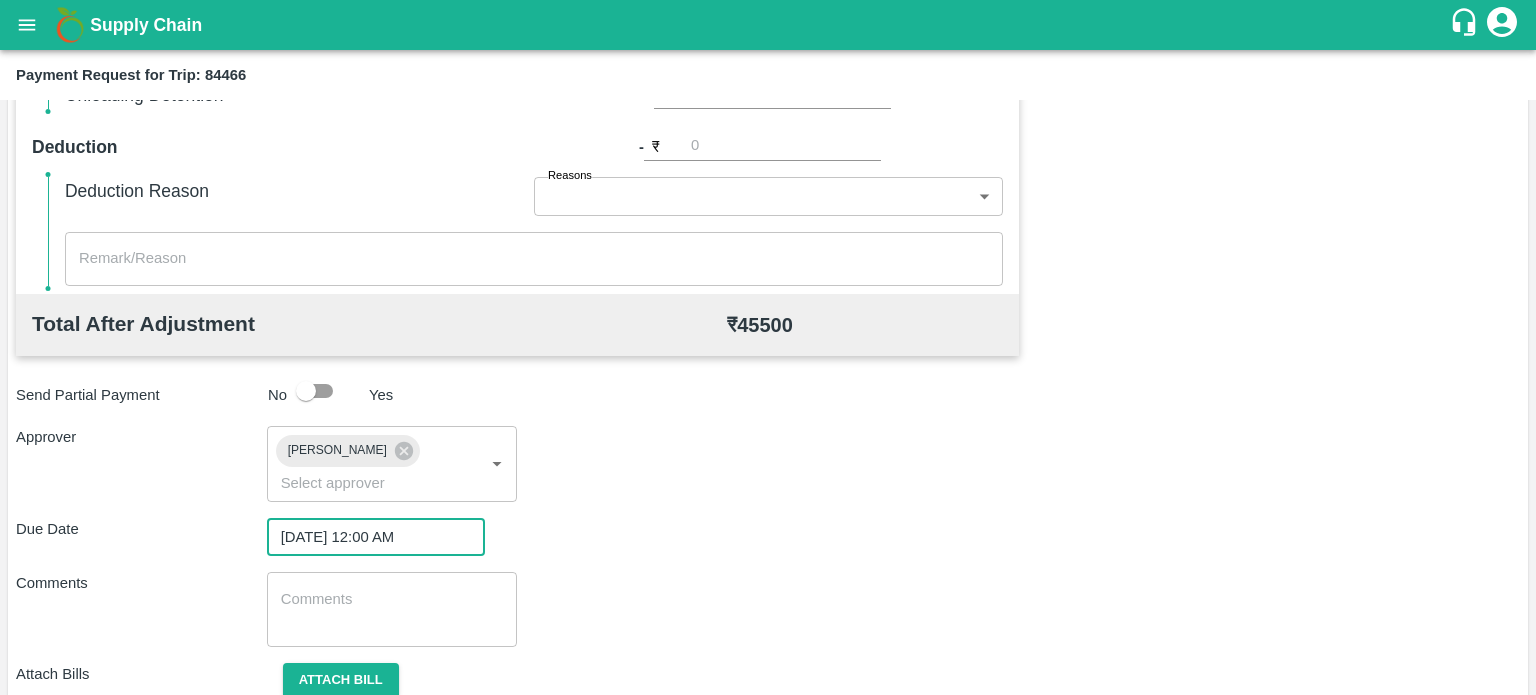 scroll, scrollTop: 963, scrollLeft: 0, axis: vertical 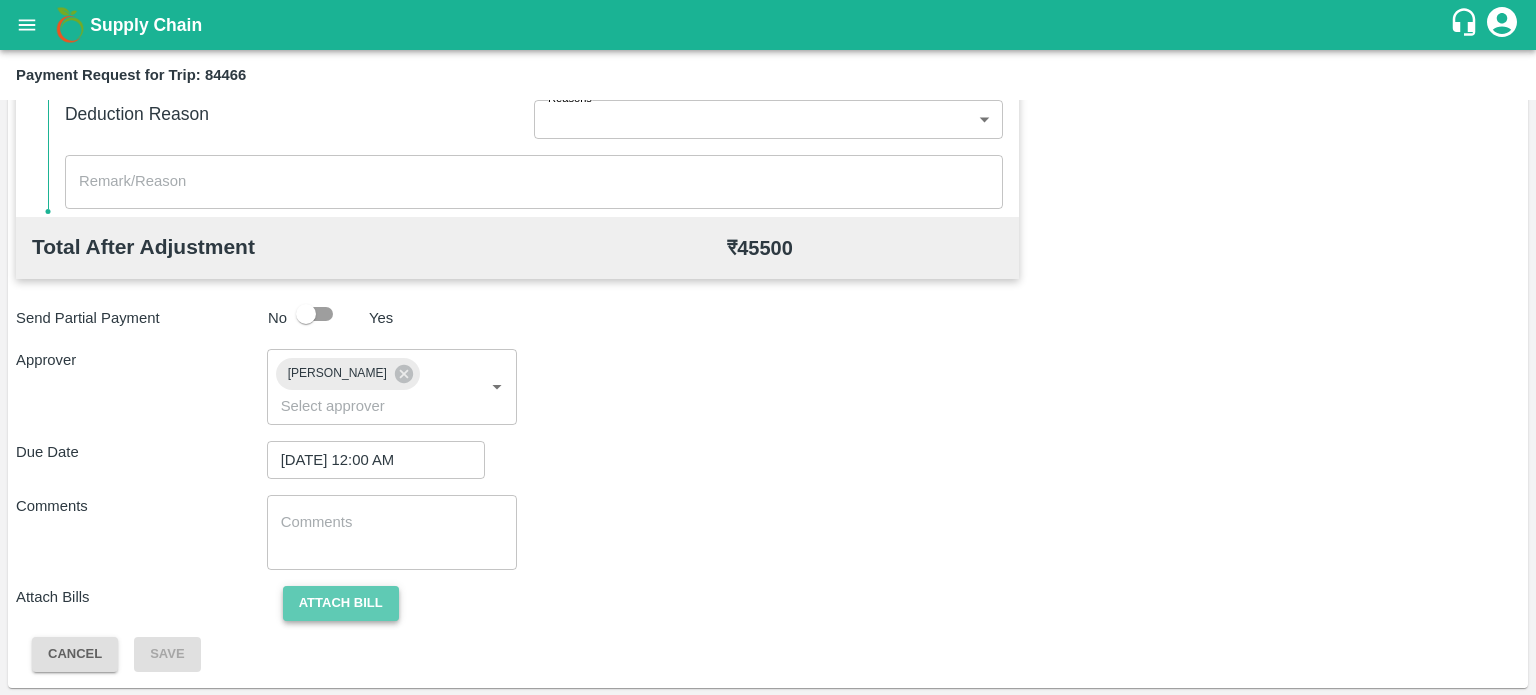 click on "Attach bill" at bounding box center (341, 603) 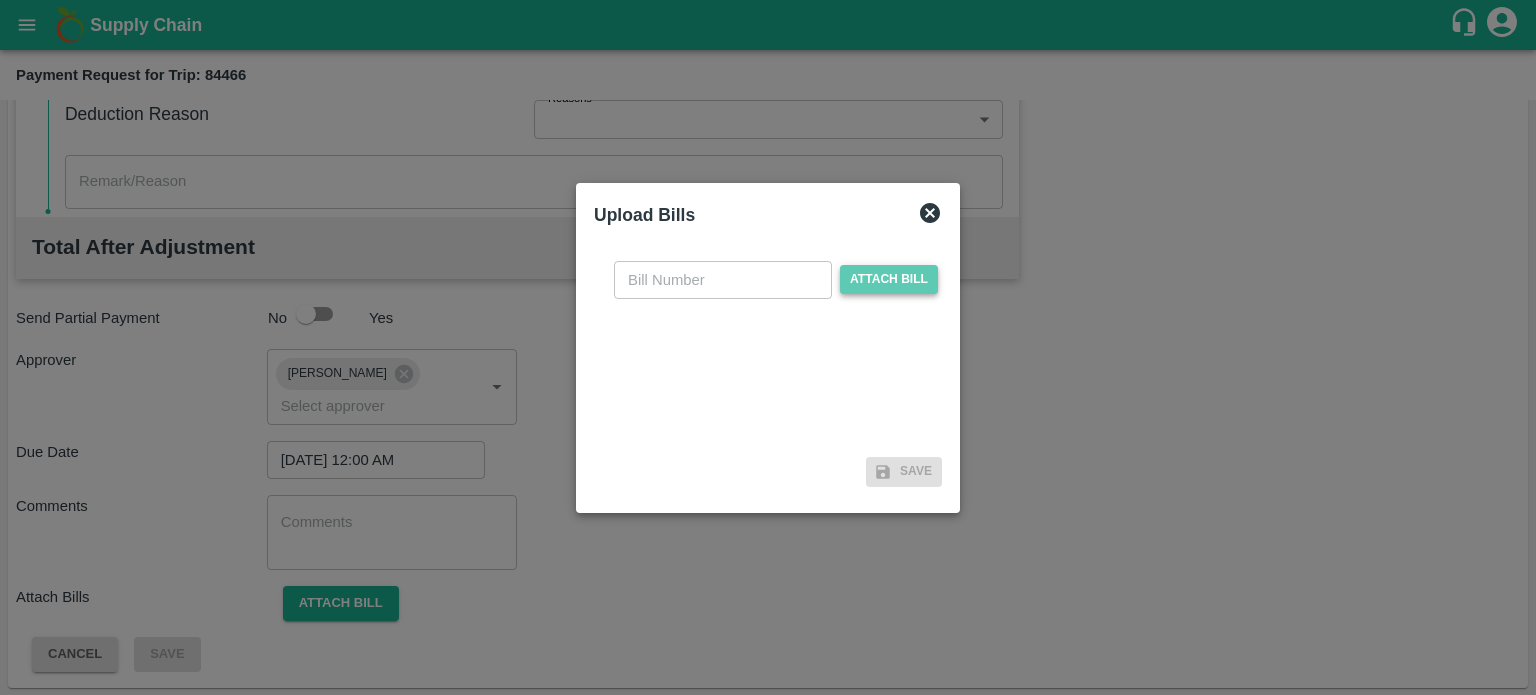 click on "Attach bill" at bounding box center (889, 279) 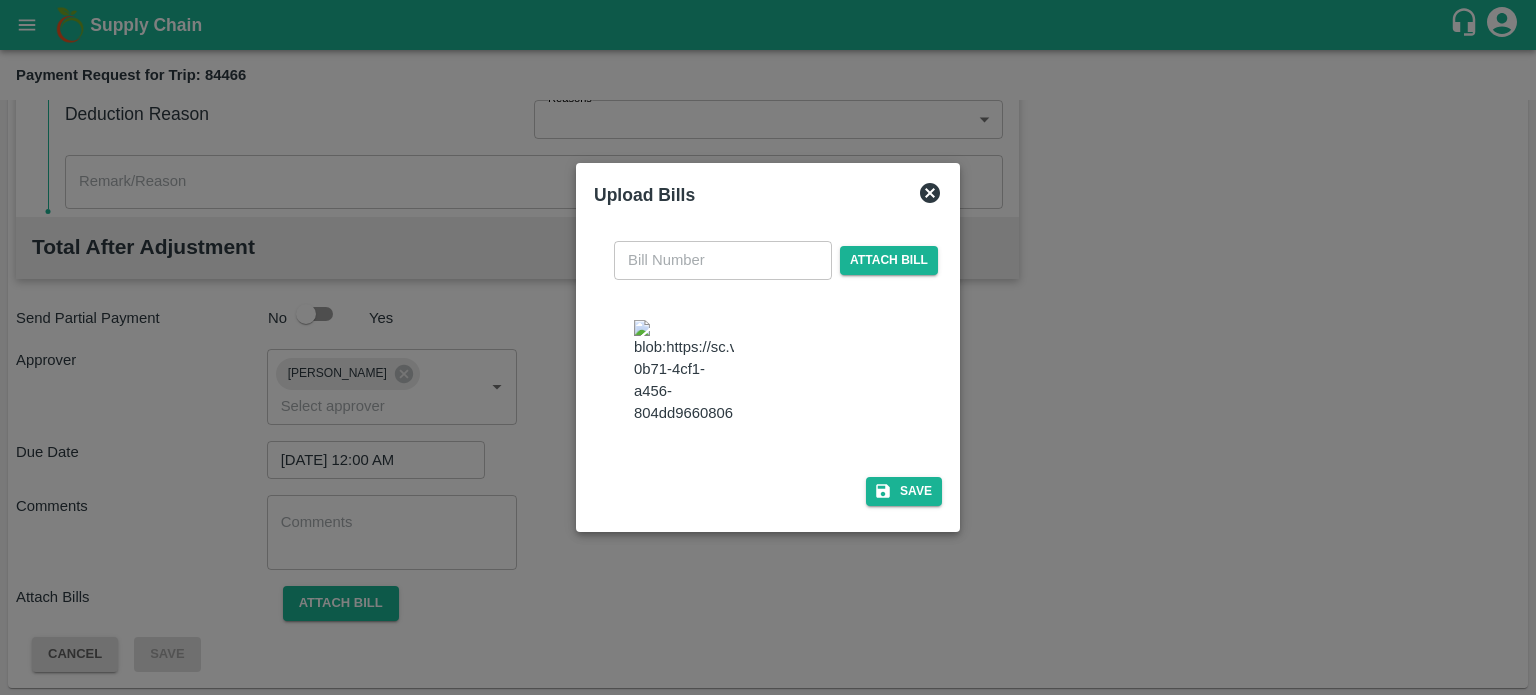 click at bounding box center (723, 260) 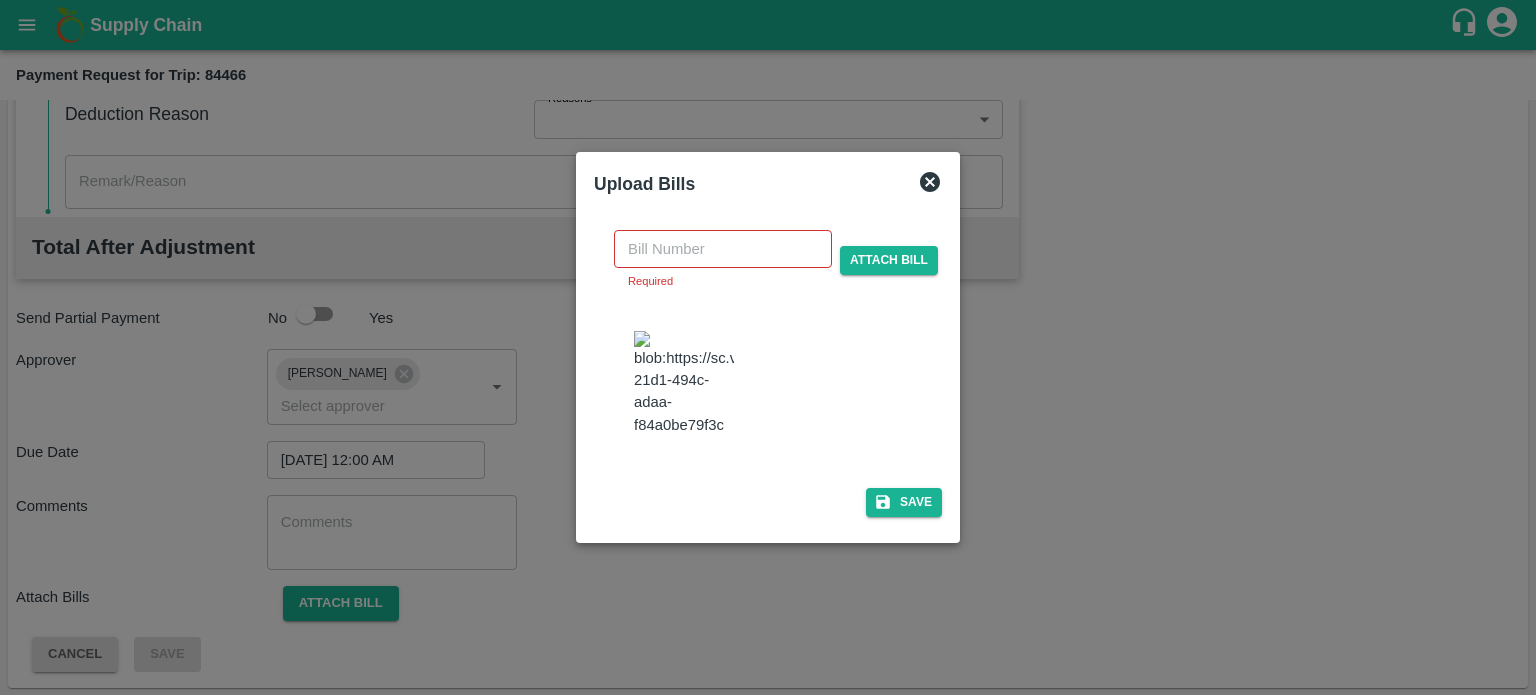click at bounding box center (684, 383) 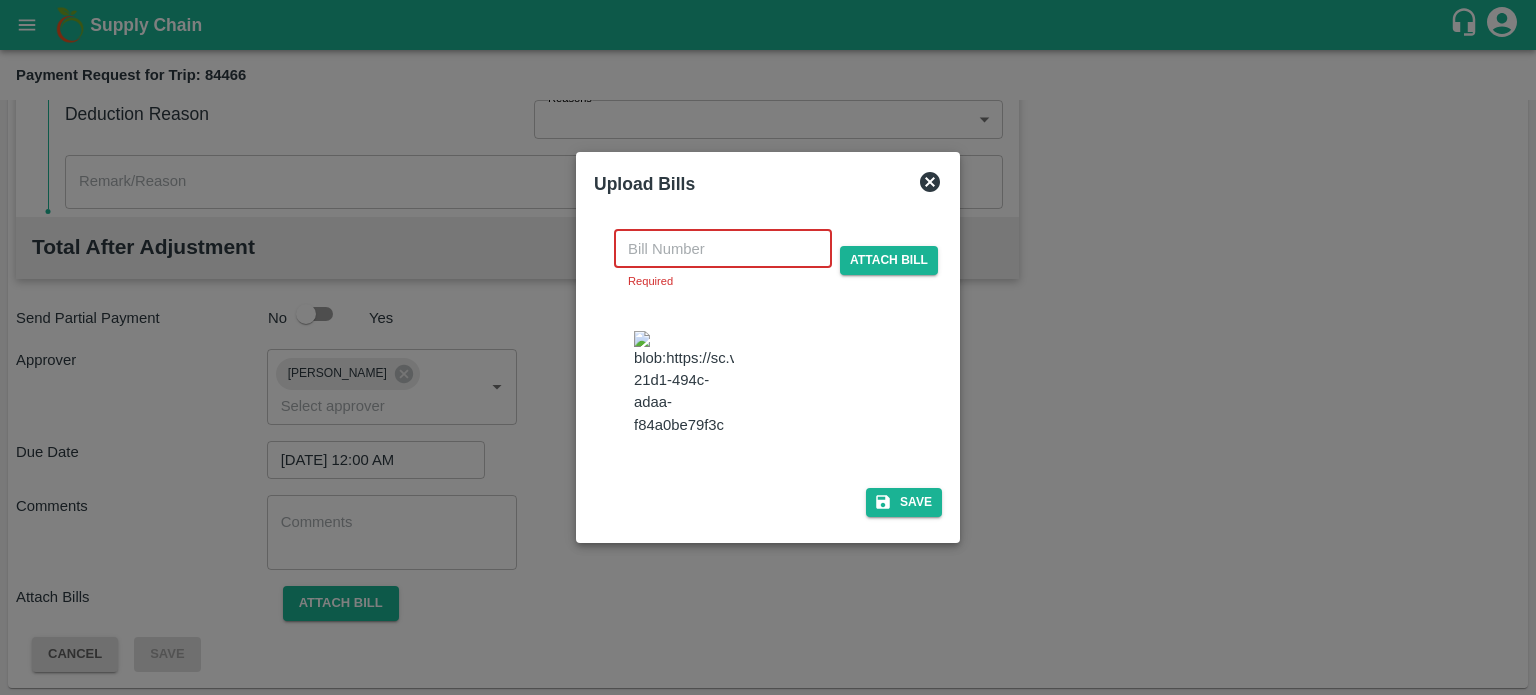 click at bounding box center (723, 249) 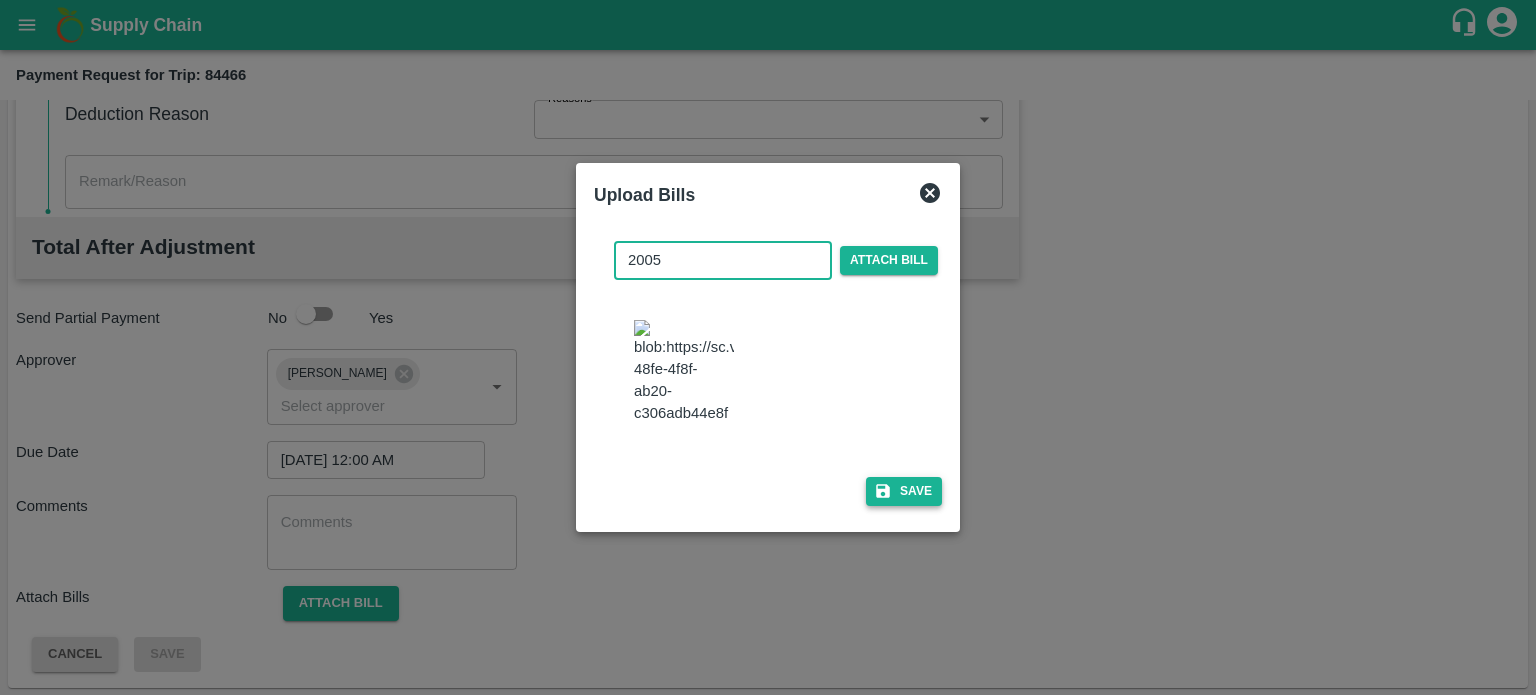 type on "2005" 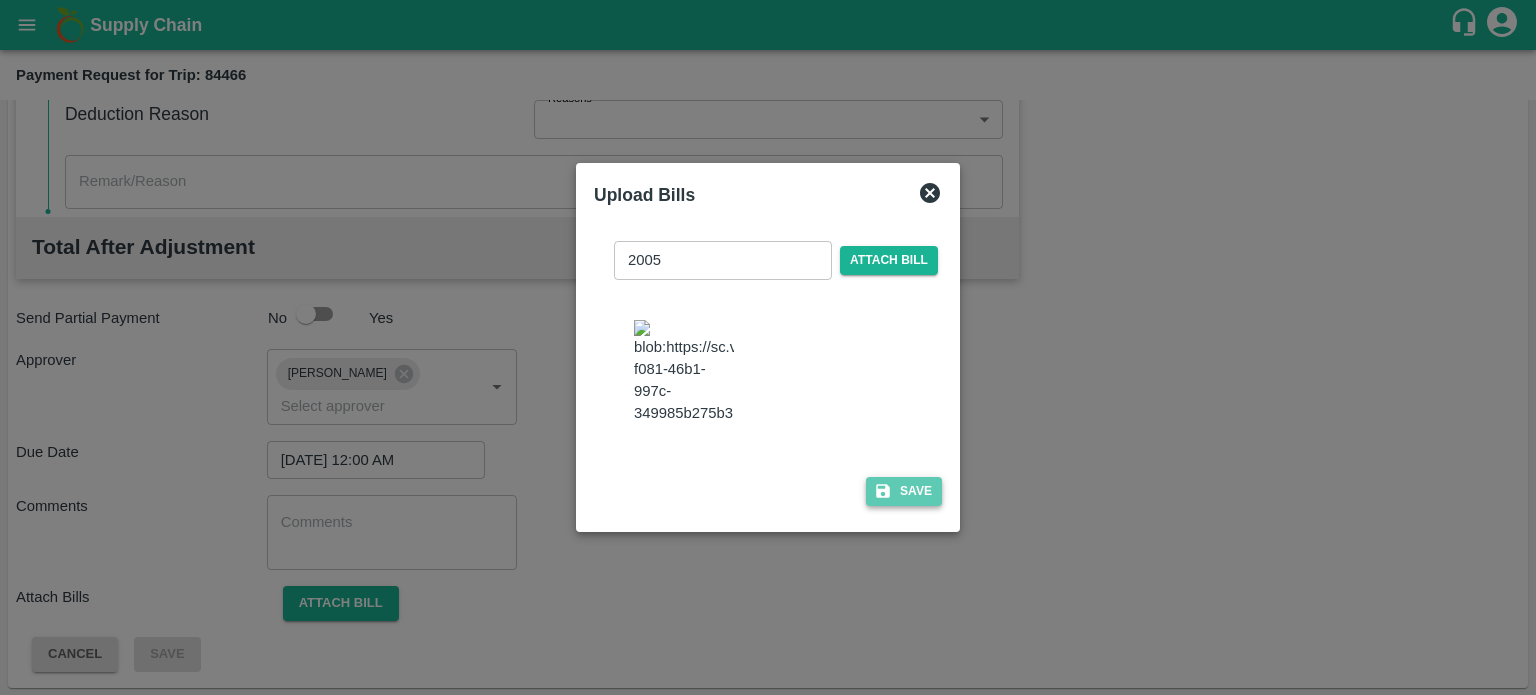 click on "Save" at bounding box center (904, 491) 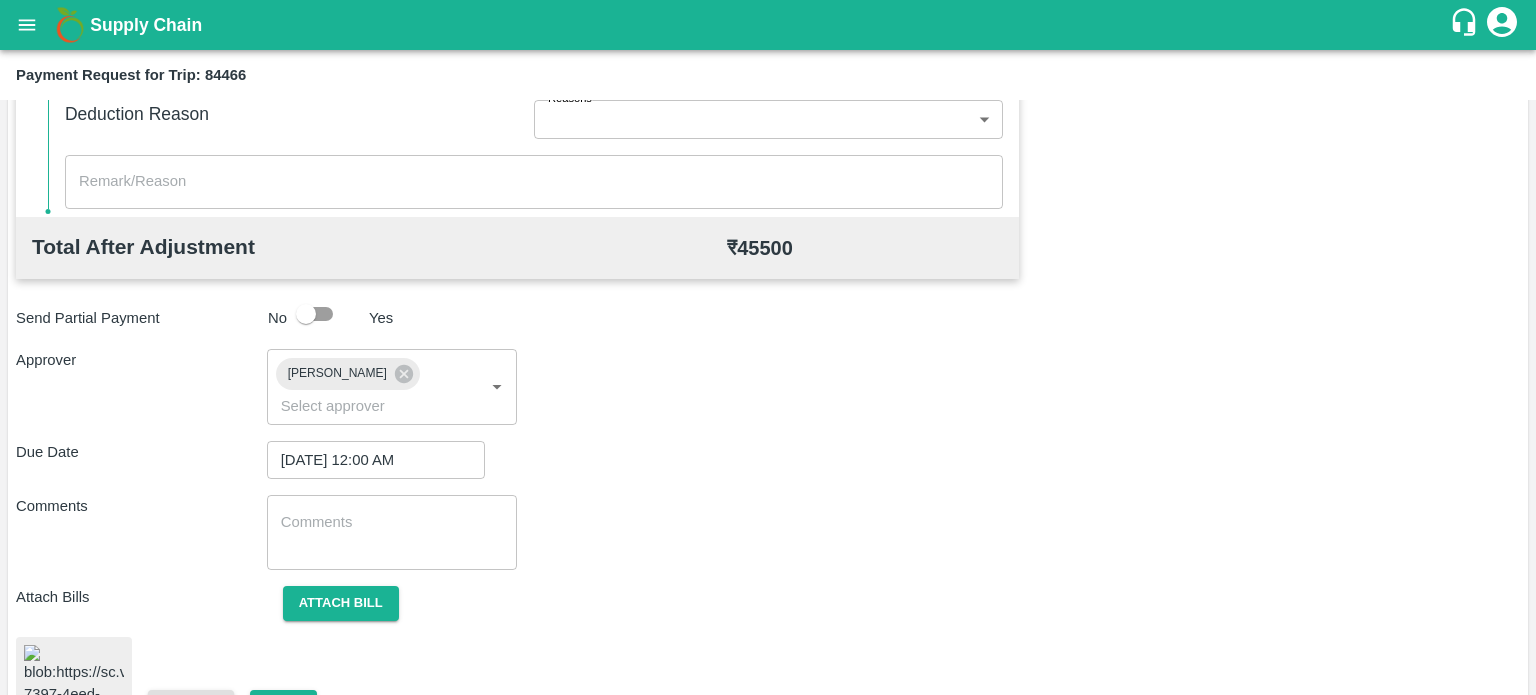 scroll, scrollTop: 1036, scrollLeft: 0, axis: vertical 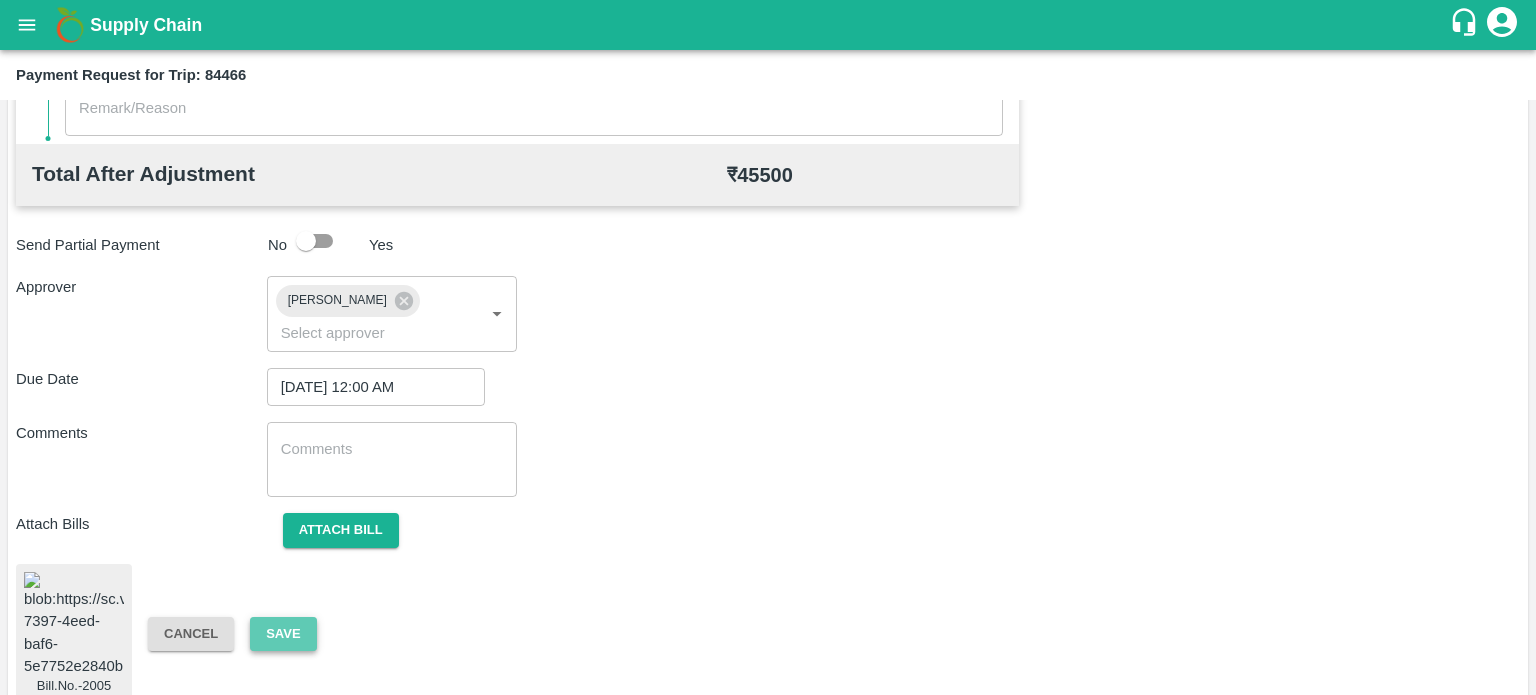 click on "Save" at bounding box center [283, 634] 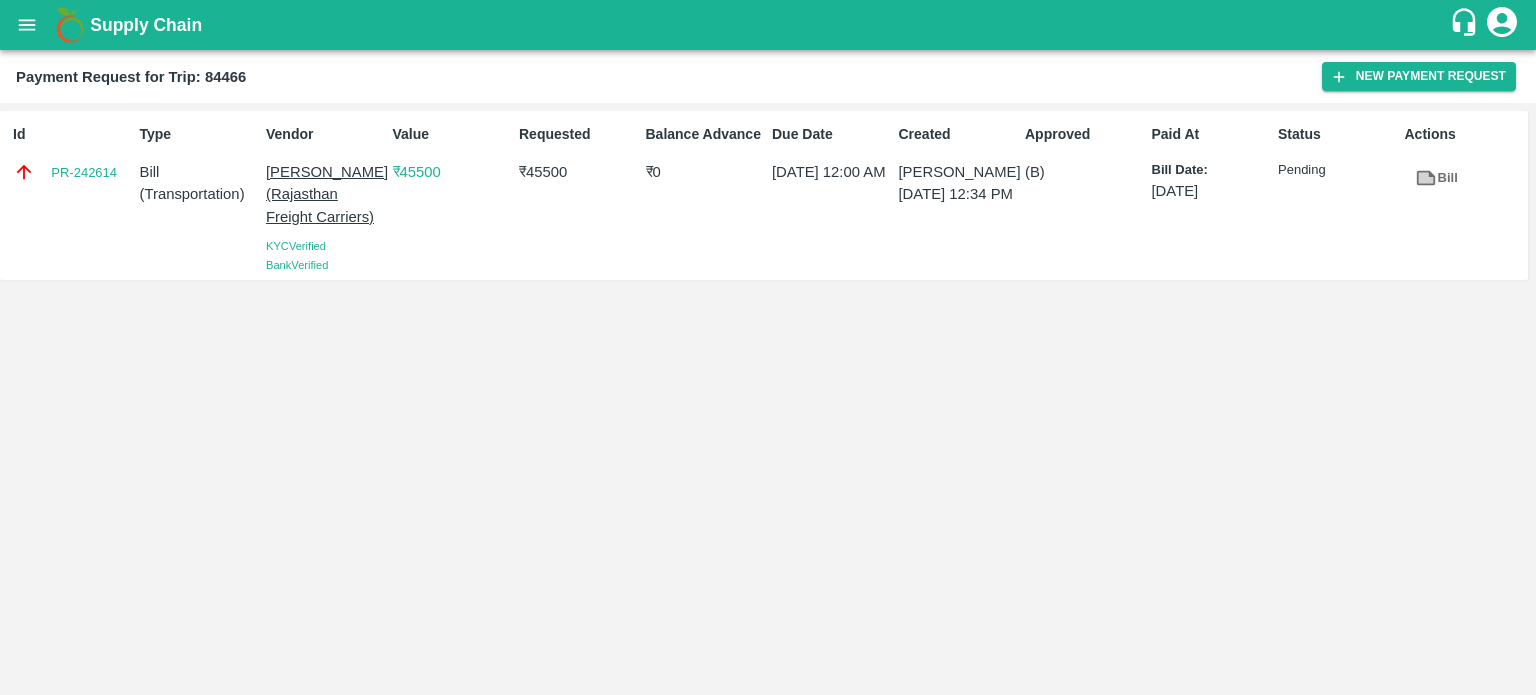 click on "Id PR-242614 Type Bill ( Transportation ) Vendor  Hanif Khan (Rajasthan Freight Carriers)  KYC  Verified Bank  Verified Value ₹  45500 Requested ₹  45500 Balance Advance ₹  0 Due Date 16 Jul 2025, 12:00 AM Created Shrawan Kumar 16 Jul 2025, 12:34 PM Approved (B)  Paid At Bill Date: 15 Jul 2025 Status Pending Actions  Bill" at bounding box center (768, 399) 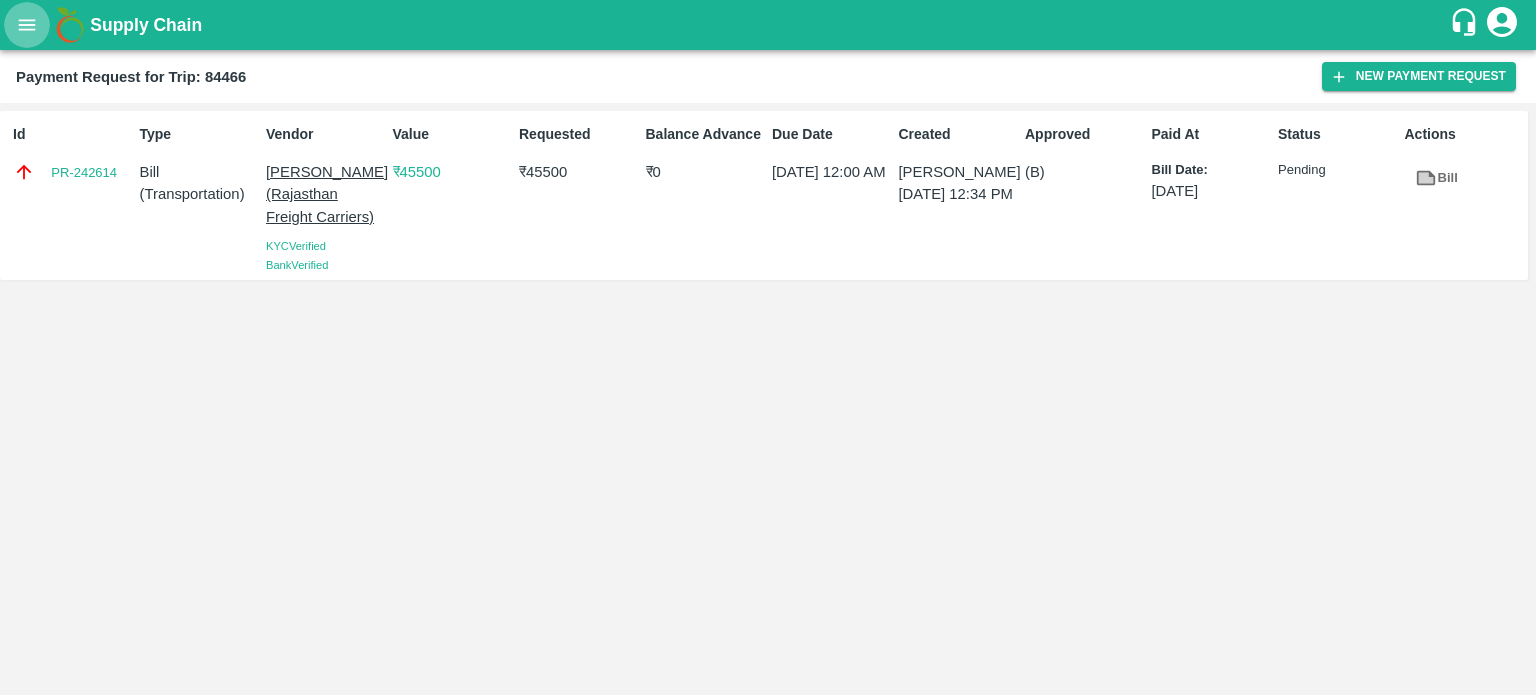 click 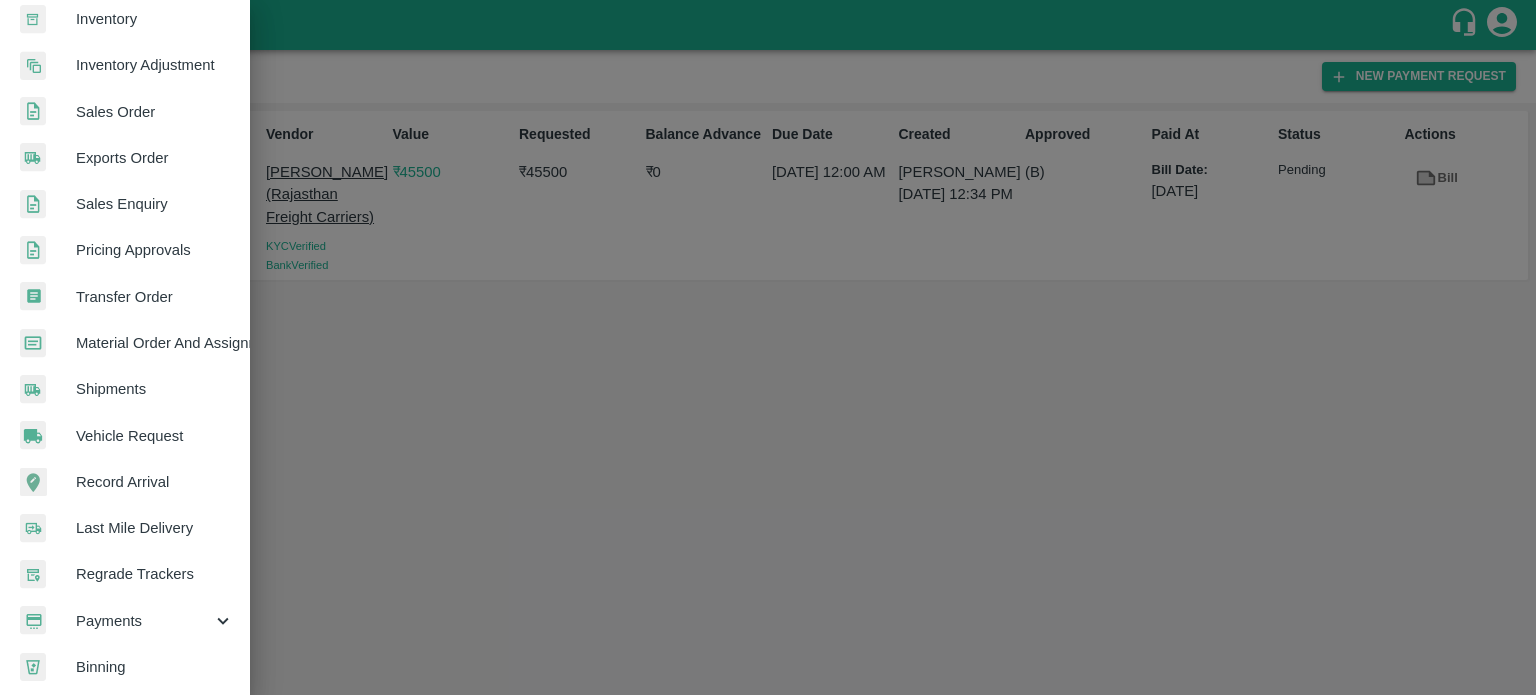 scroll, scrollTop: 396, scrollLeft: 0, axis: vertical 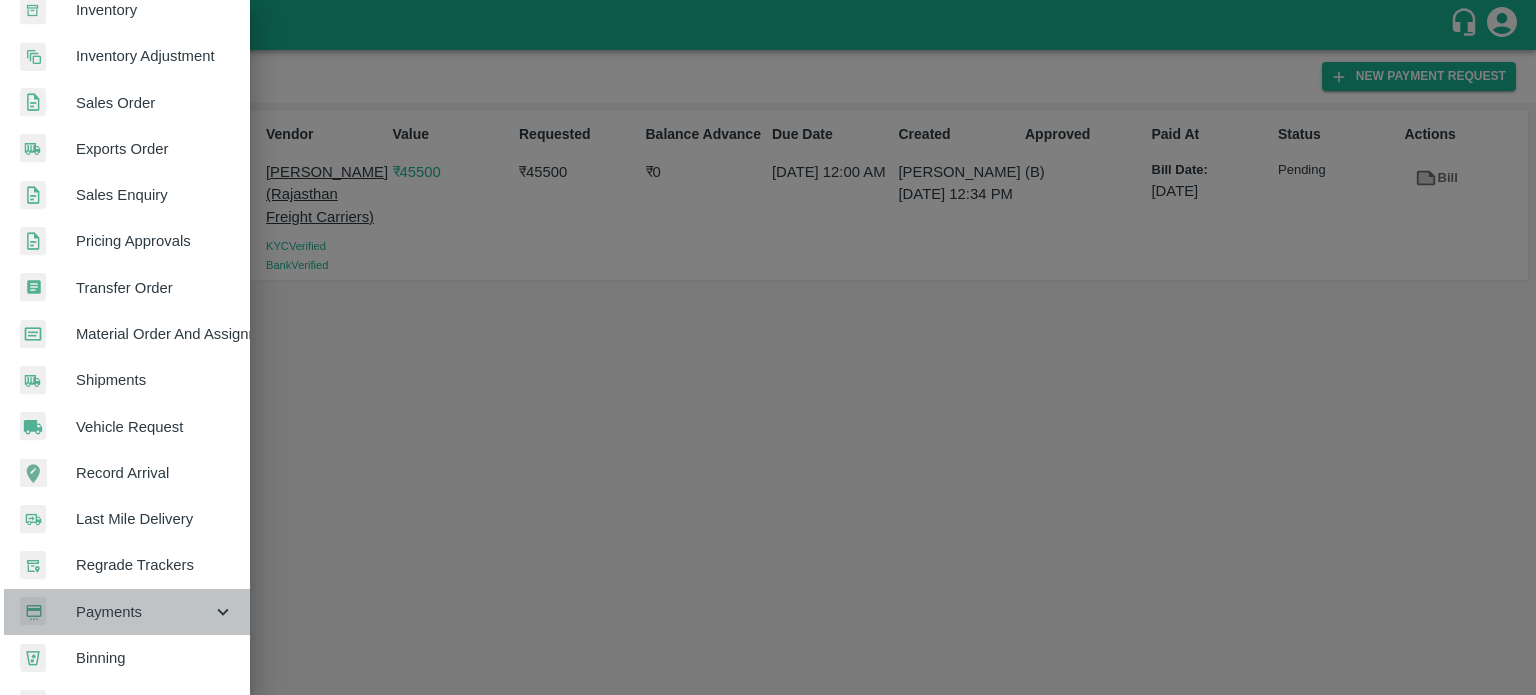 click on "Payments" at bounding box center [144, 612] 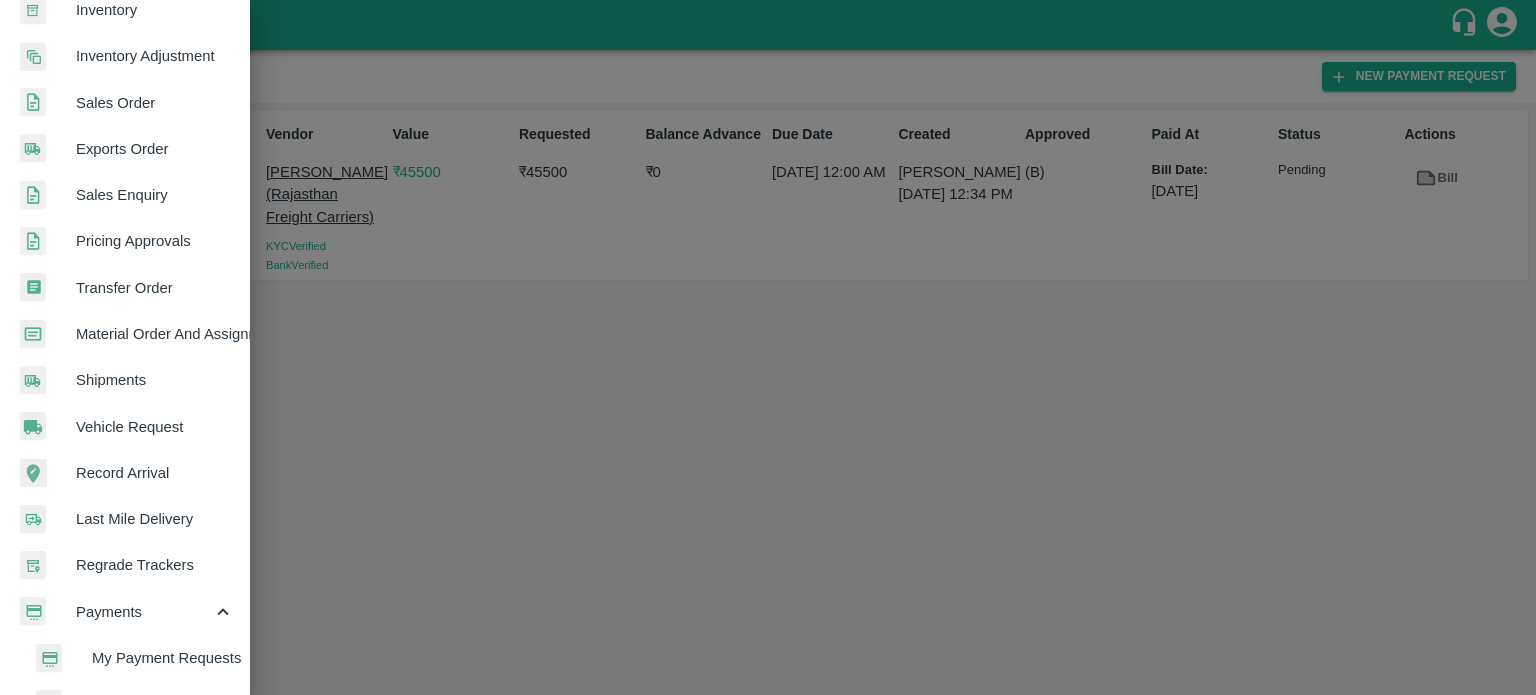 click on "My Payment Requests" at bounding box center (163, 658) 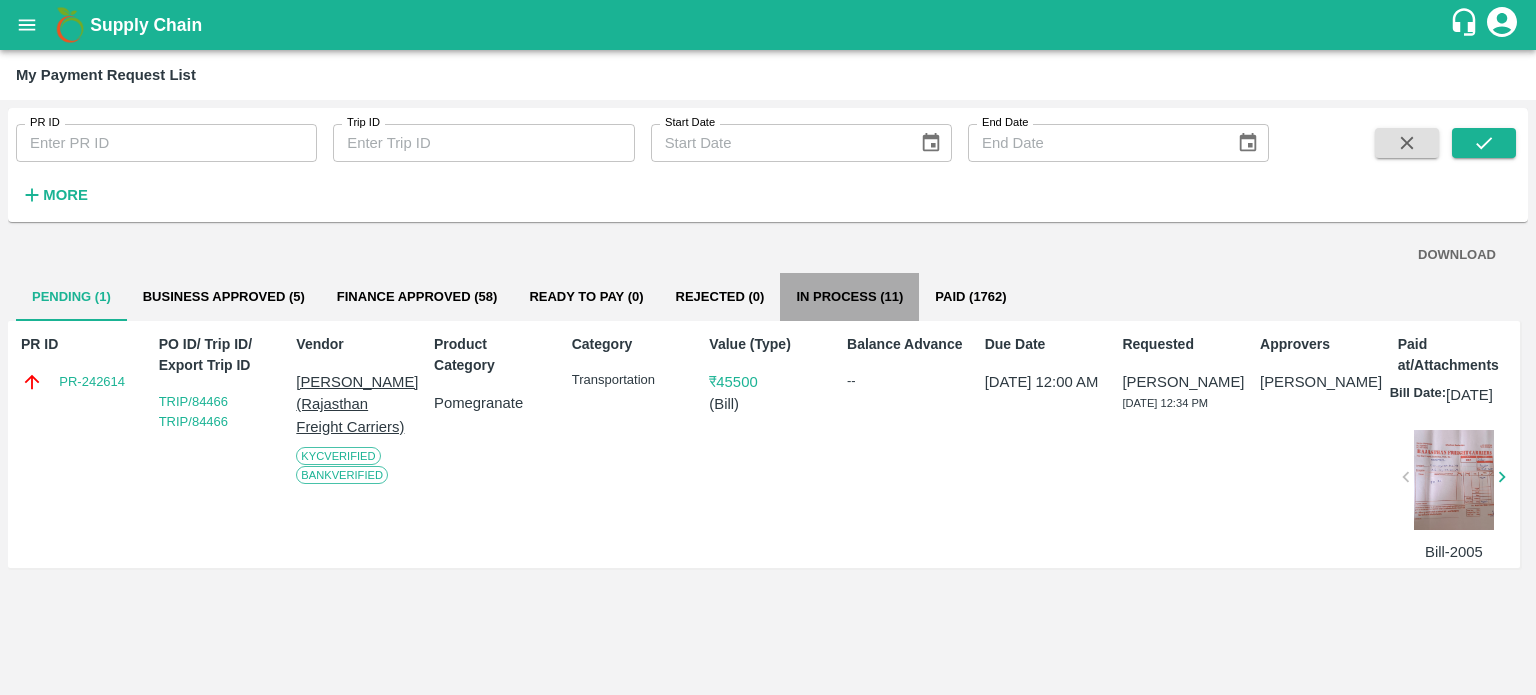 click on "In Process (11)" at bounding box center (849, 297) 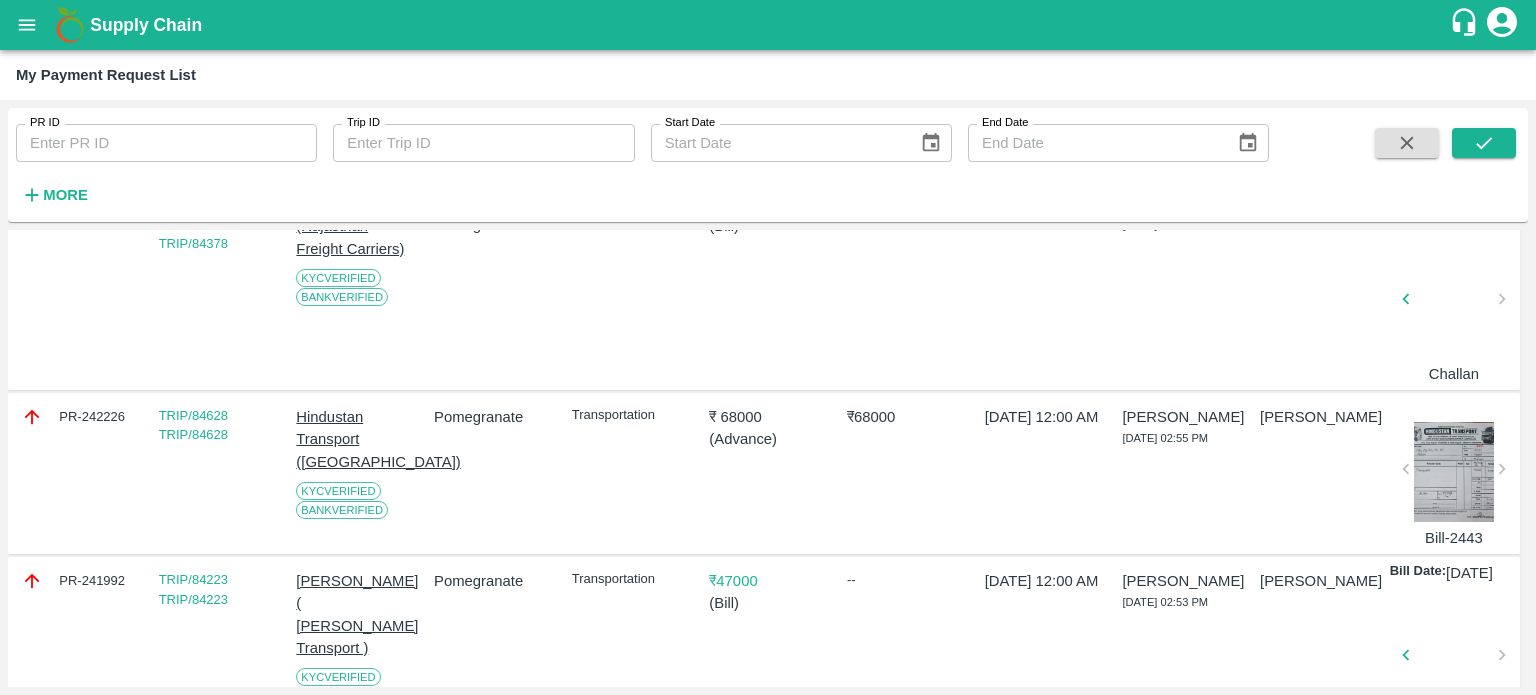 scroll, scrollTop: 184, scrollLeft: 0, axis: vertical 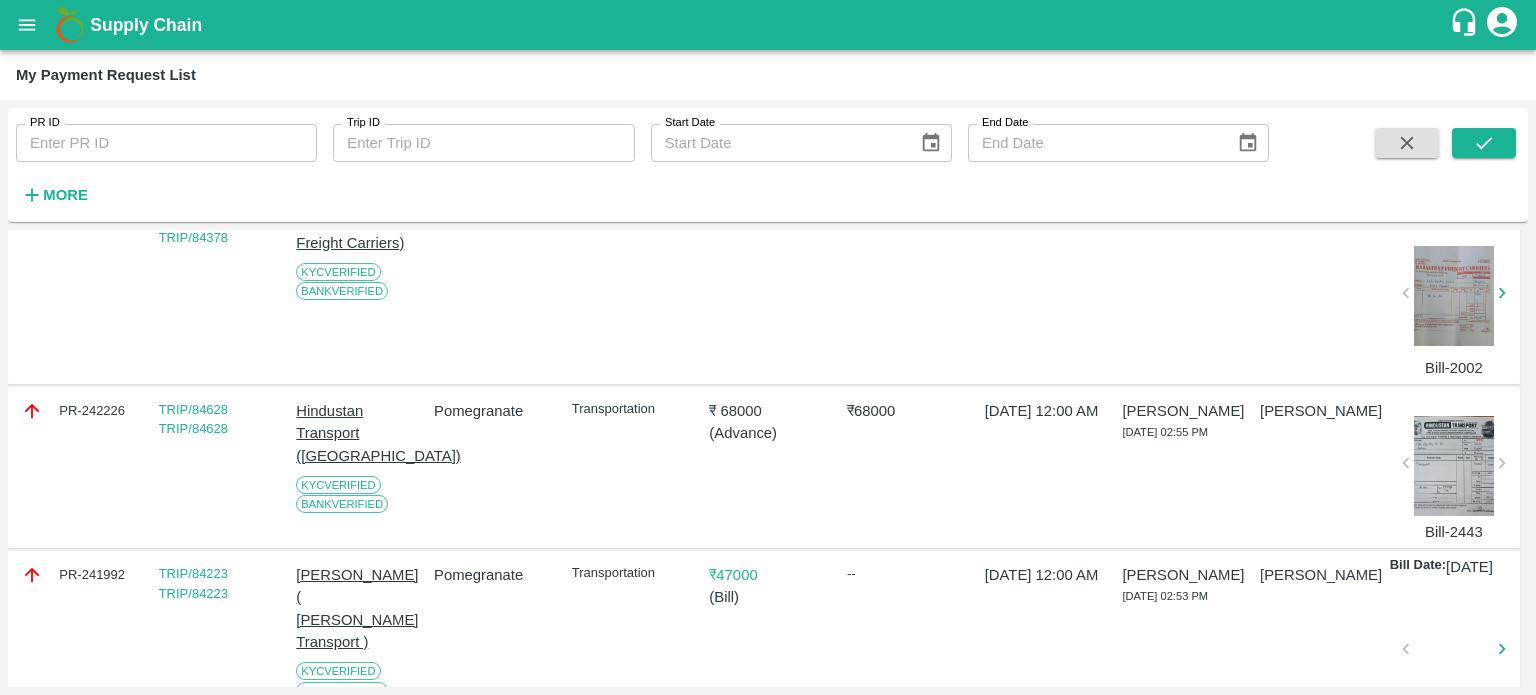 click on "₹ 68000 ( Advance )" at bounding box center (763, 467) 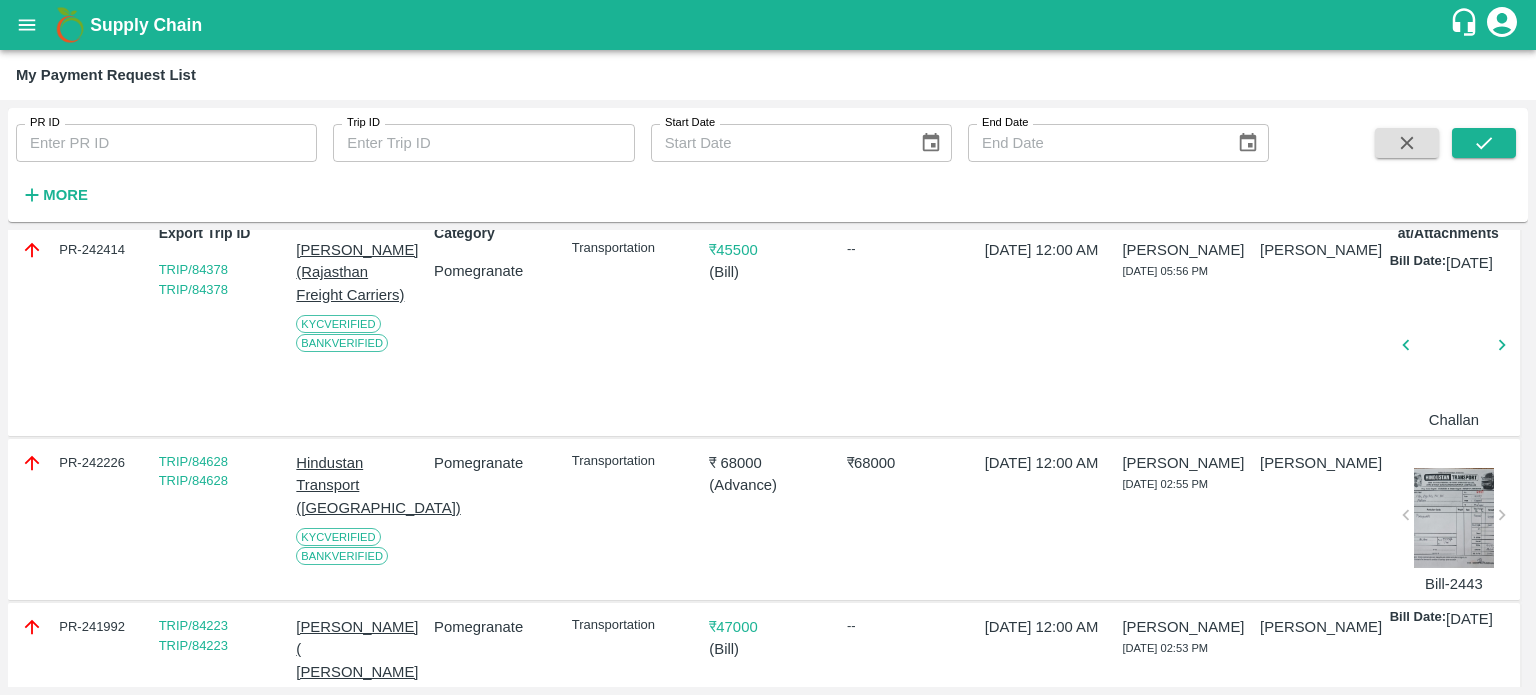 scroll, scrollTop: 0, scrollLeft: 0, axis: both 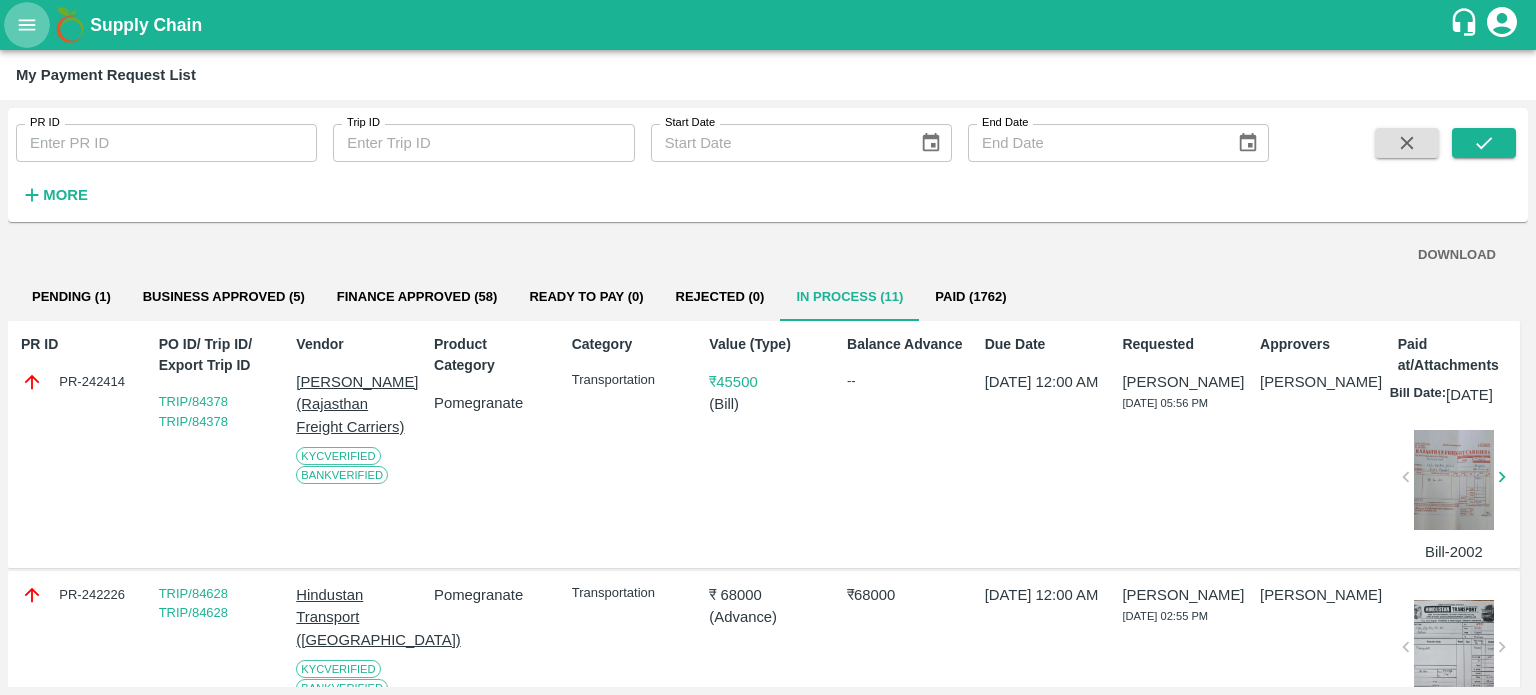 click at bounding box center (27, 25) 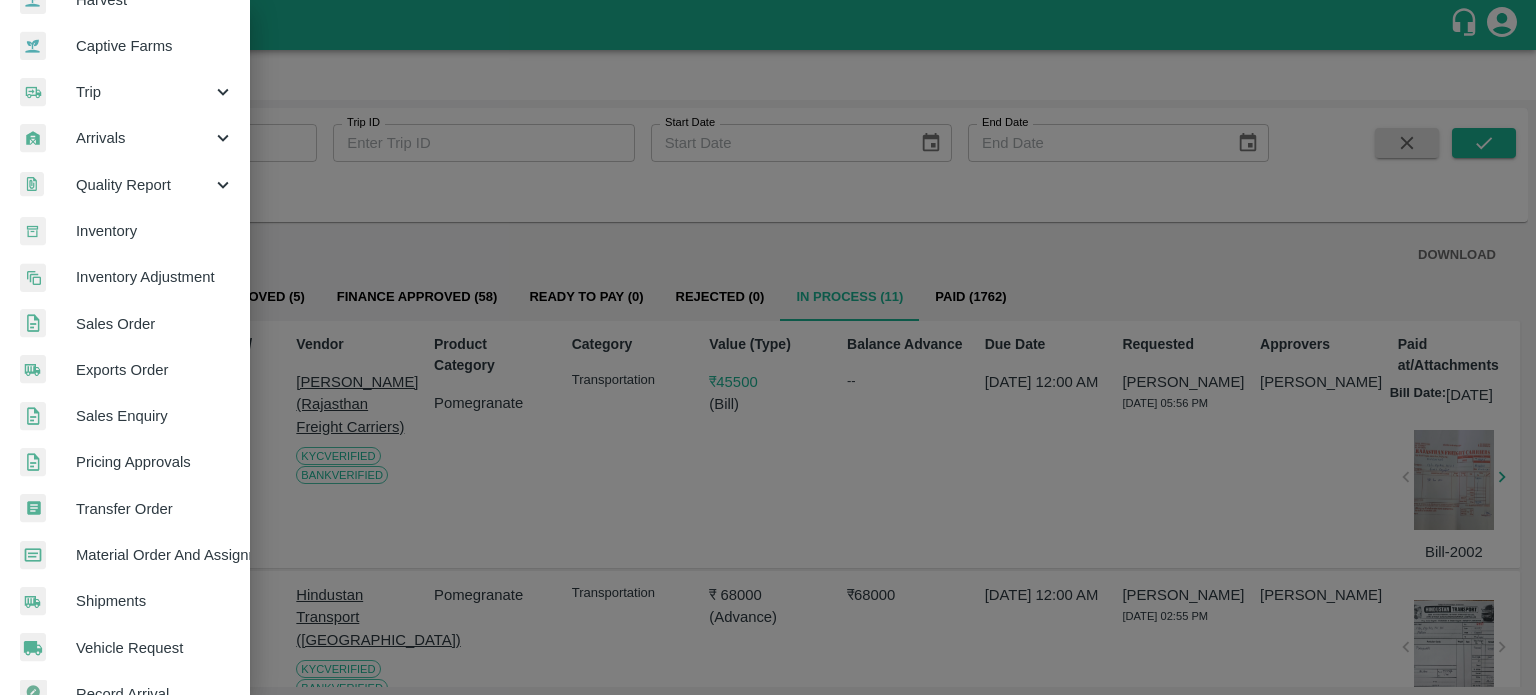 scroll, scrollTop: 212, scrollLeft: 0, axis: vertical 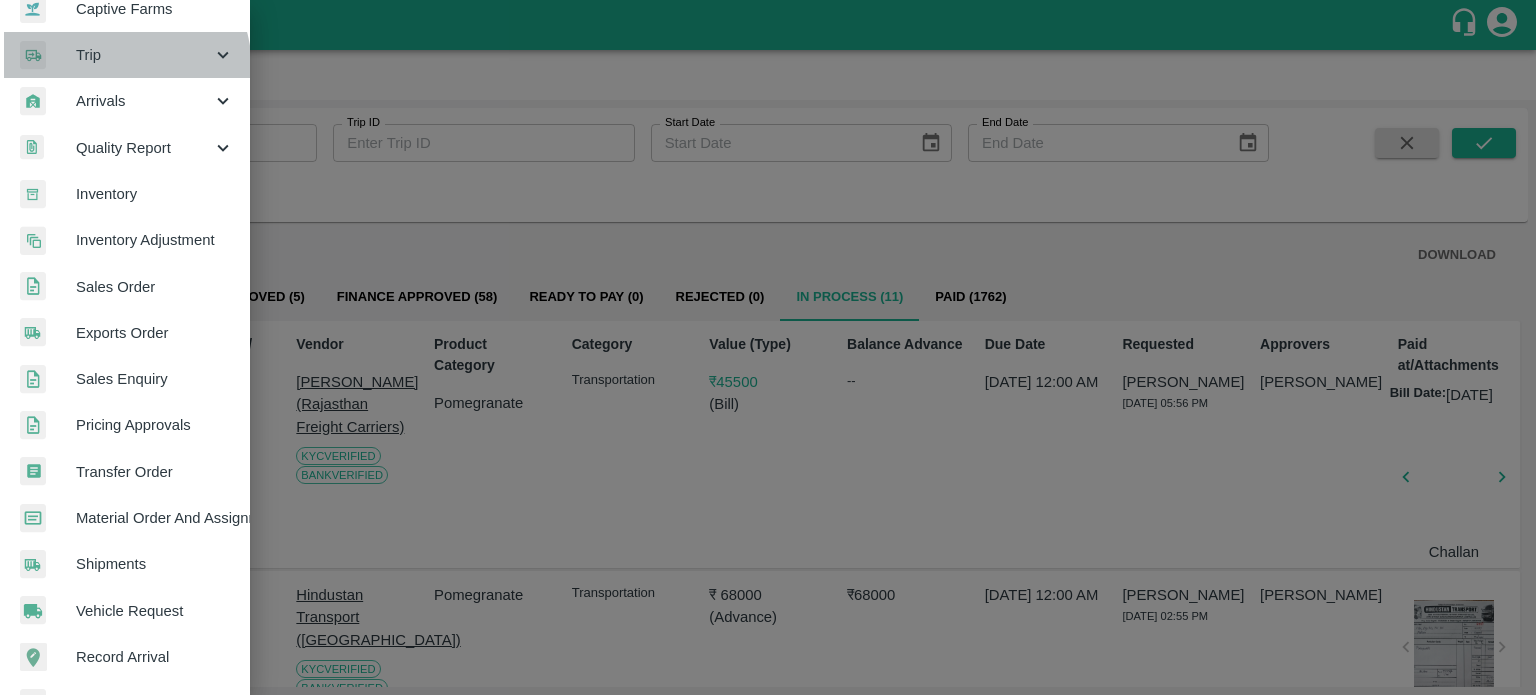 click on "Trip" at bounding box center [125, 55] 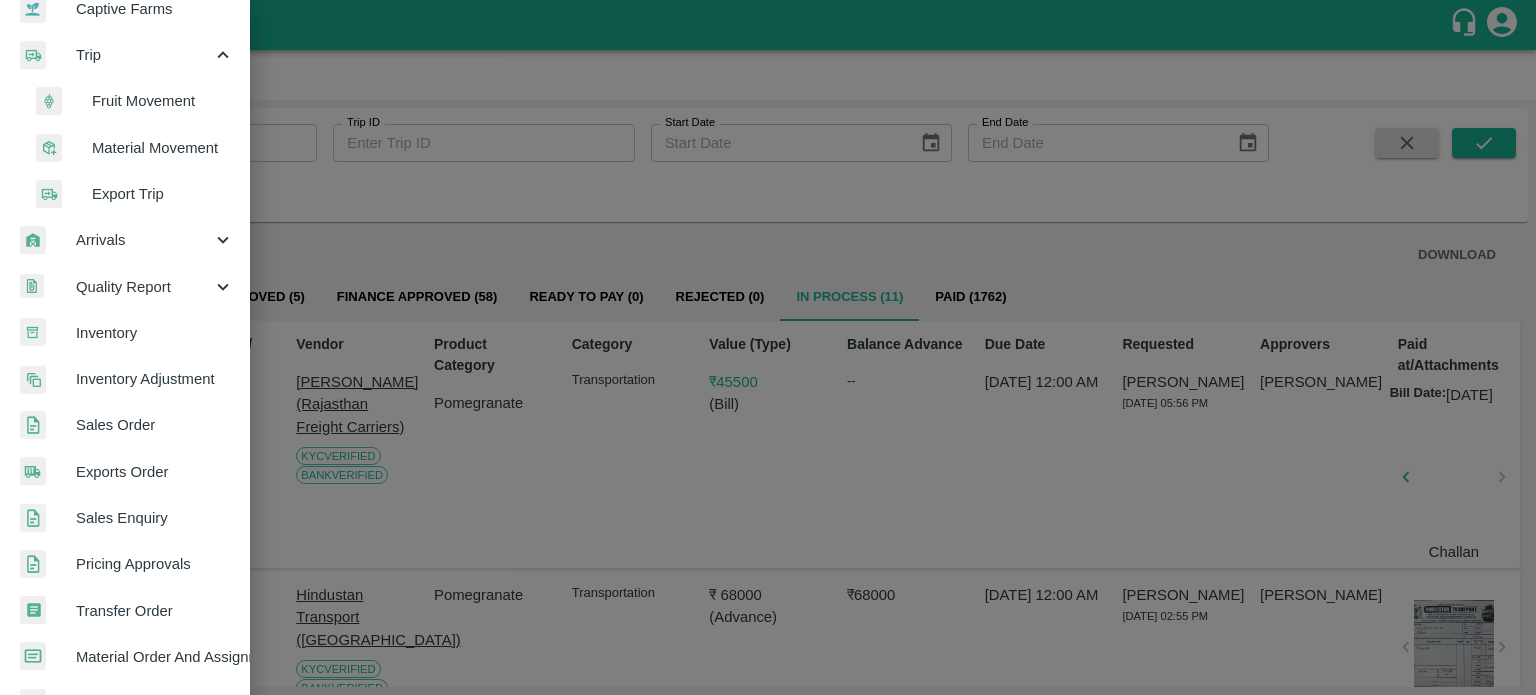 click on "Fruit Movement" at bounding box center (163, 101) 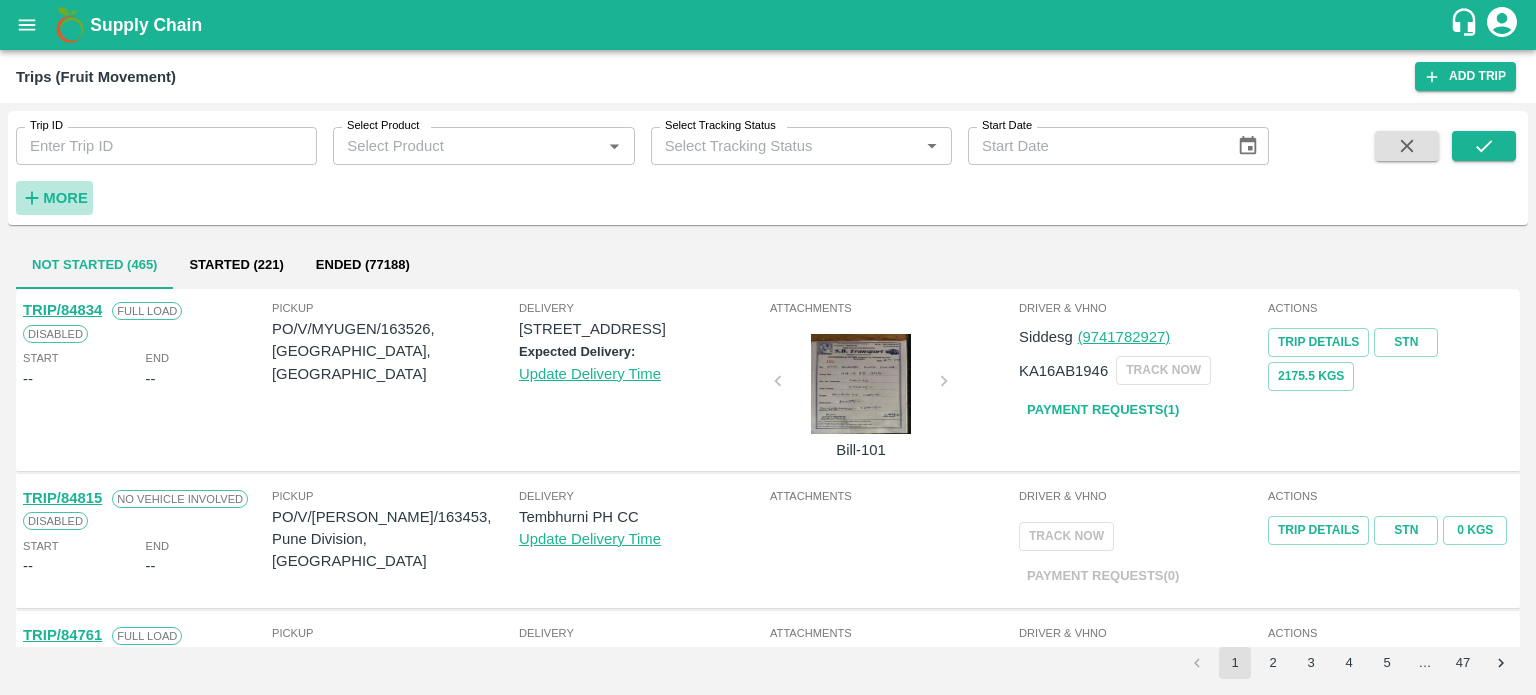 click on "More" at bounding box center [65, 198] 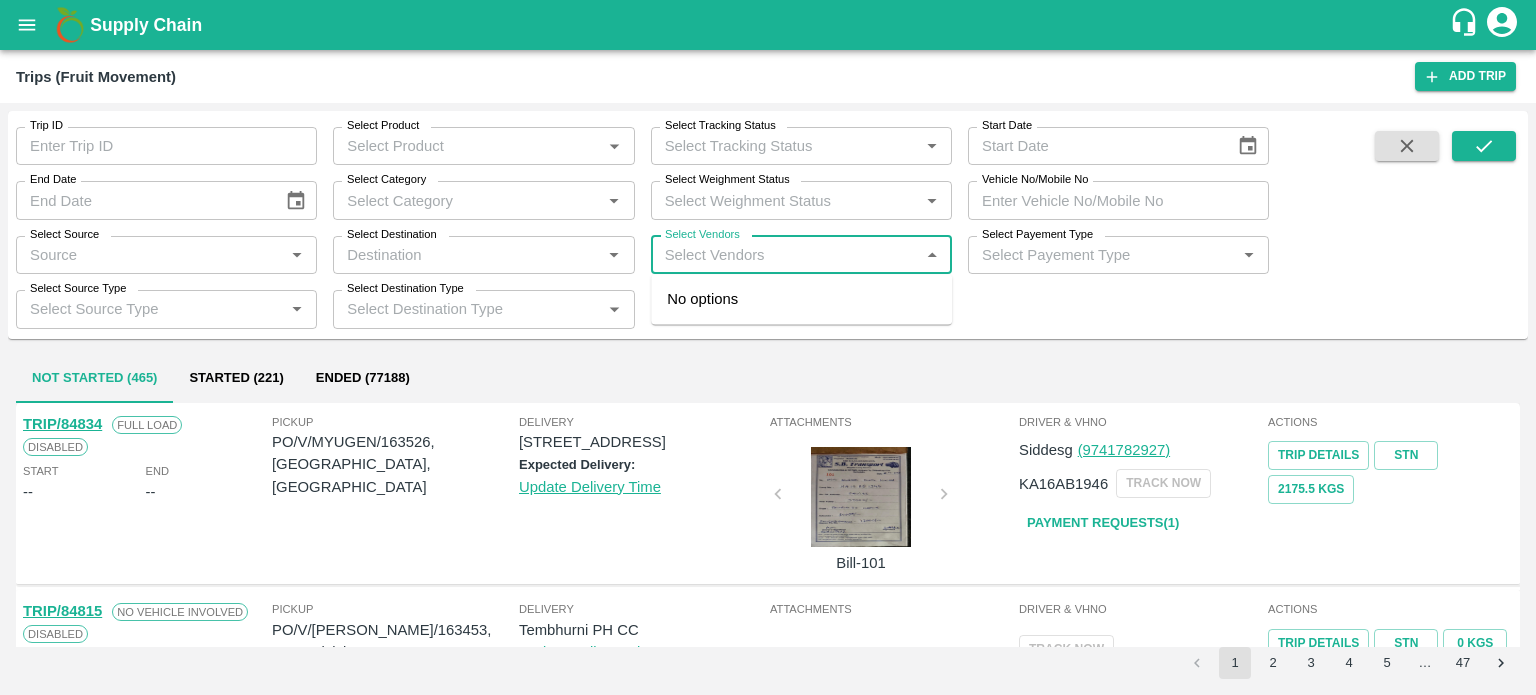 click on "Select Vendors" at bounding box center (785, 255) 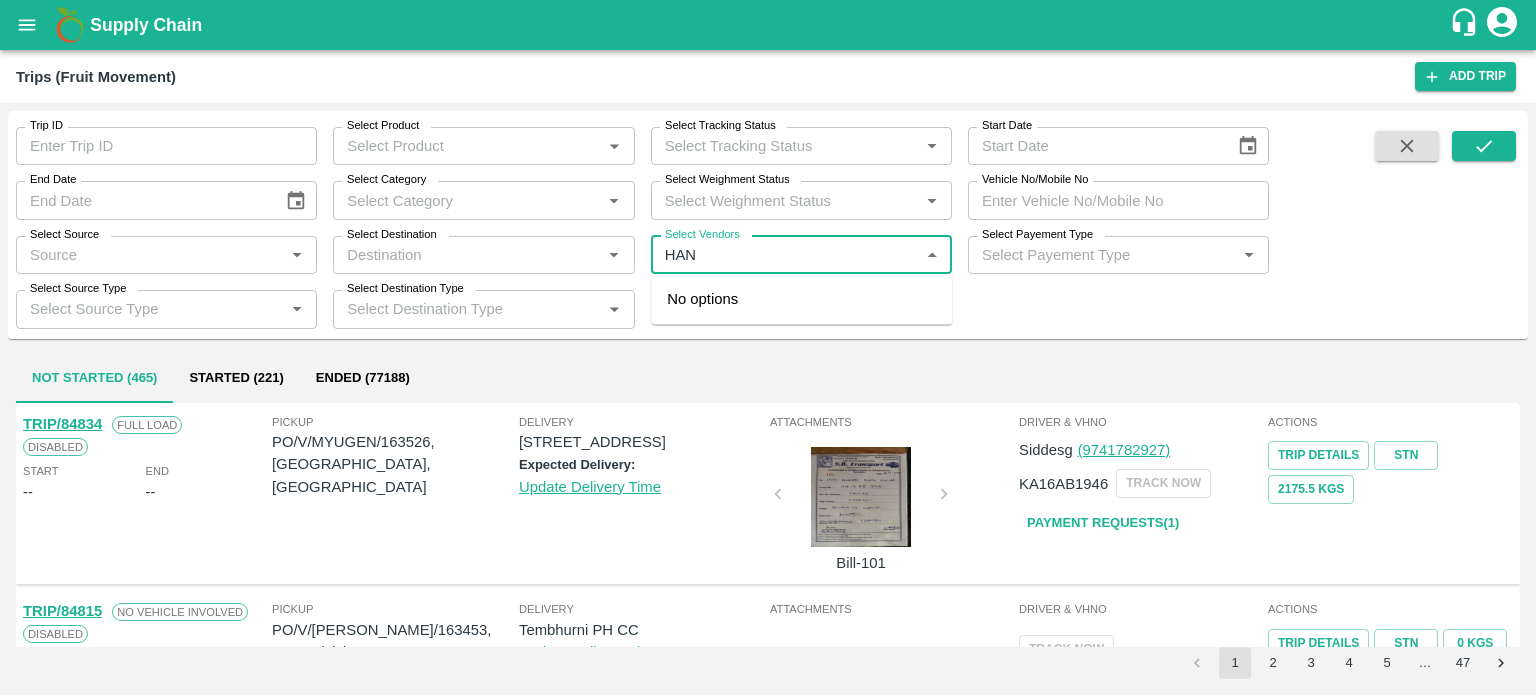 type on "HANI" 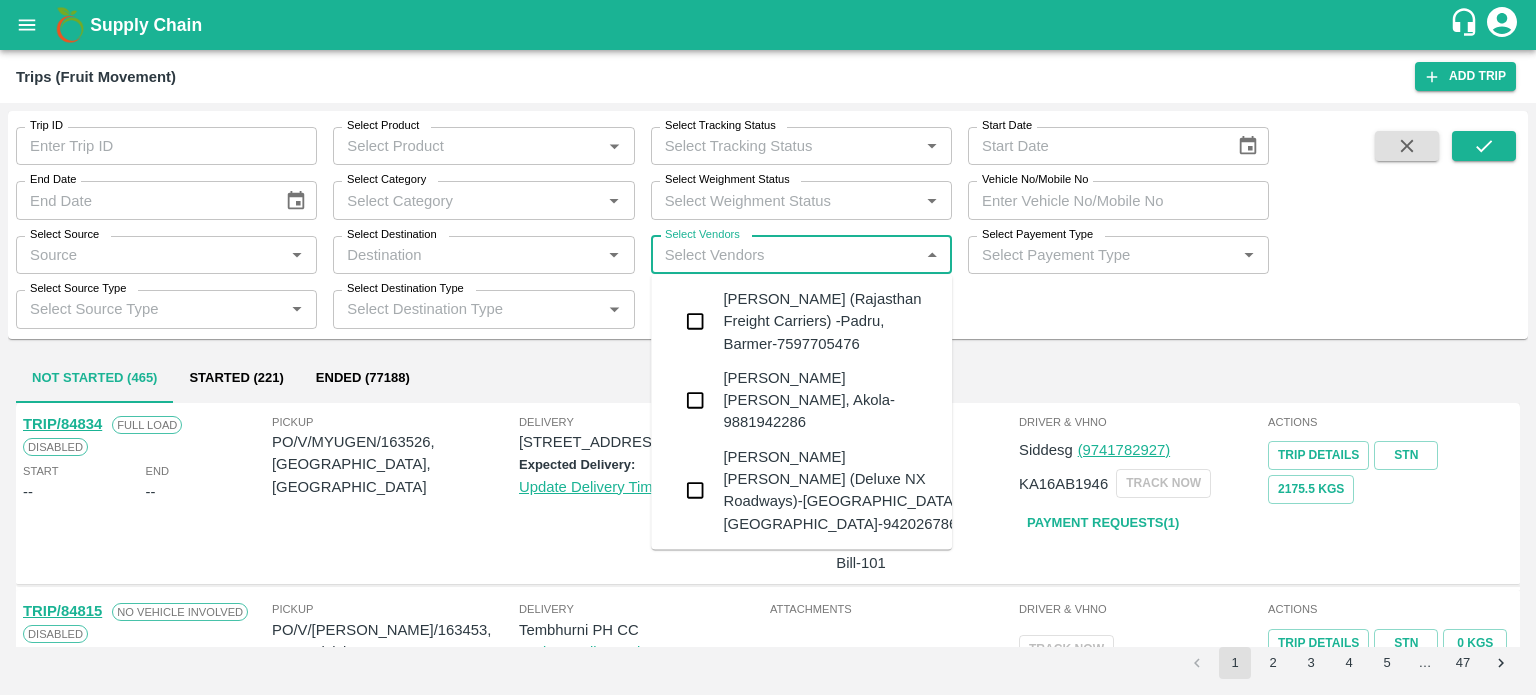 type on "F" 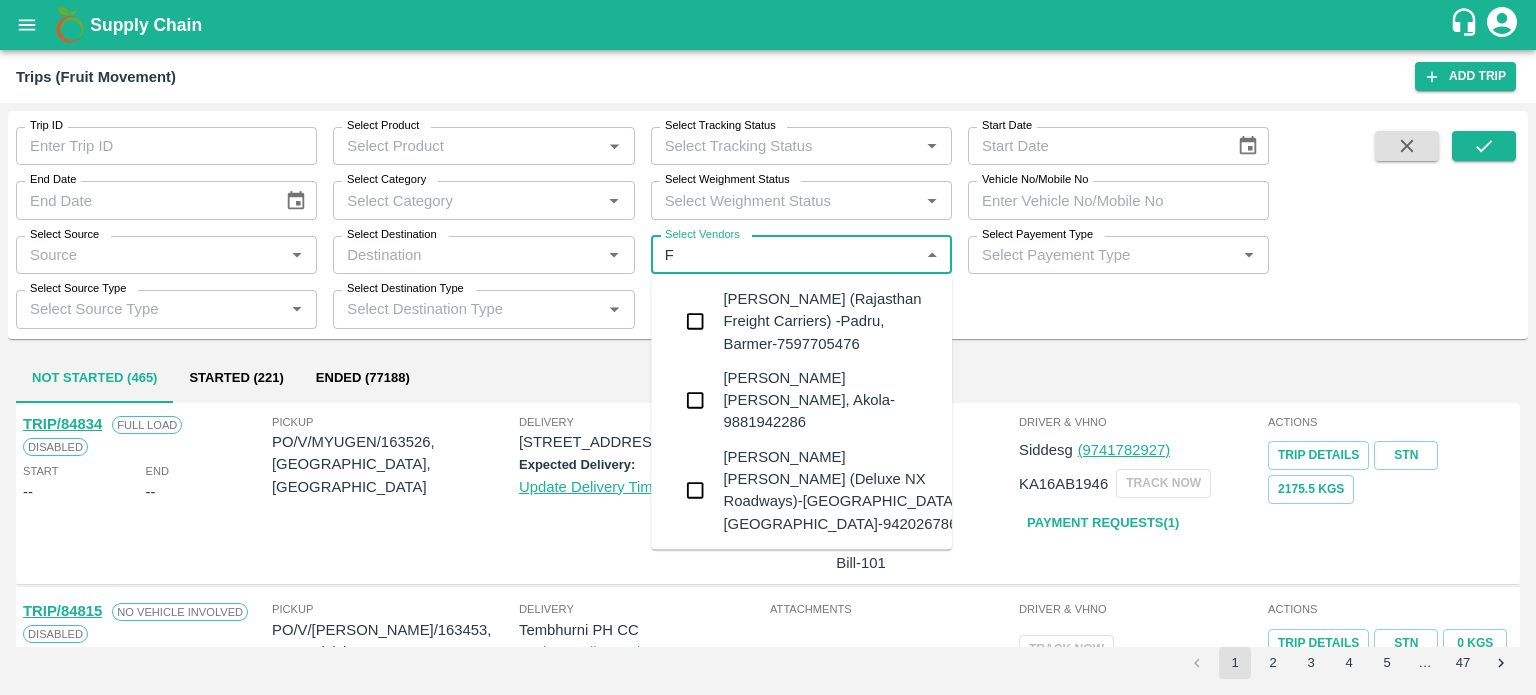 click on "[PERSON_NAME] (Rajasthan Freight Carriers) -Padru, Barmer-7597705476" at bounding box center (829, 321) 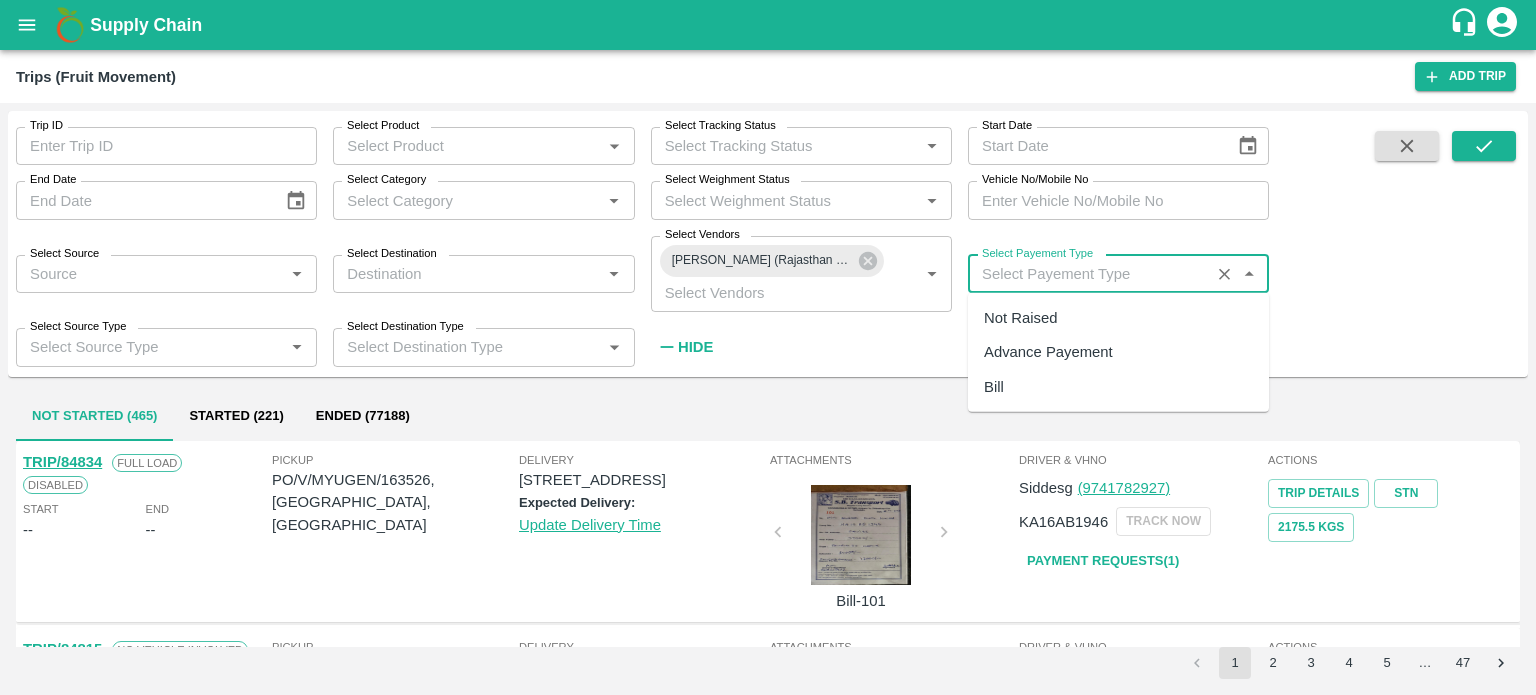 click on "Select Payement Type" at bounding box center [1089, 274] 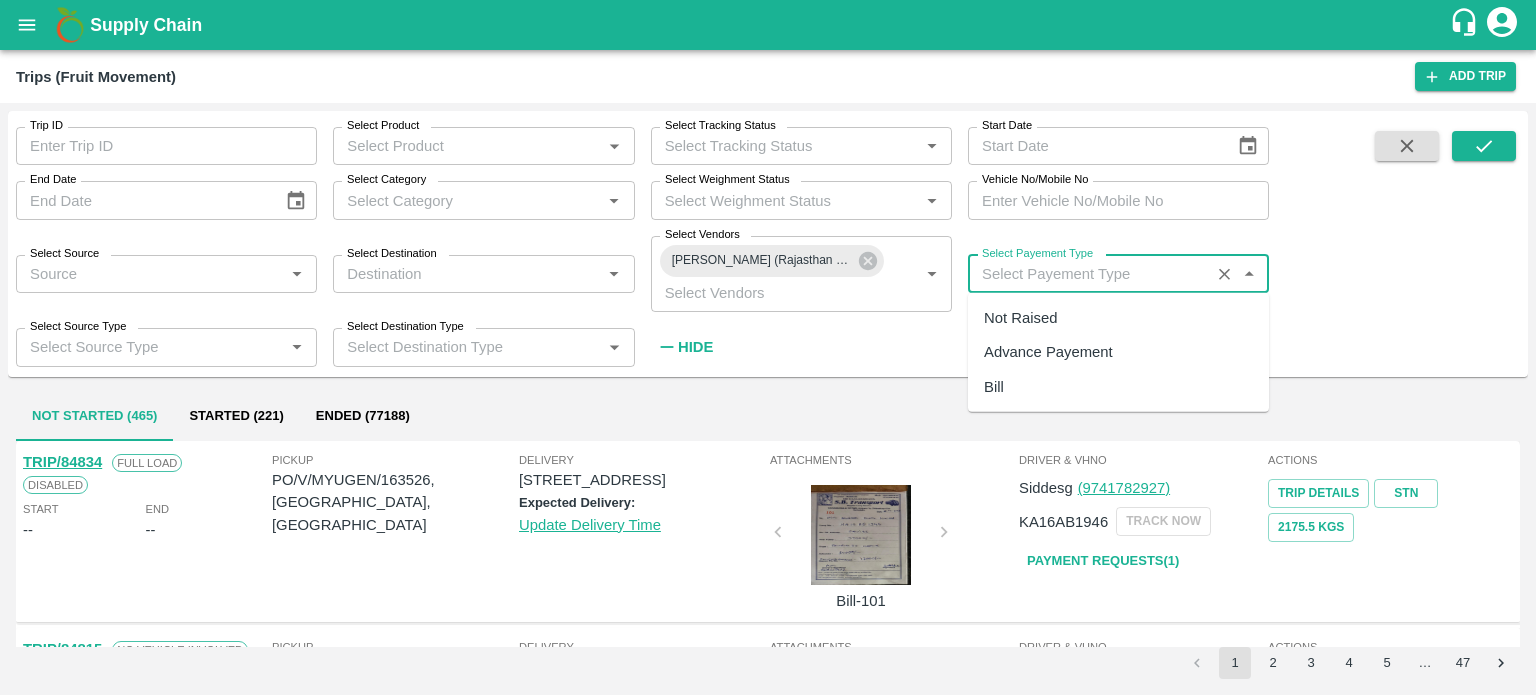 click on "Advance Payement" at bounding box center (1048, 352) 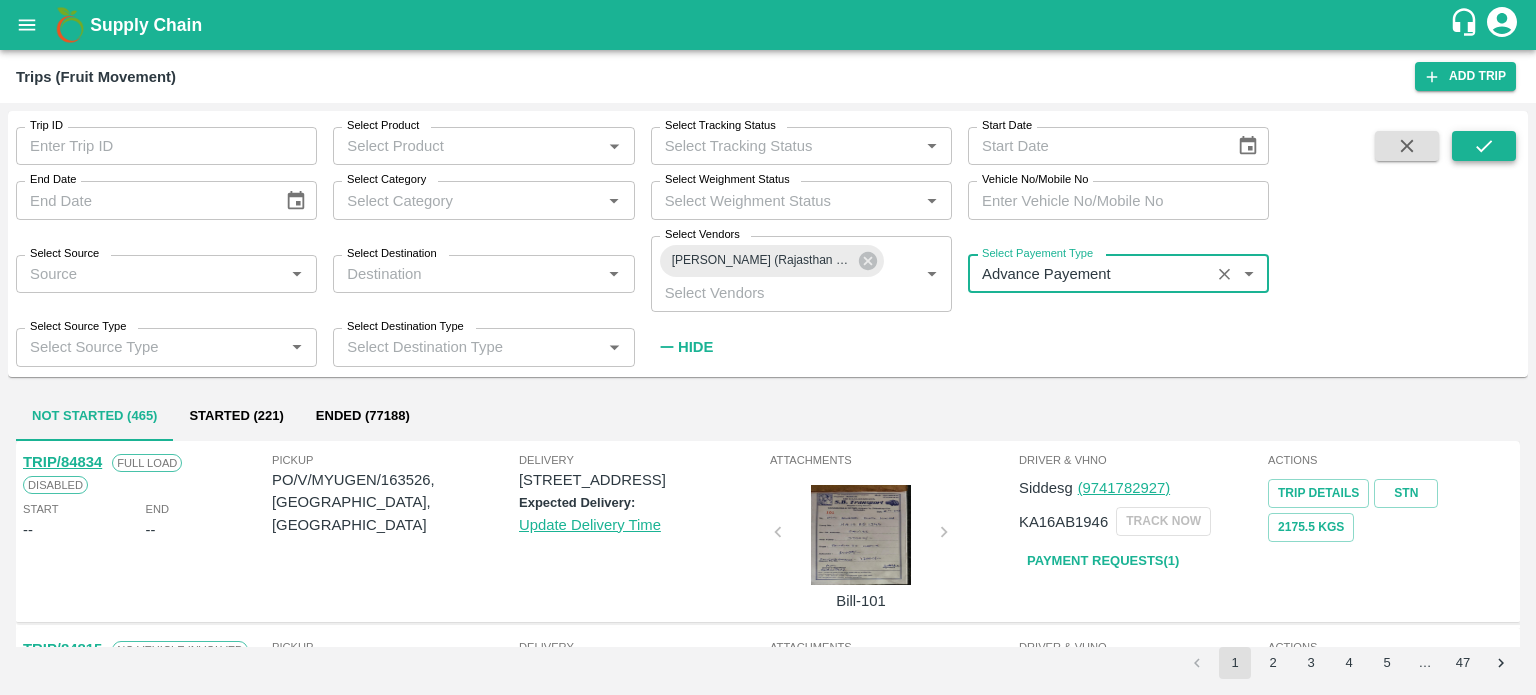 click 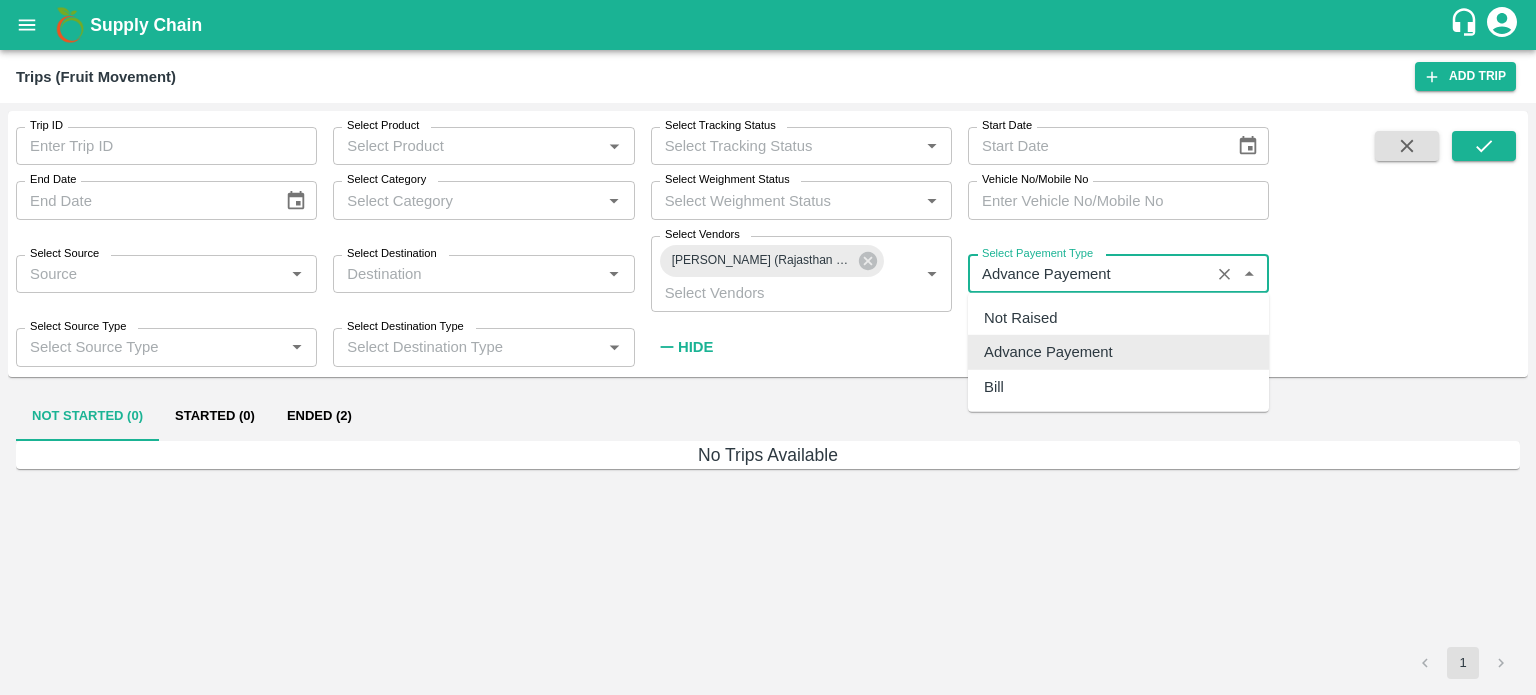 click on "Select Payement Type" at bounding box center [1089, 274] 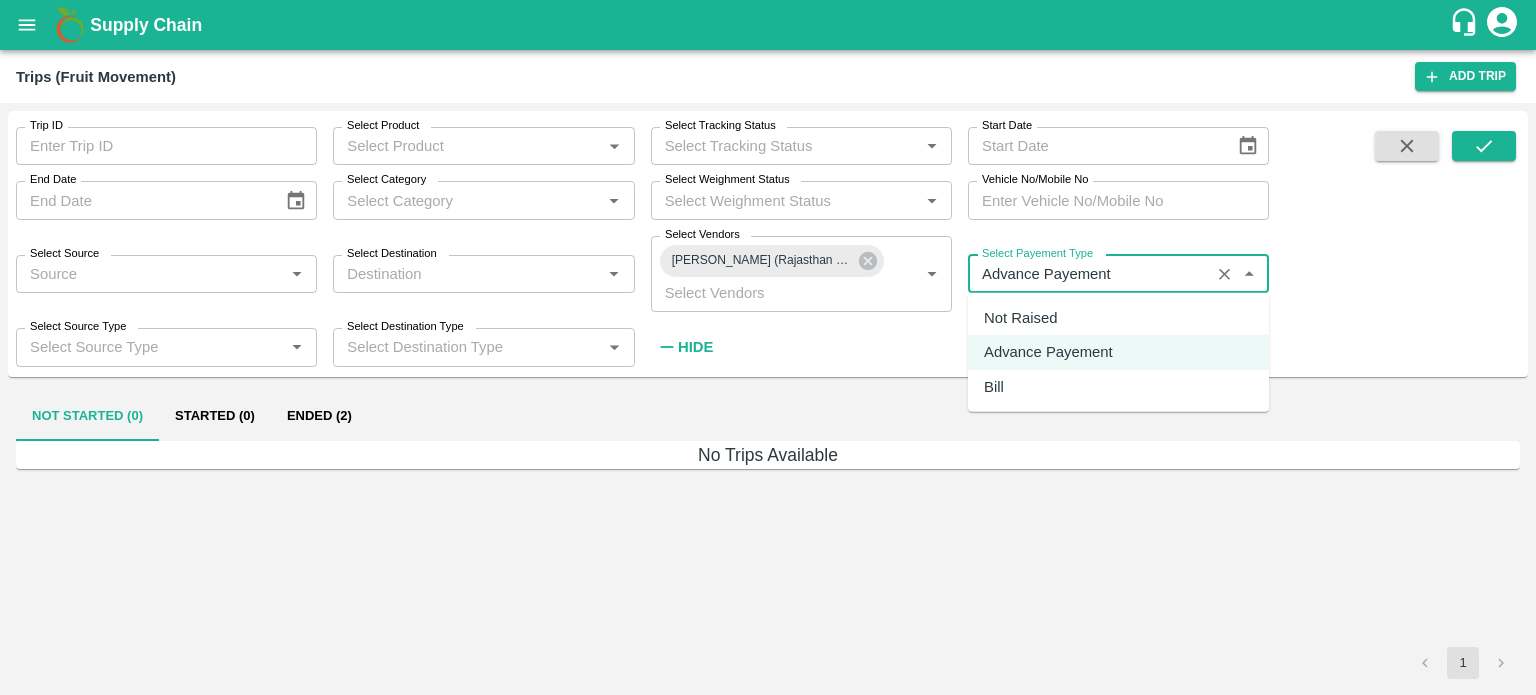click on "Not Raised" at bounding box center [1020, 318] 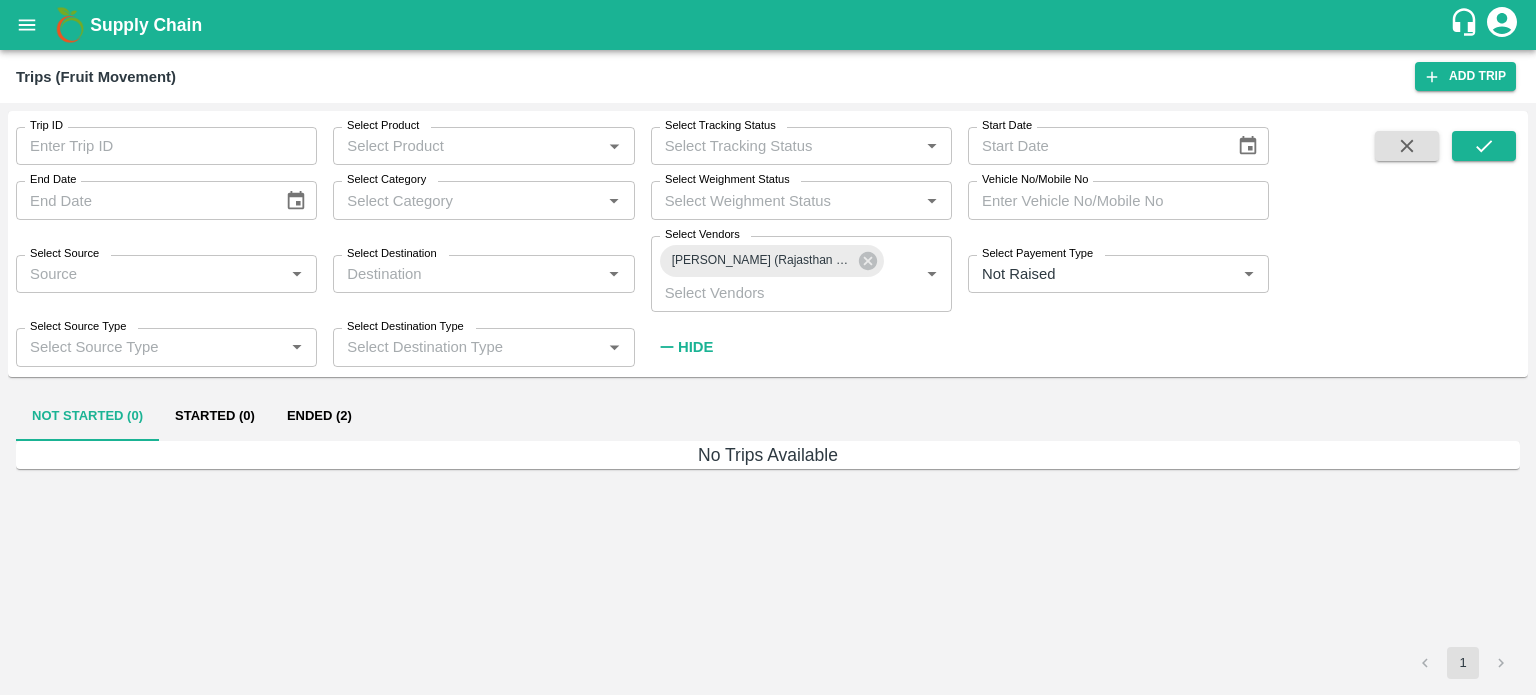 click at bounding box center [1484, 247] 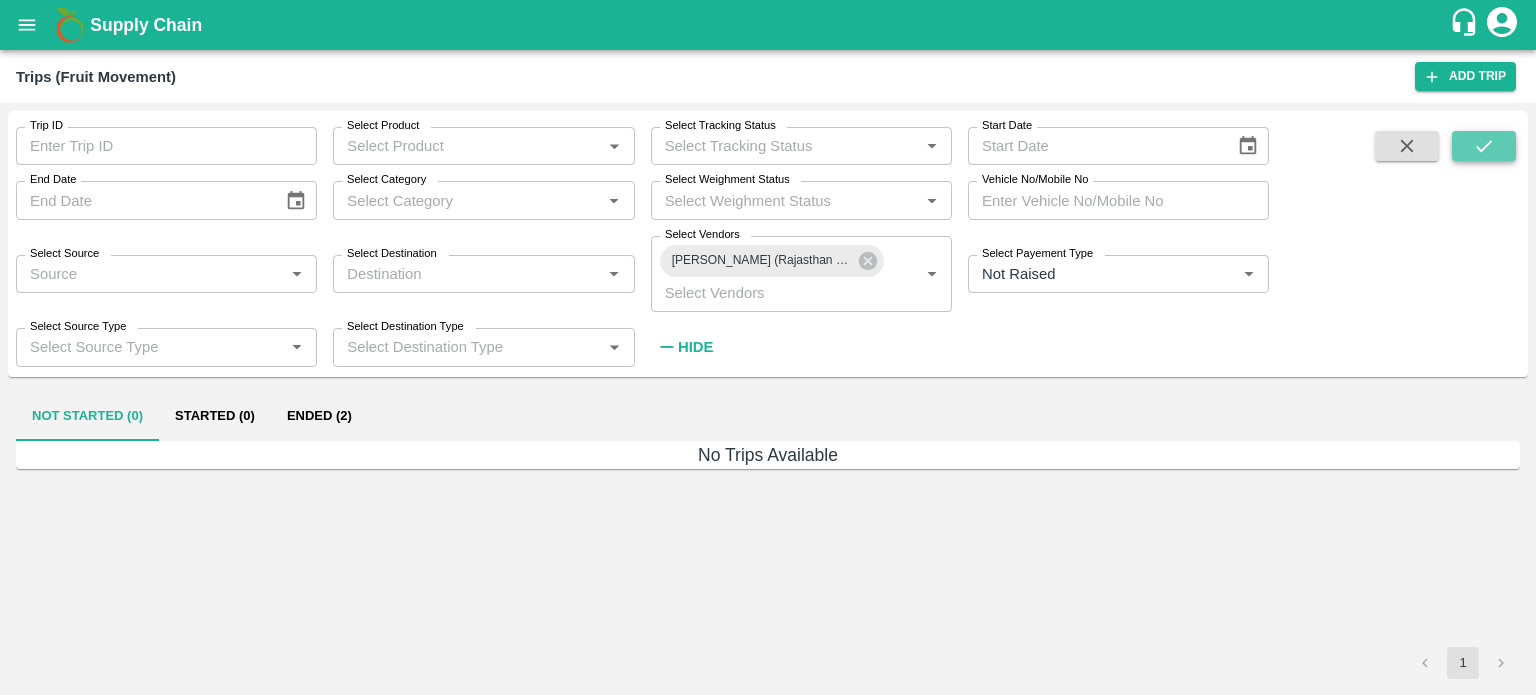 click 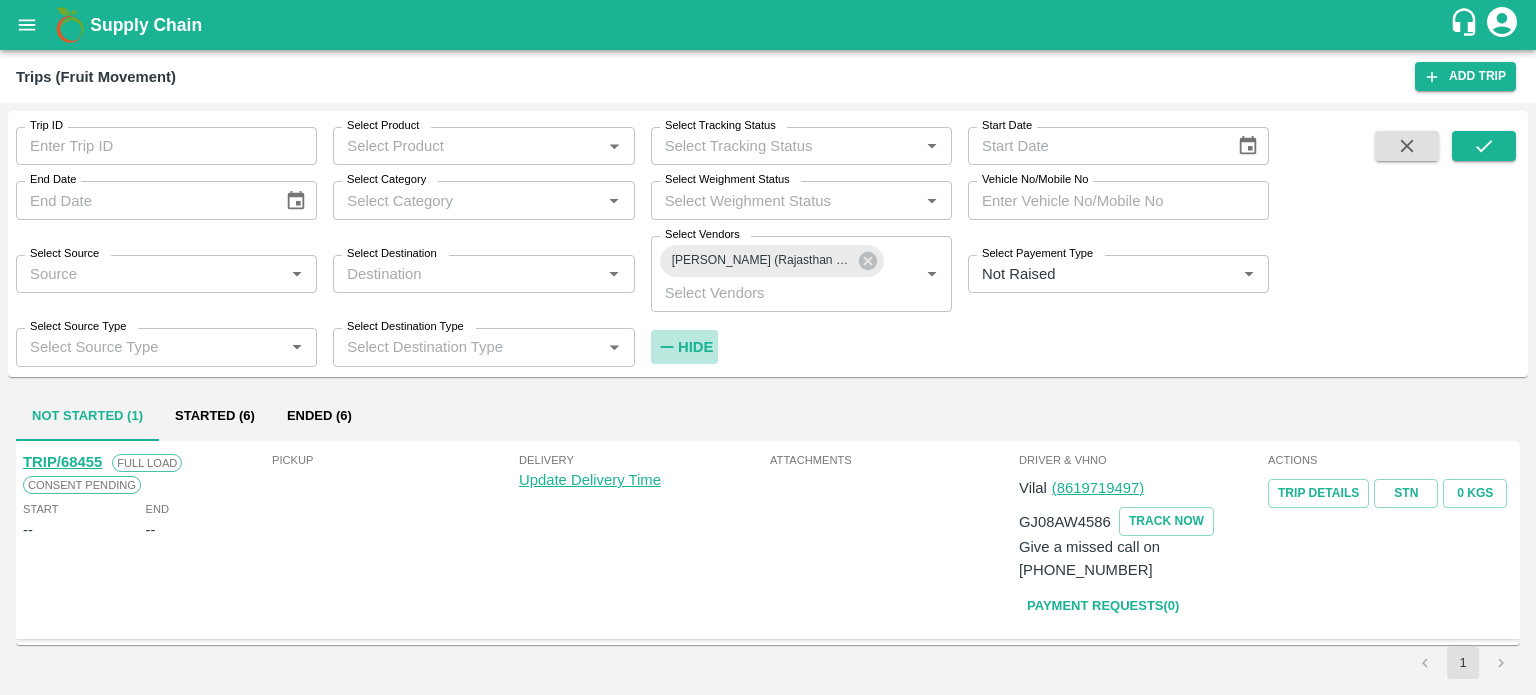 click on "Hide" at bounding box center [695, 347] 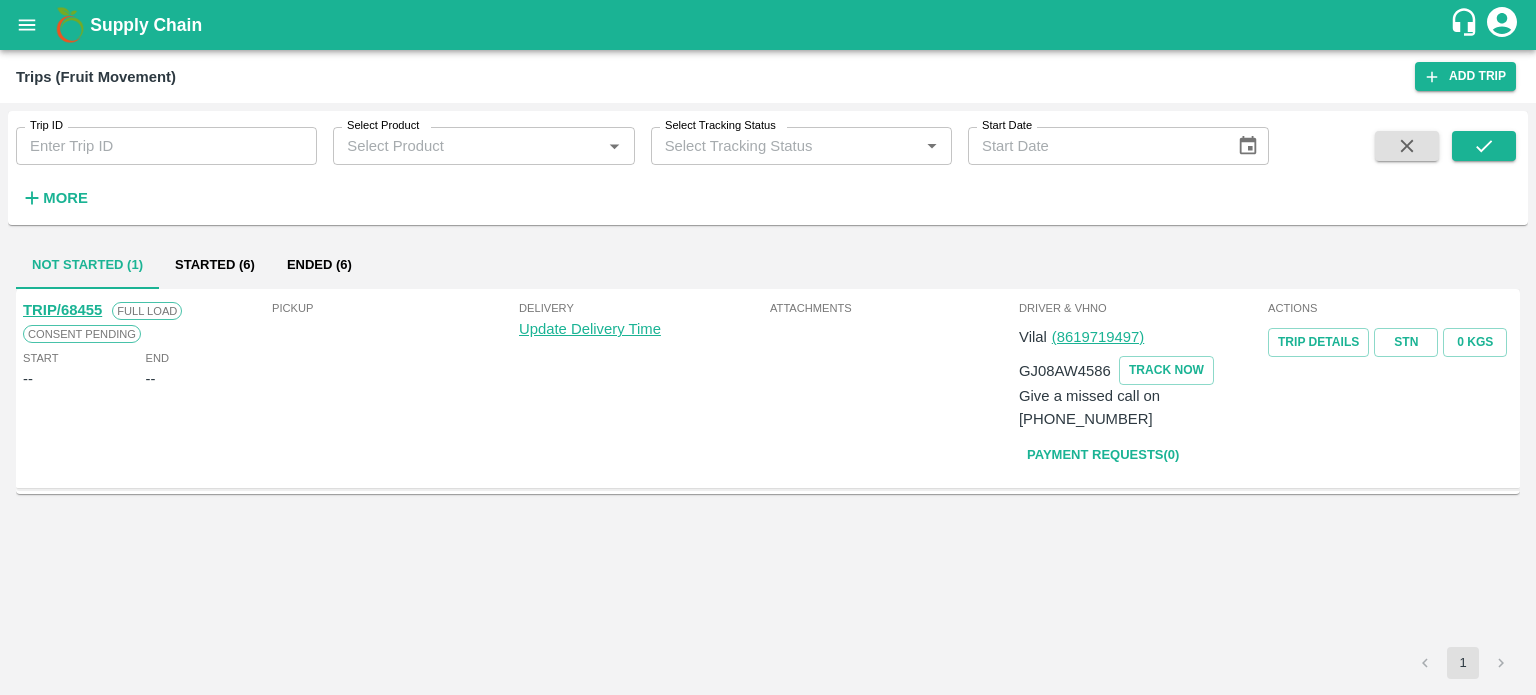 click on "Started (6)" at bounding box center [215, 265] 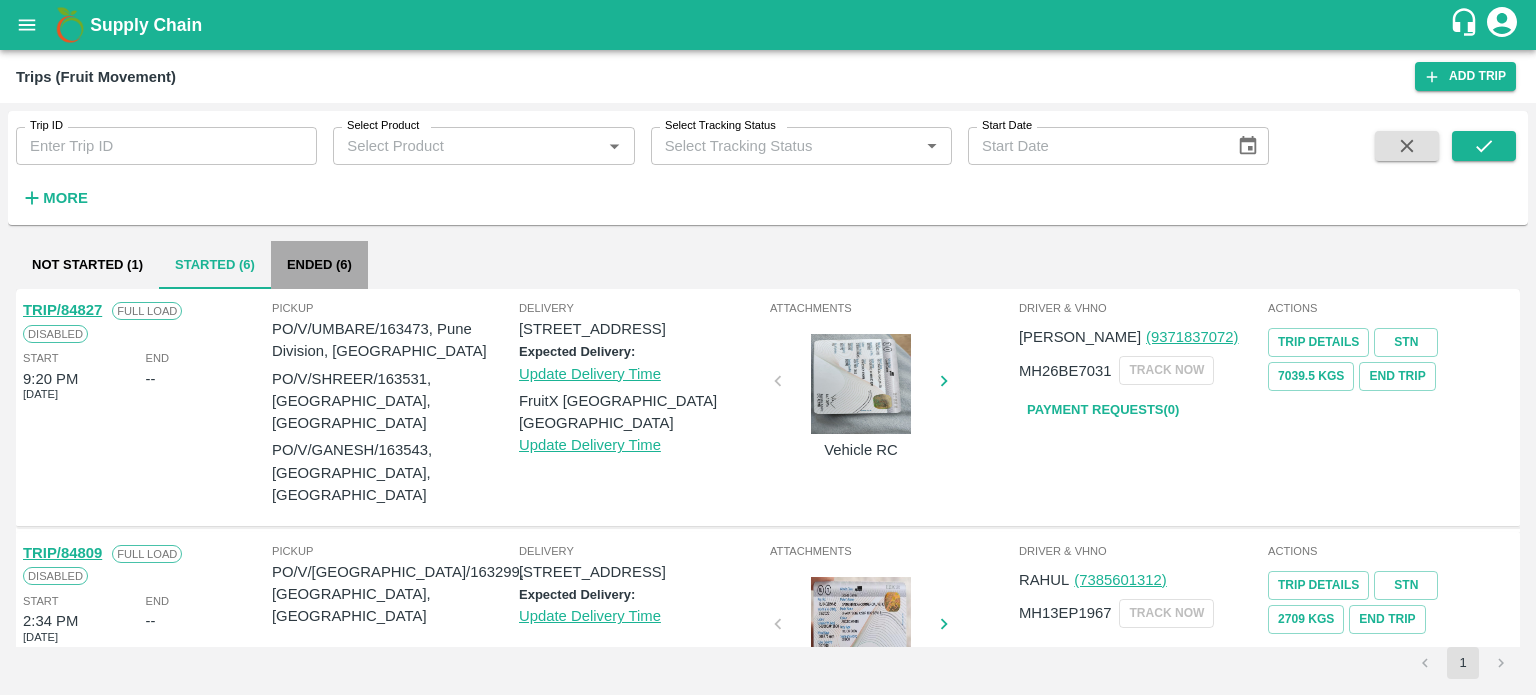 click on "Ended (6)" at bounding box center [319, 265] 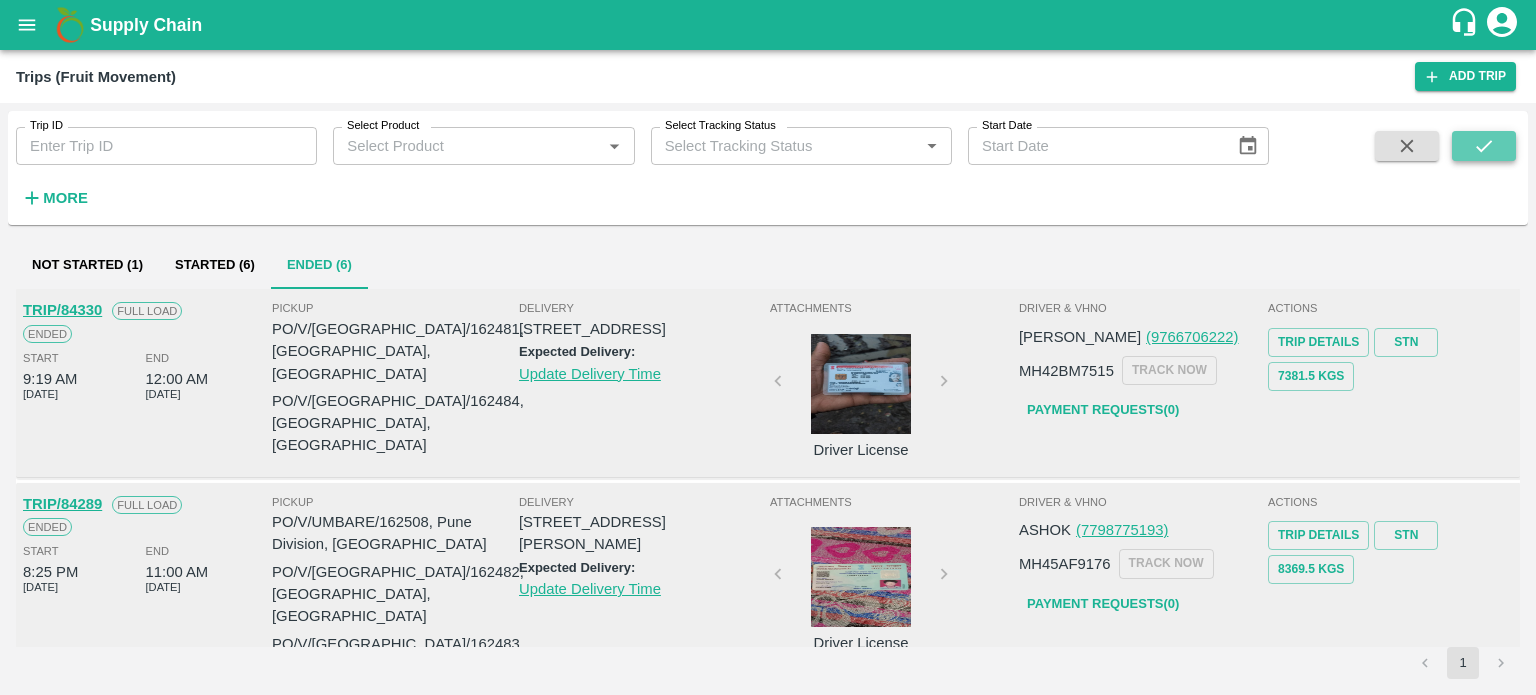 click at bounding box center [1484, 146] 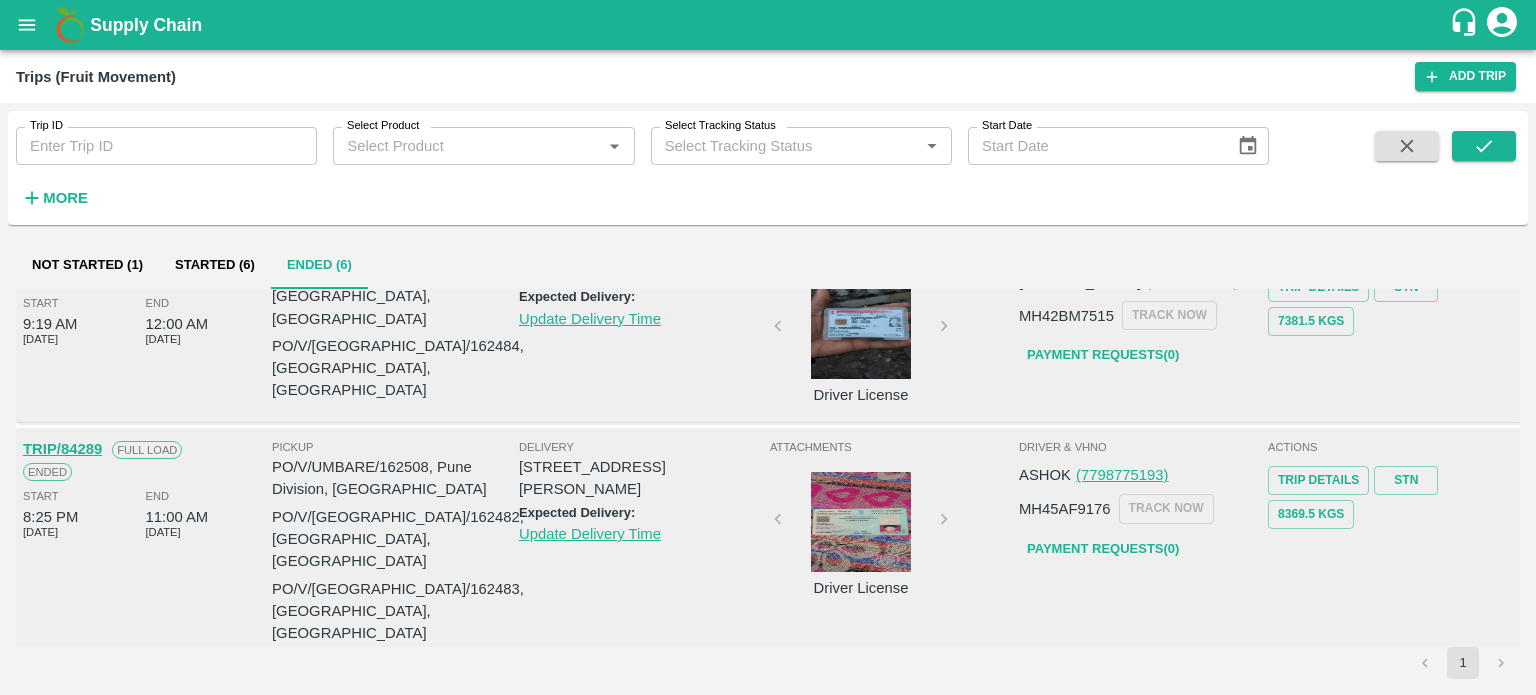 scroll, scrollTop: 16, scrollLeft: 0, axis: vertical 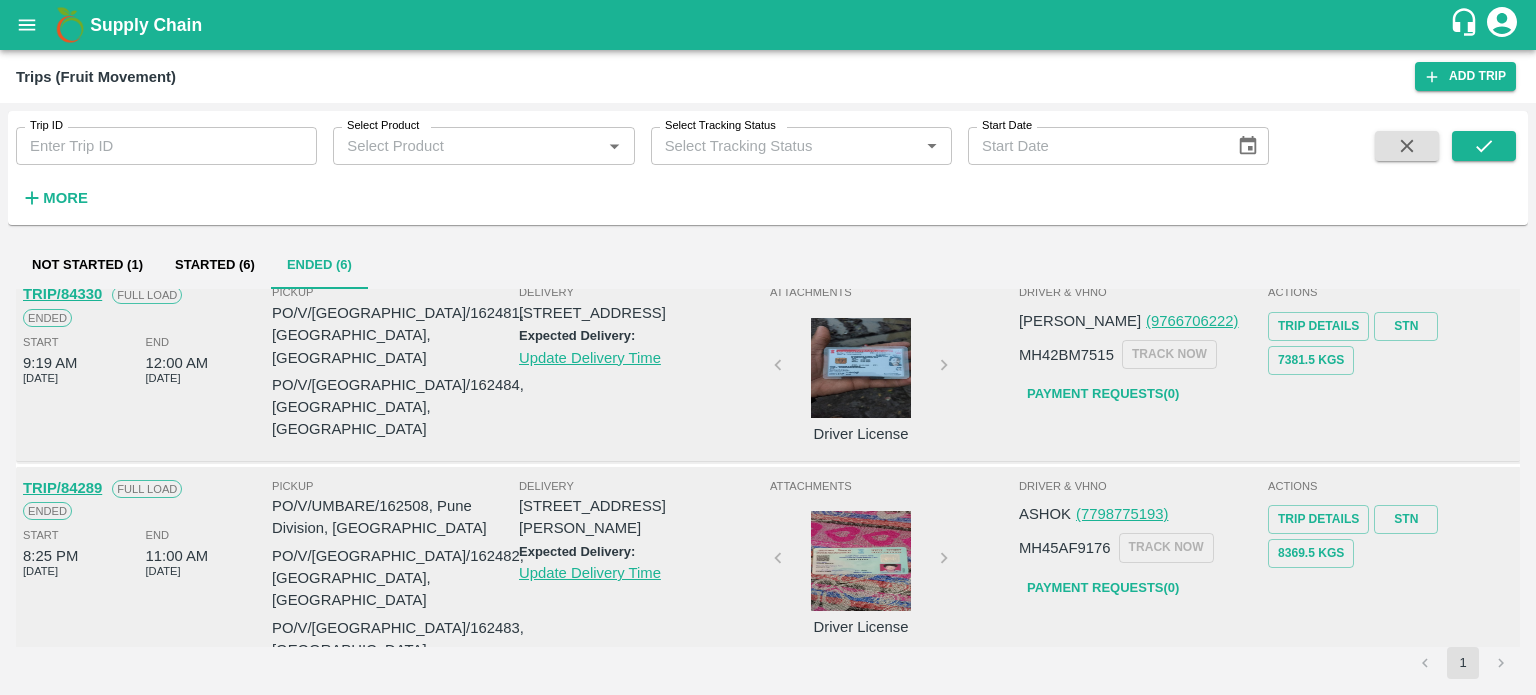 type 